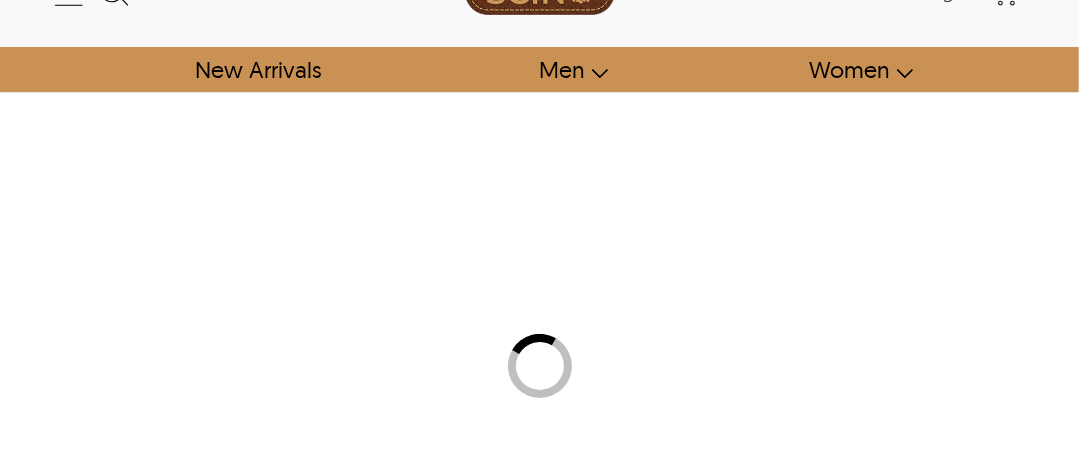 scroll, scrollTop: 0, scrollLeft: 0, axis: both 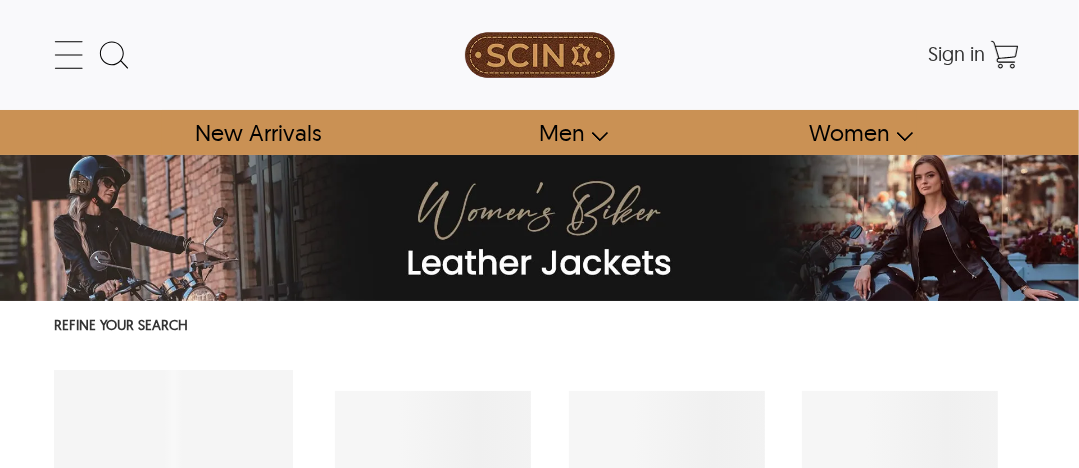 select on "********" 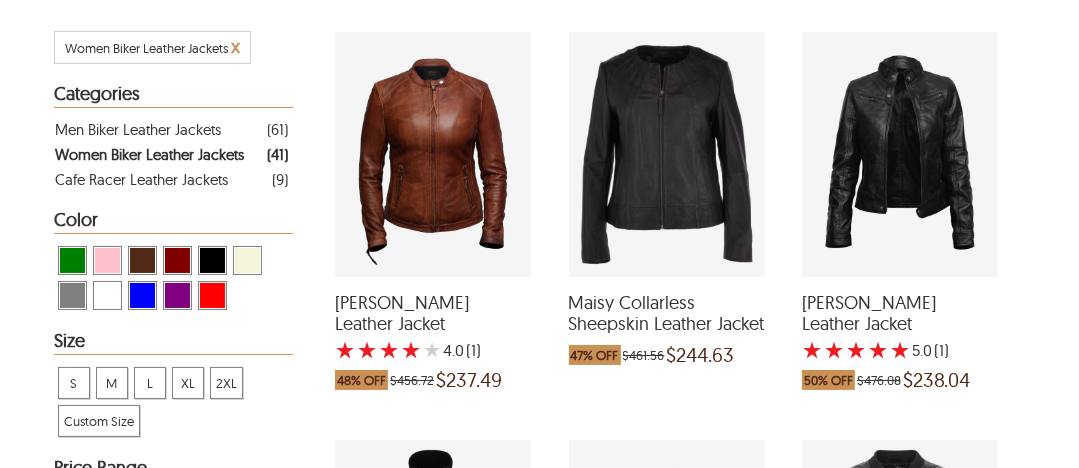 scroll, scrollTop: 449, scrollLeft: 0, axis: vertical 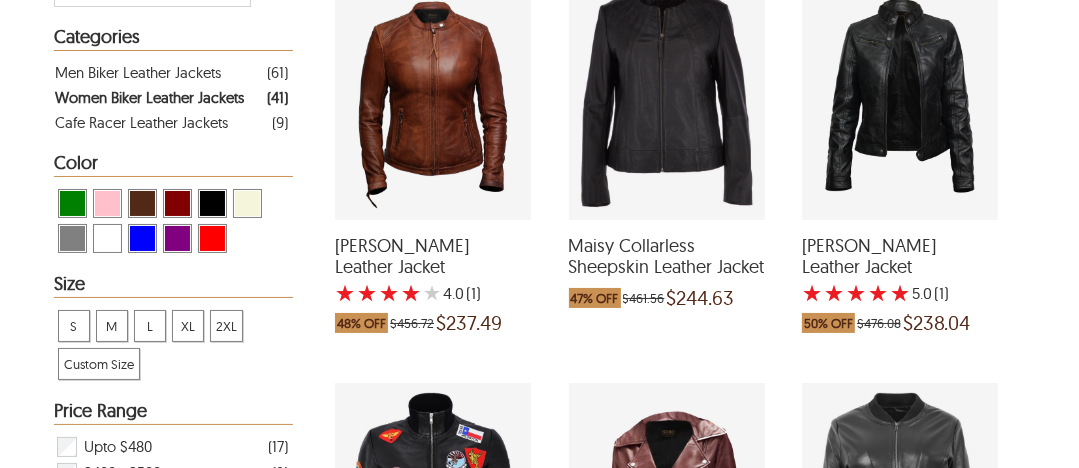 drag, startPoint x: 462, startPoint y: 160, endPoint x: 415, endPoint y: 166, distance: 47.38143 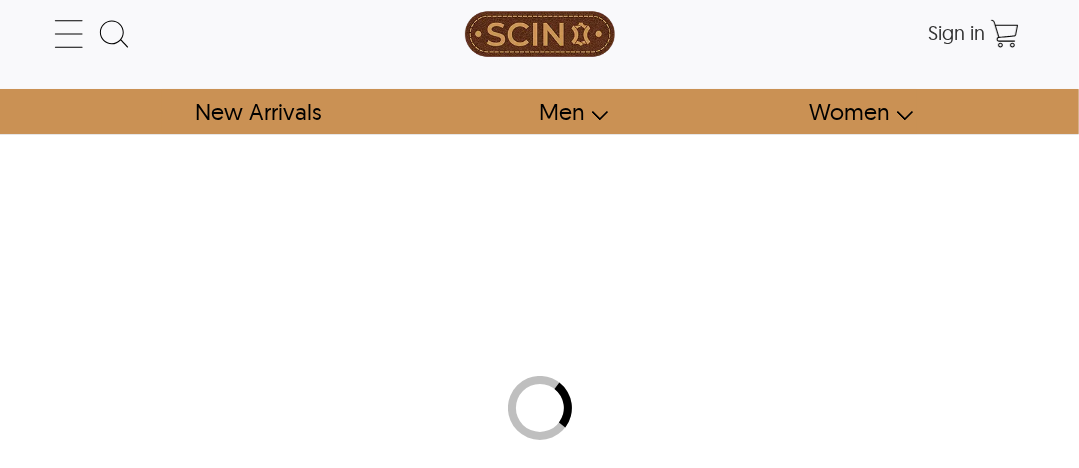 scroll, scrollTop: 0, scrollLeft: 0, axis: both 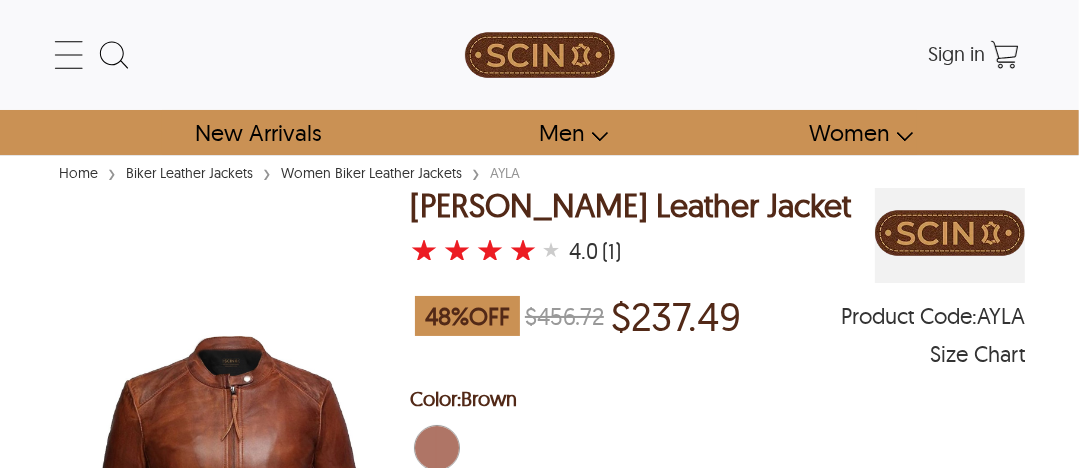 select on "********" 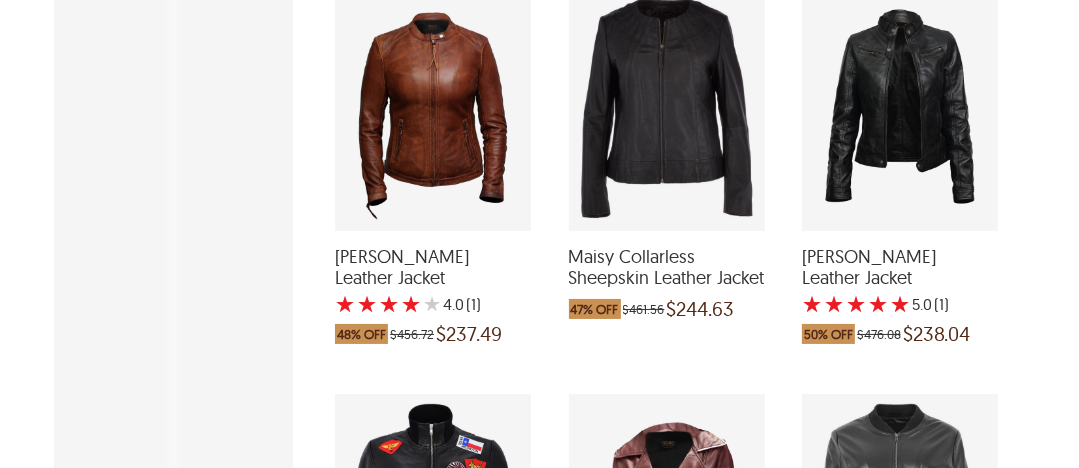 scroll, scrollTop: 449, scrollLeft: 0, axis: vertical 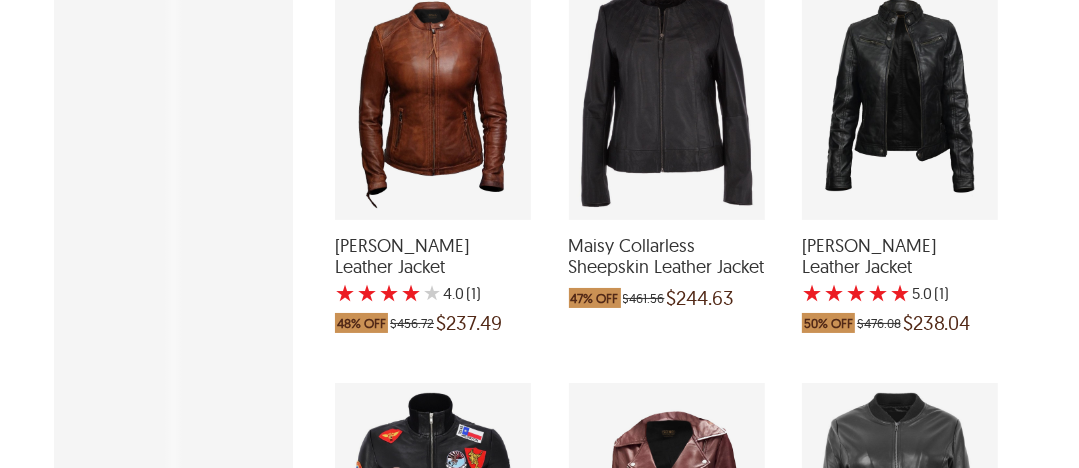 drag, startPoint x: 628, startPoint y: 71, endPoint x: 558, endPoint y: 142, distance: 99.70457 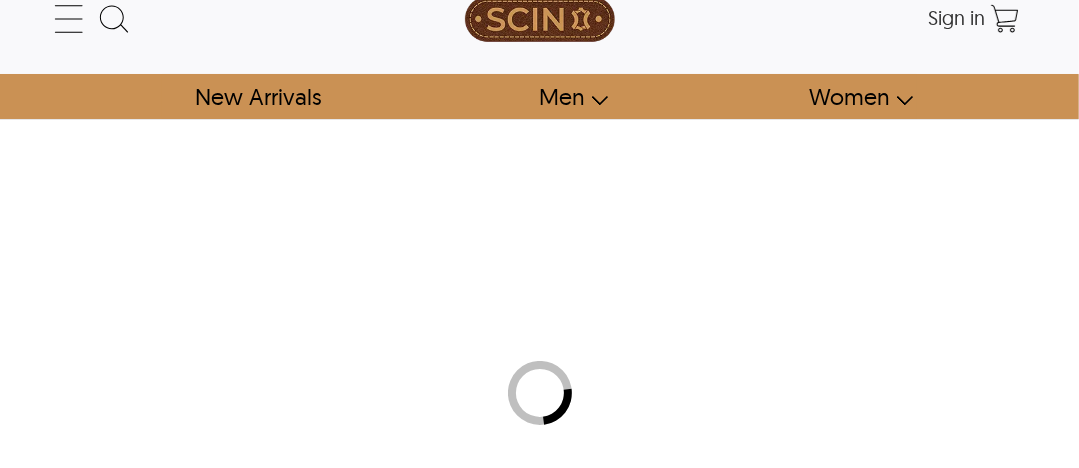 scroll, scrollTop: 0, scrollLeft: 0, axis: both 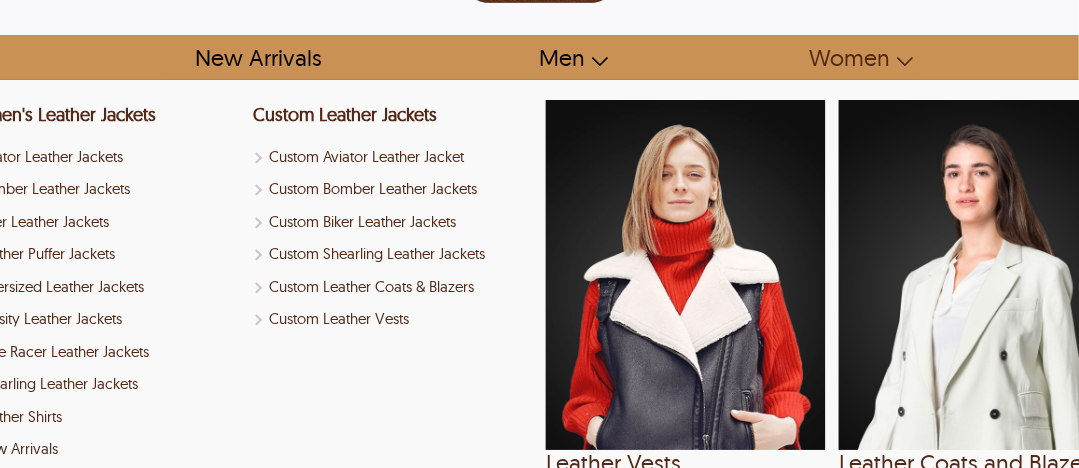 click on "Women" at bounding box center (851, 57) 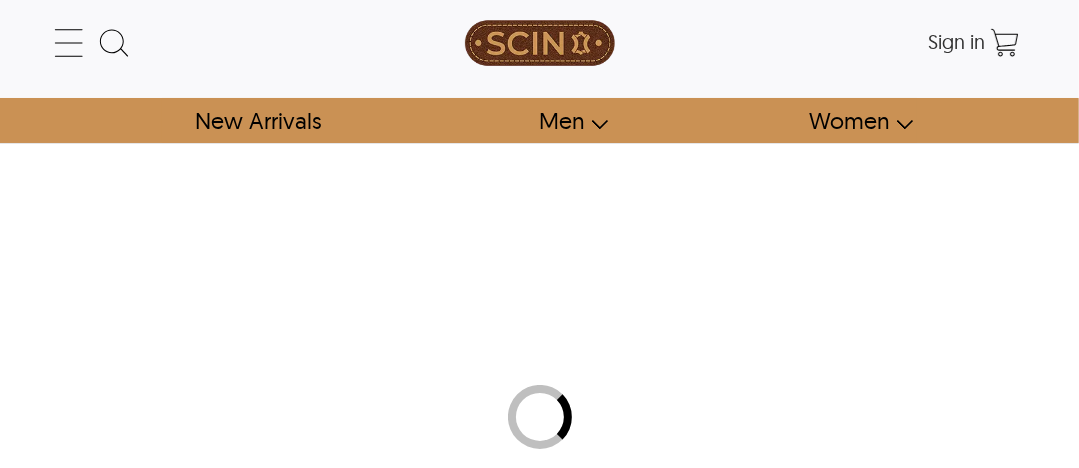 scroll, scrollTop: 0, scrollLeft: 0, axis: both 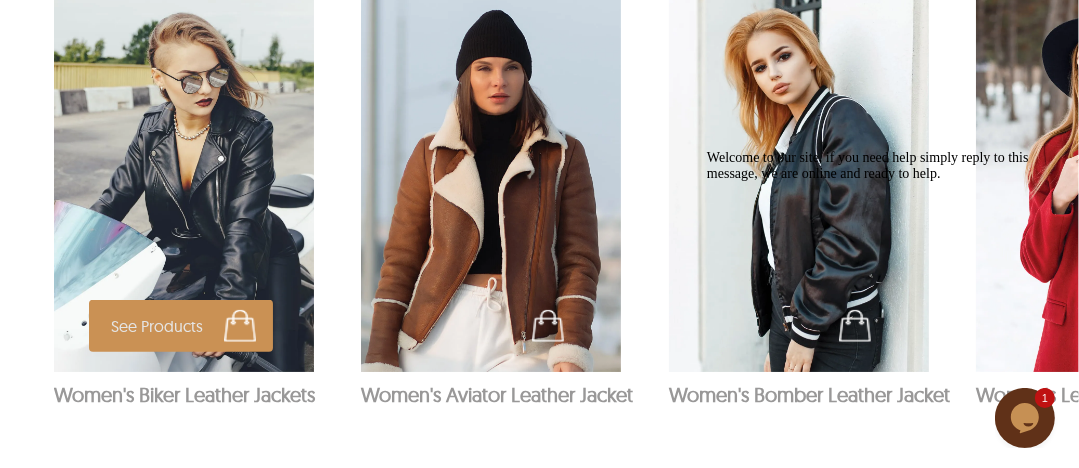 click at bounding box center [184, 177] 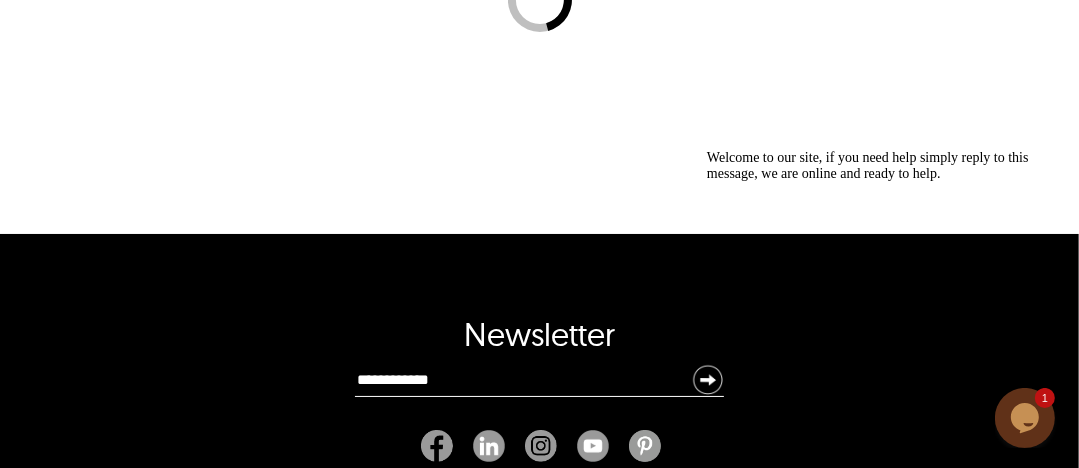 scroll, scrollTop: 0, scrollLeft: 0, axis: both 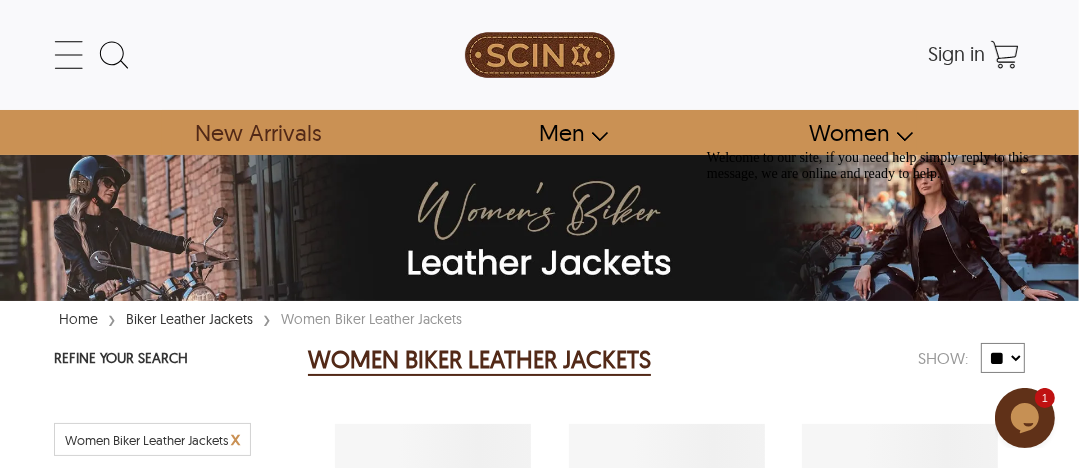 select on "********" 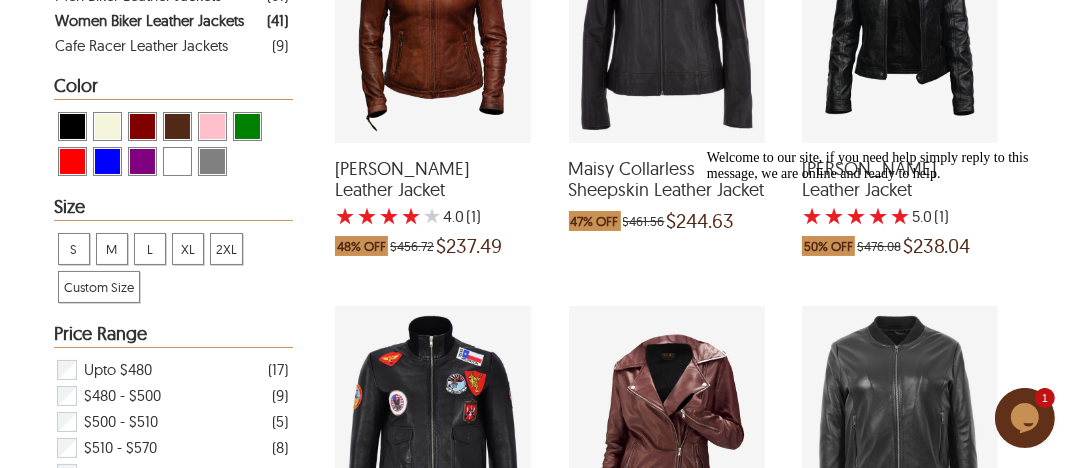 scroll, scrollTop: 392, scrollLeft: 0, axis: vertical 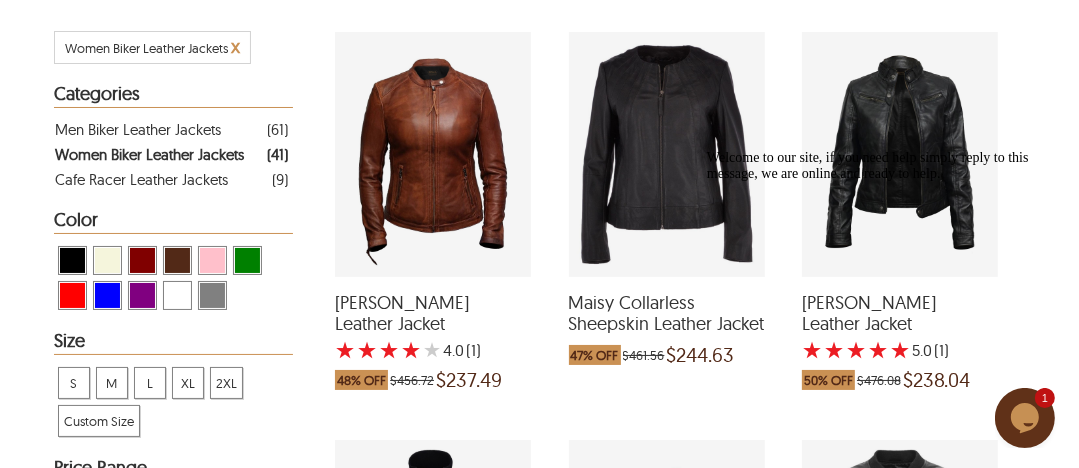 drag, startPoint x: 29, startPoint y: 30, endPoint x: 628, endPoint y: 114, distance: 604.86115 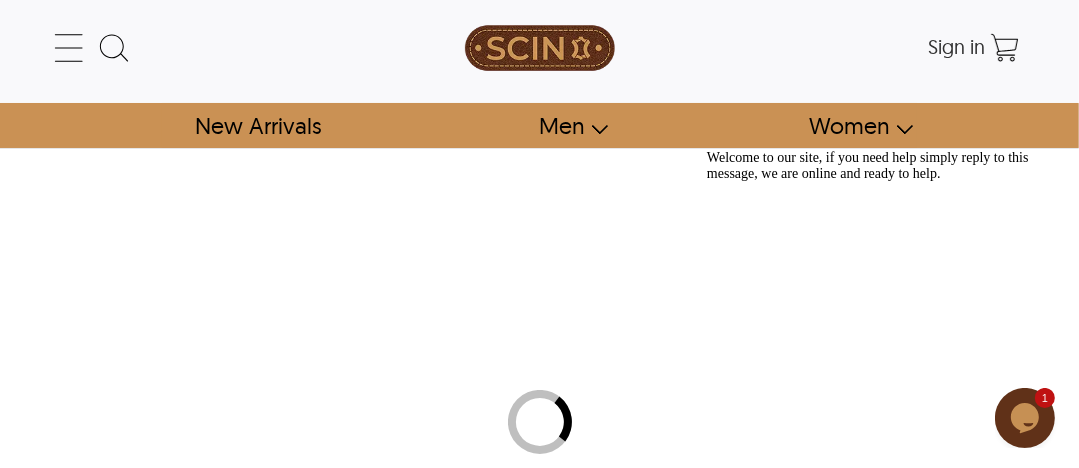 scroll, scrollTop: 0, scrollLeft: 0, axis: both 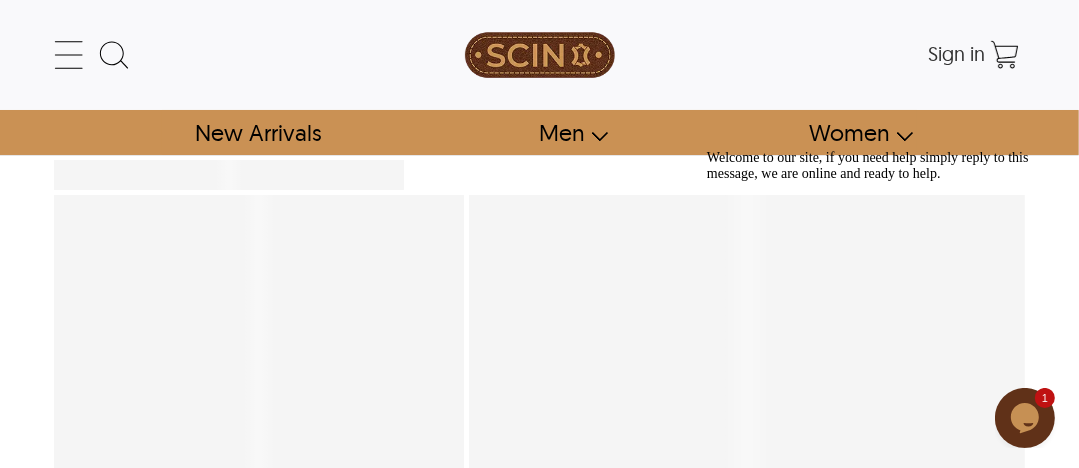 select on "********" 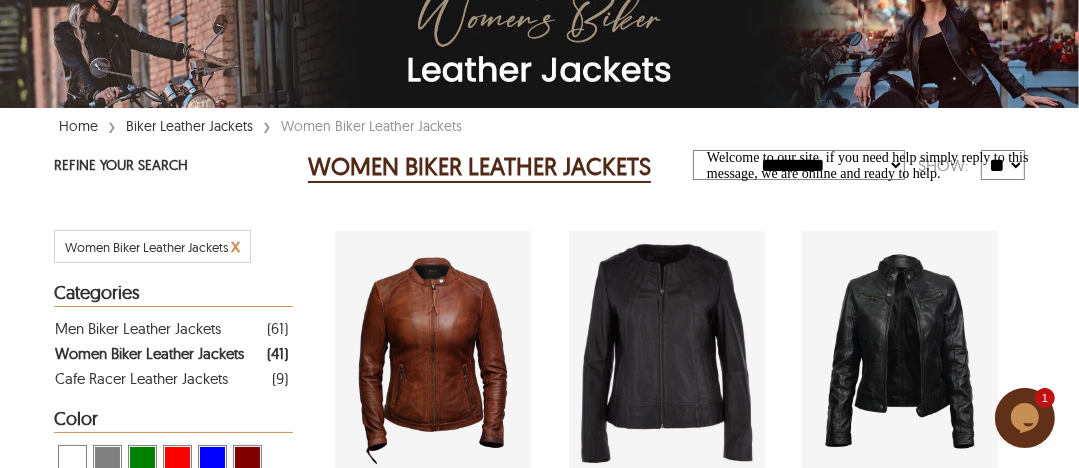 scroll, scrollTop: 392, scrollLeft: 0, axis: vertical 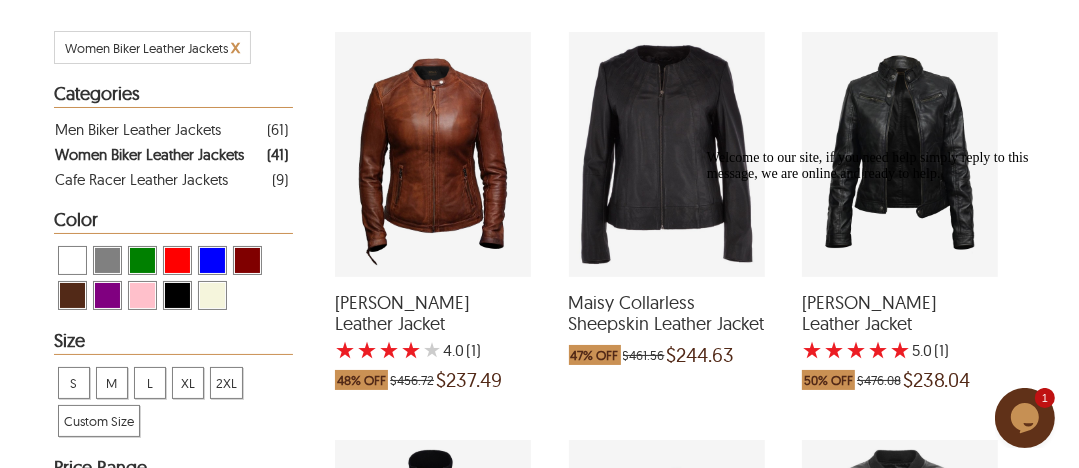 click at bounding box center (667, 154) 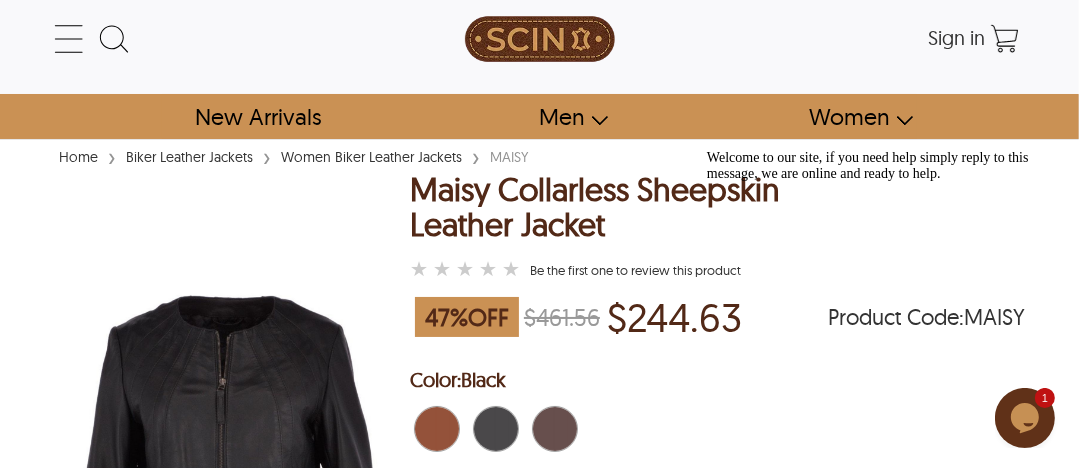 scroll, scrollTop: 0, scrollLeft: 0, axis: both 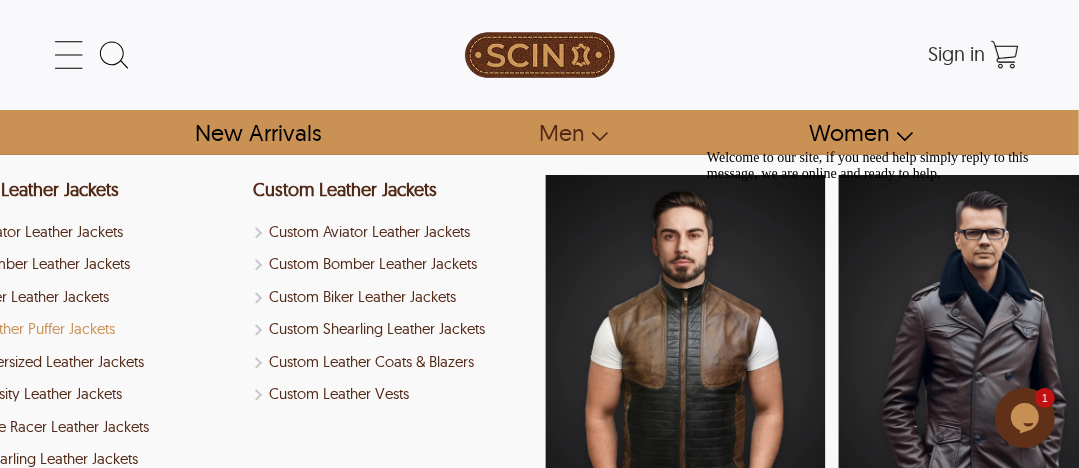 click on "Leather Puffer Jackets" at bounding box center (100, 329) 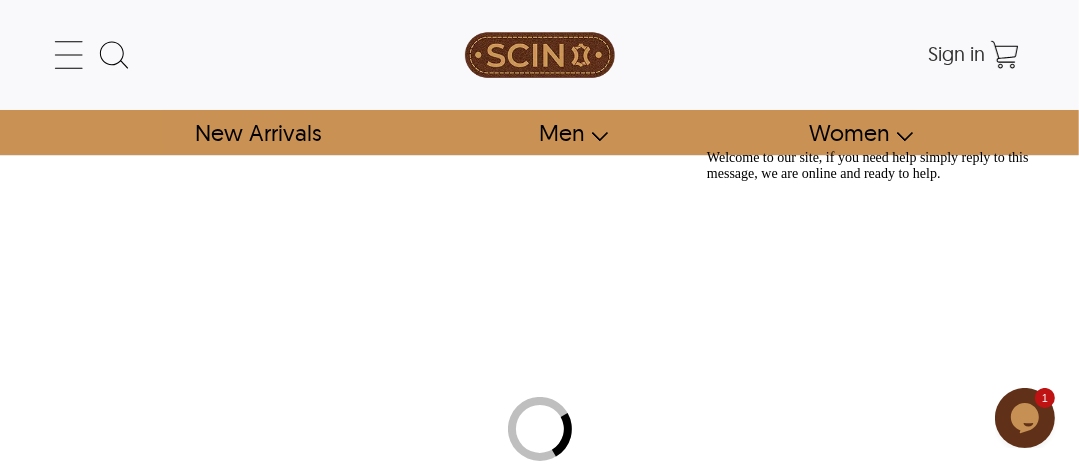 select on "********" 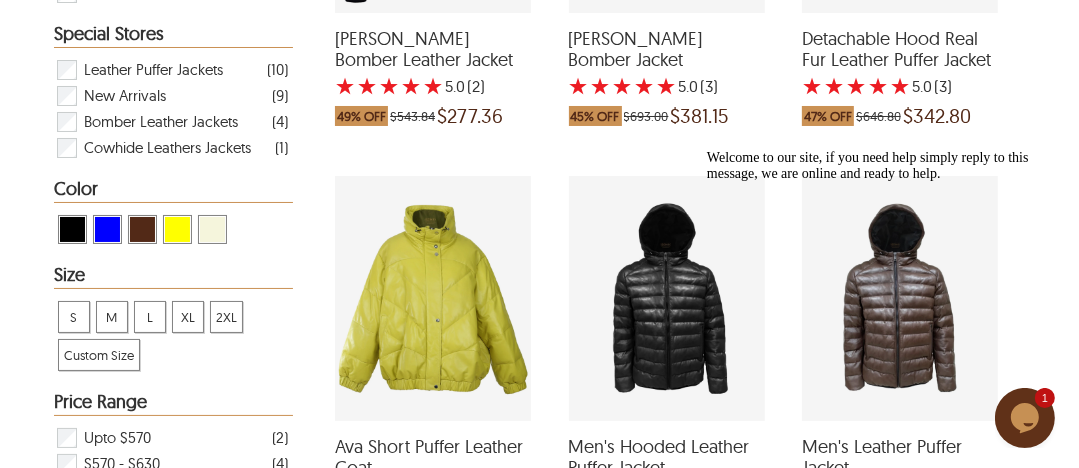 scroll, scrollTop: 0, scrollLeft: 0, axis: both 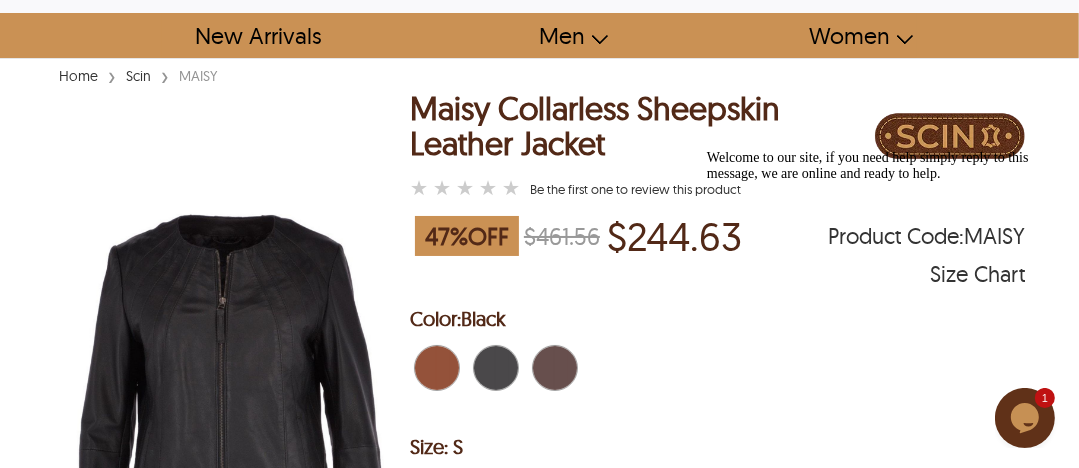 select on "********" 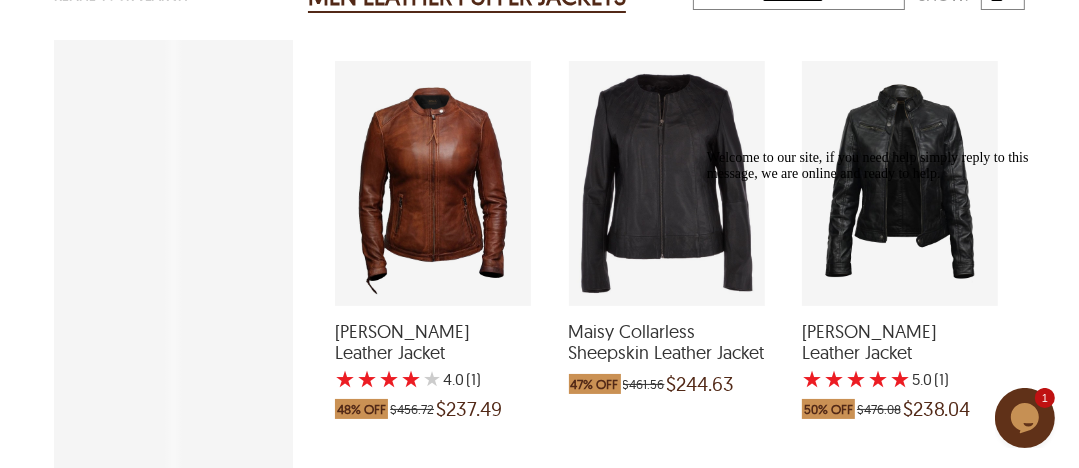 scroll, scrollTop: 392, scrollLeft: 0, axis: vertical 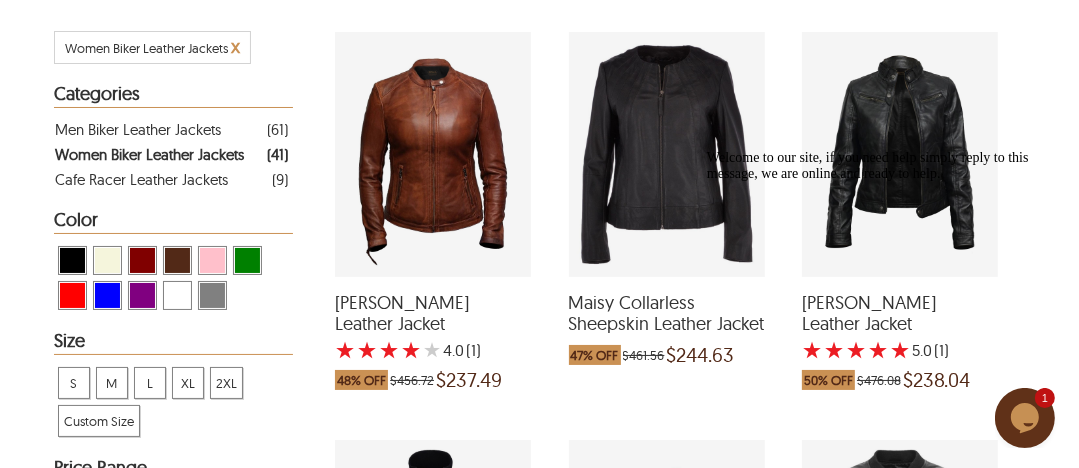 click at bounding box center (900, 154) 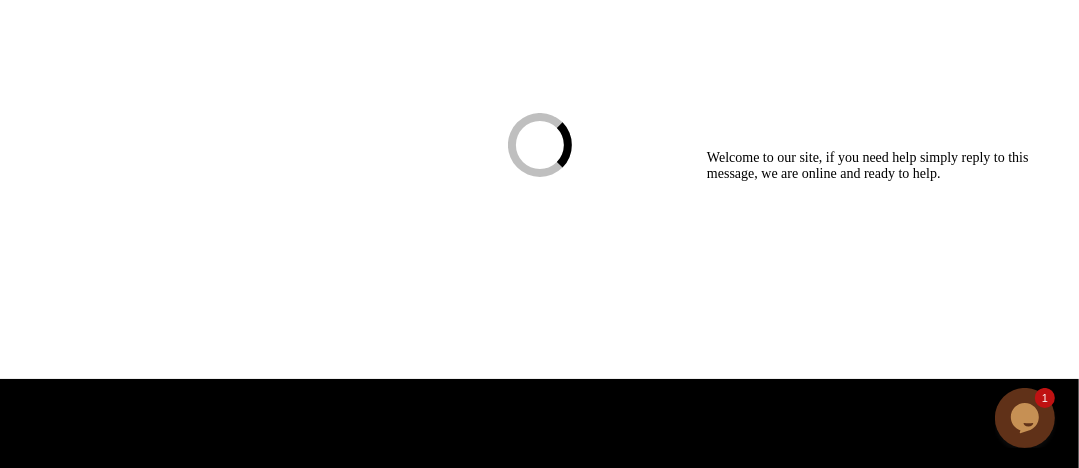 scroll, scrollTop: 0, scrollLeft: 0, axis: both 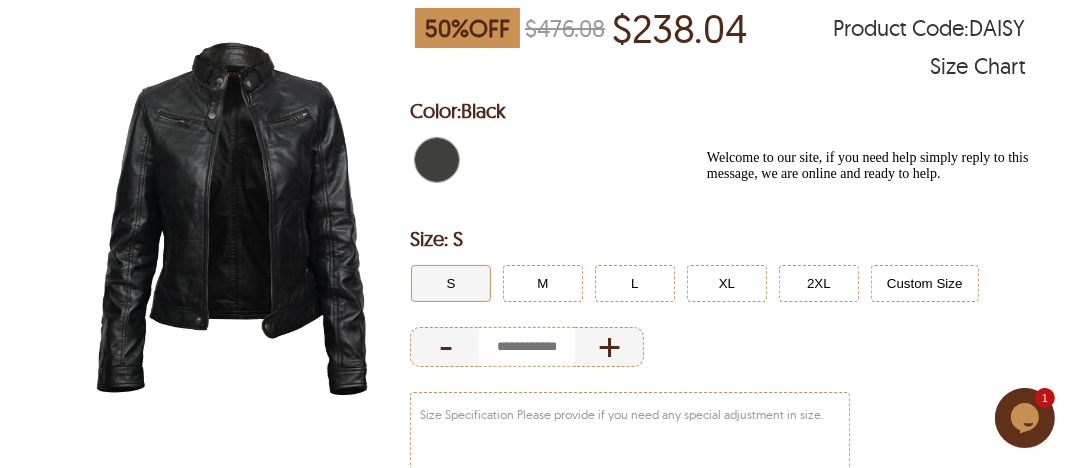 select on "********" 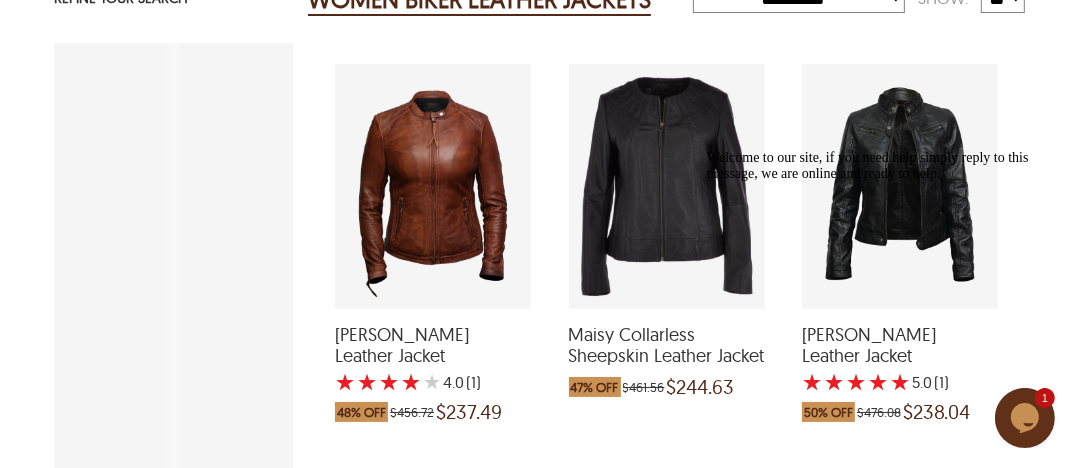 scroll, scrollTop: 392, scrollLeft: 0, axis: vertical 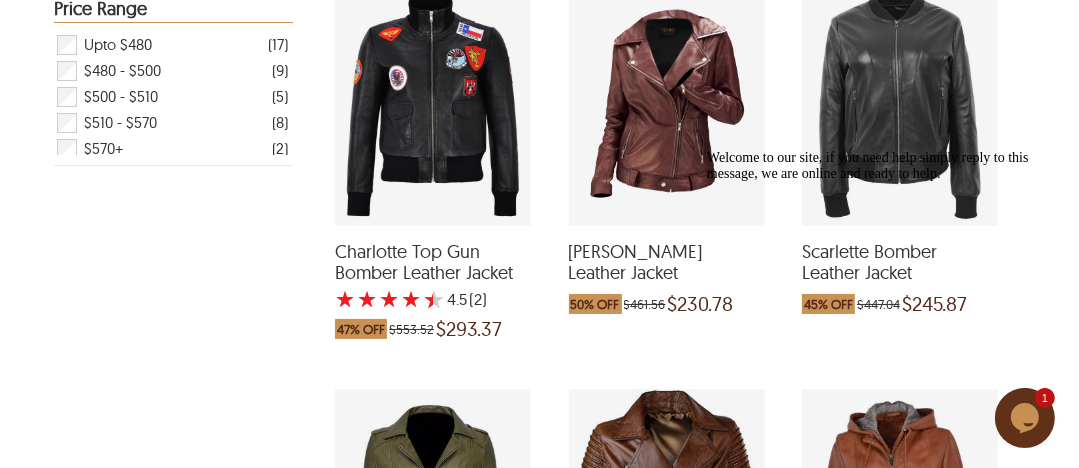 drag, startPoint x: 488, startPoint y: 119, endPoint x: 432, endPoint y: 138, distance: 59.135437 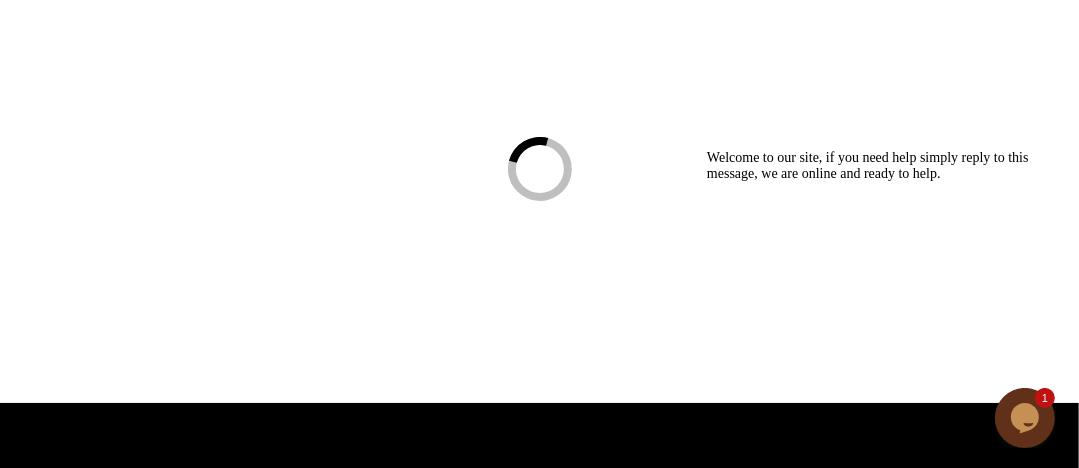 click on "← Menu New Arrivals Men Leather Jackets Aviator Leather Jackets Bomber Leather Jackets Biker Leather Jackets Cafe Racer Leather Jackets Leather Puffer Jackets Varsity Leather Jackets Oversized Leather Jackets Shearling Leather Jackets Leather Vests Leather Shirts Women Leather Jackets Aviator Leather Jackets Bomber Leather Jackets Biker Leather Jackets Cafe Racer Leather Jackets Leather Puffer Jackets Varsity Leather Jackets Oversized Leather Jackets Shearling Leather Jackets Leather Vests Leather Shirts Leather Coats & Blazers Shop Custom Leather Jackets Custom Aviator Leather Jackets Custom Bomber Leather Jackets Custom Biker Leather Jackets Custom Shearling Leather Jackets Custom Leather Coats & Blazers Custom Leather Vests Corporate Gifts  Leather Wallets Leather Portfolios Leather Passport Holders Leather Bags Leather Backpacks Leather Handbags Leather Duffle Bags Leather Crossbody Bags Leather Toiletry Bags Coupons & Specials SCIN Brand  About Us  SCIN Affiliate Program SCIN Reseller Program  Help Men" at bounding box center [539, -26] 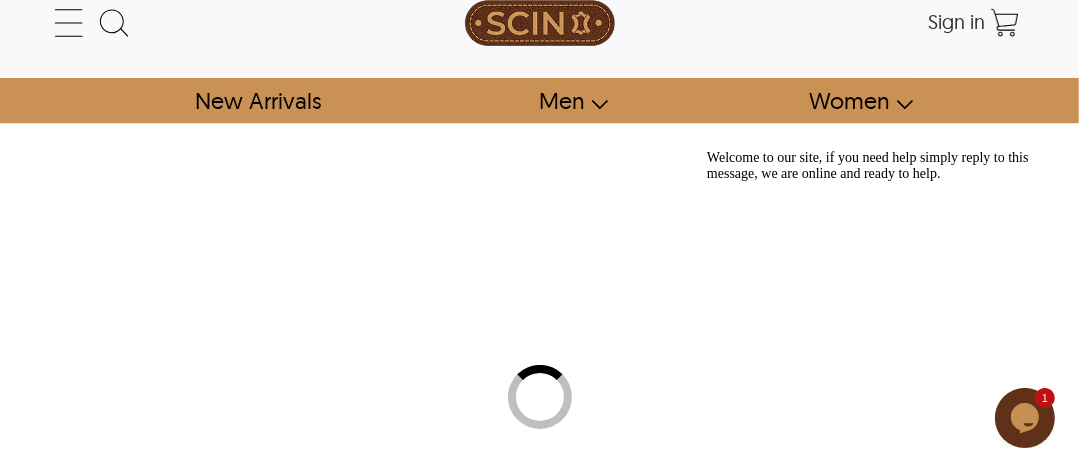 scroll, scrollTop: 0, scrollLeft: 0, axis: both 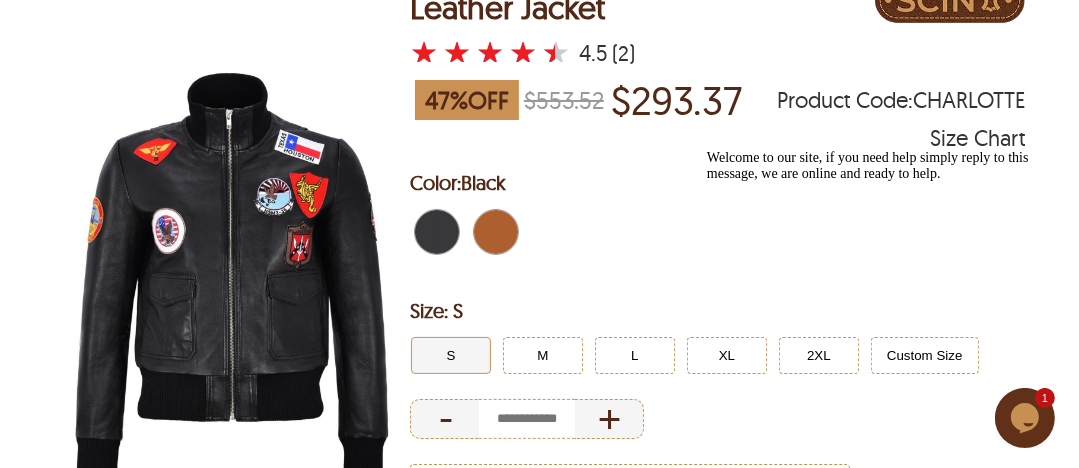select on "********" 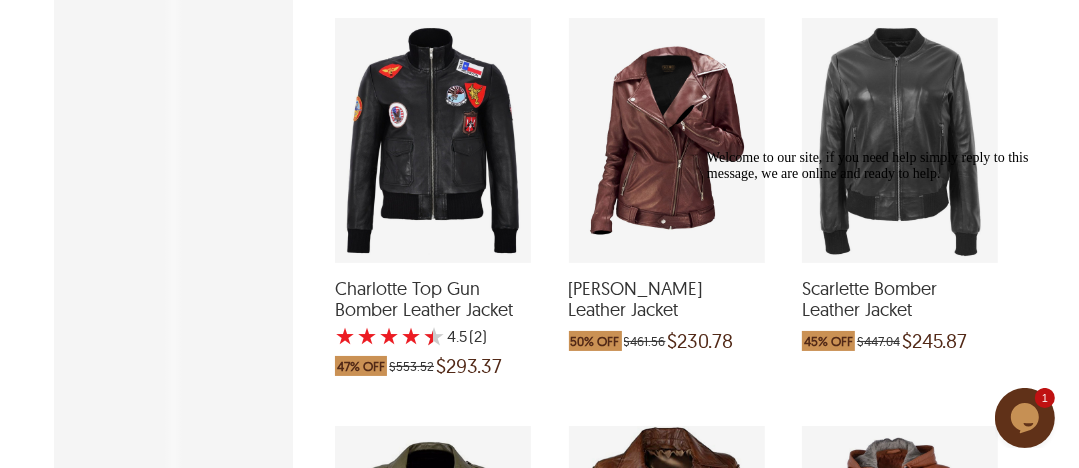 scroll, scrollTop: 851, scrollLeft: 0, axis: vertical 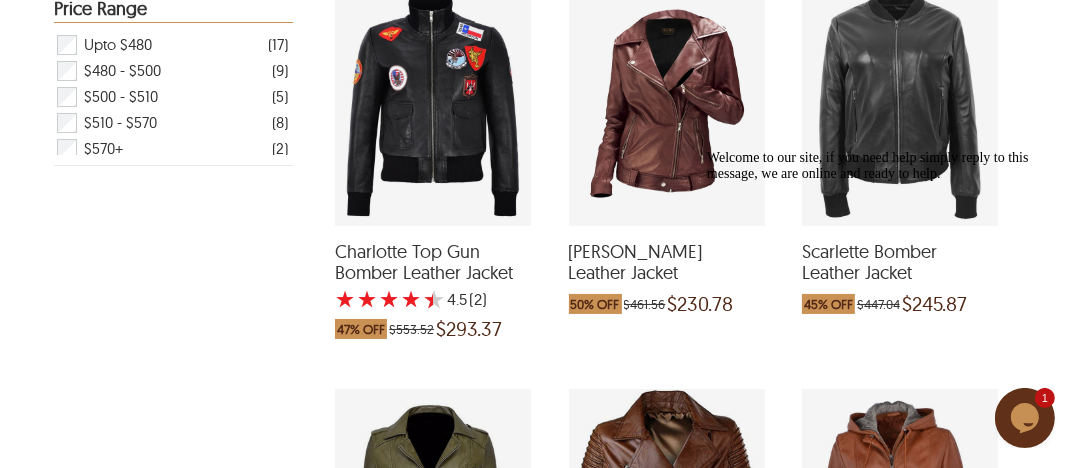 click at bounding box center (667, 103) 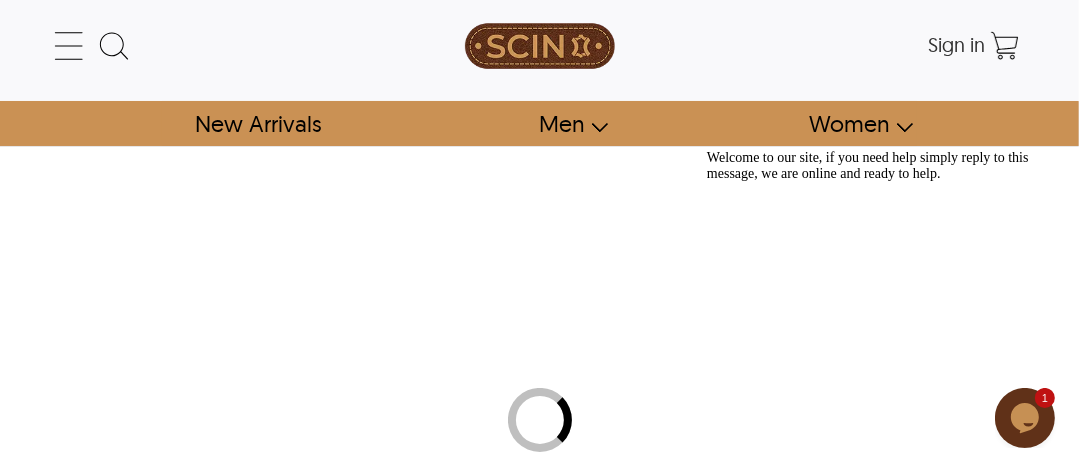 scroll, scrollTop: 0, scrollLeft: 0, axis: both 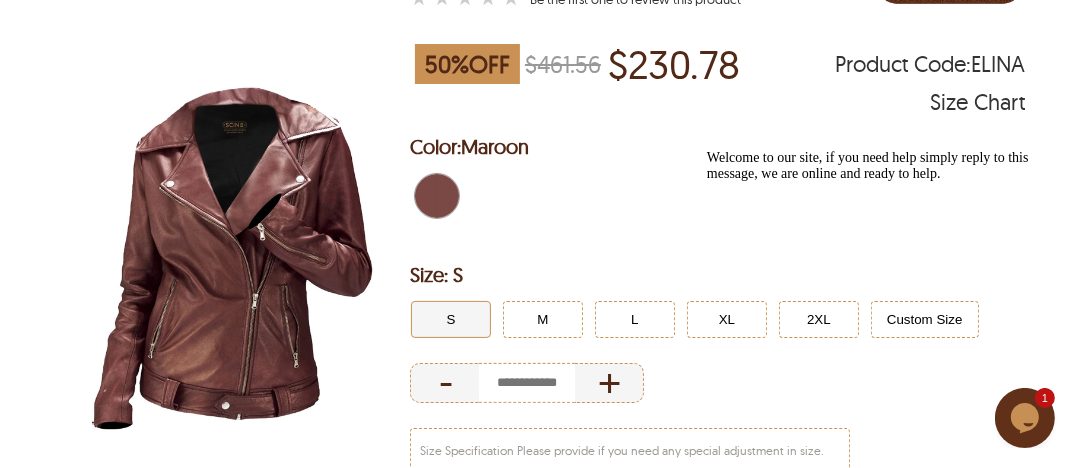 select on "********" 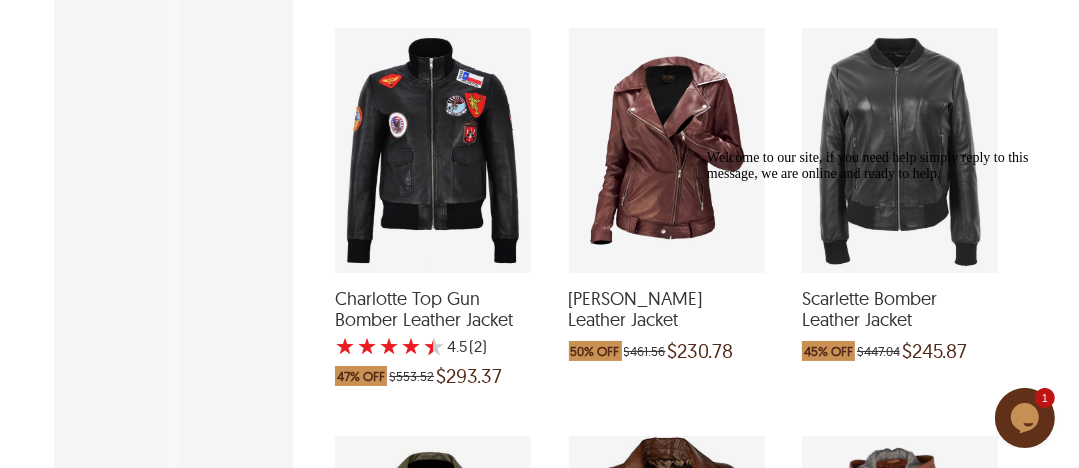 scroll, scrollTop: 851, scrollLeft: 0, axis: vertical 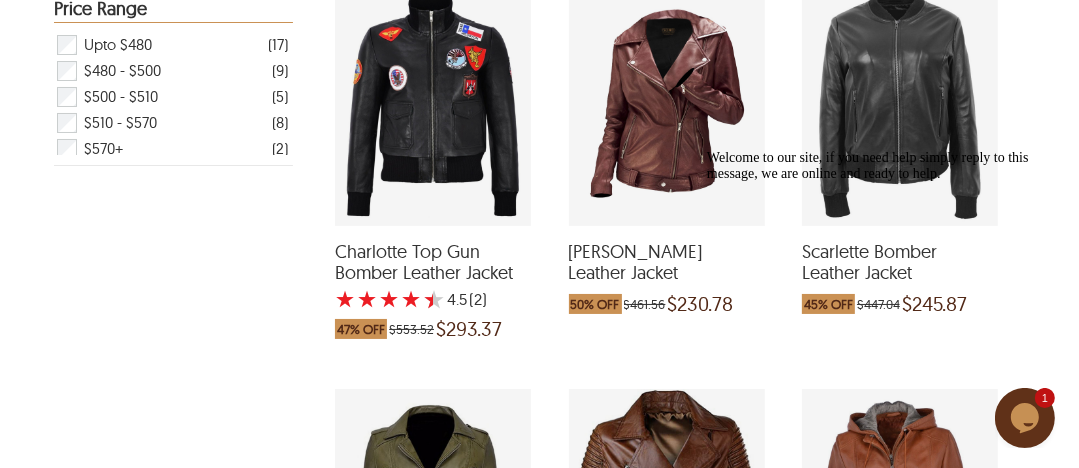 drag, startPoint x: 854, startPoint y: 73, endPoint x: 835, endPoint y: 92, distance: 26.870058 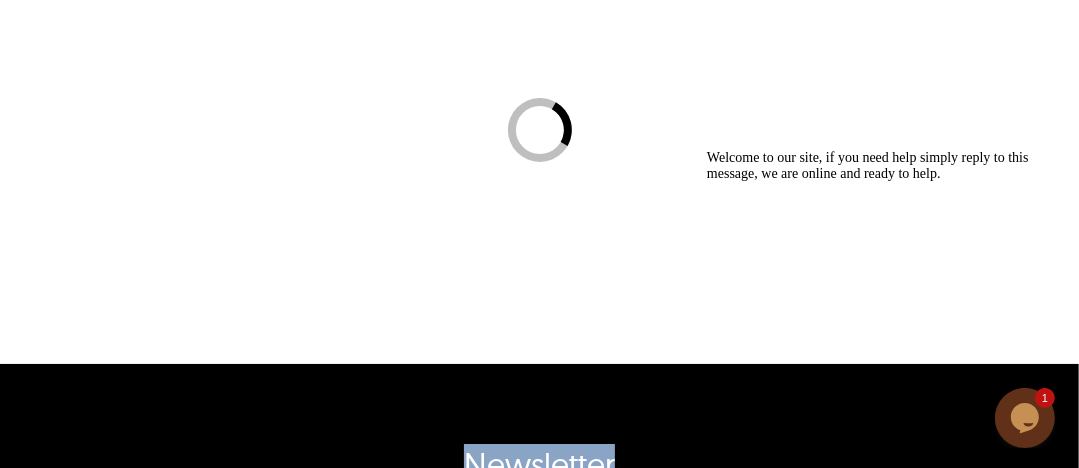scroll, scrollTop: 0, scrollLeft: 0, axis: both 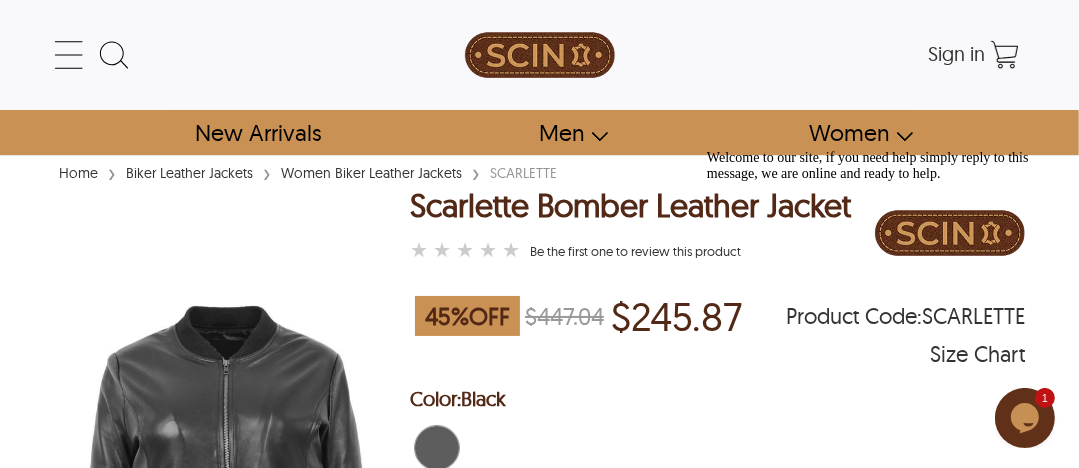 select on "********" 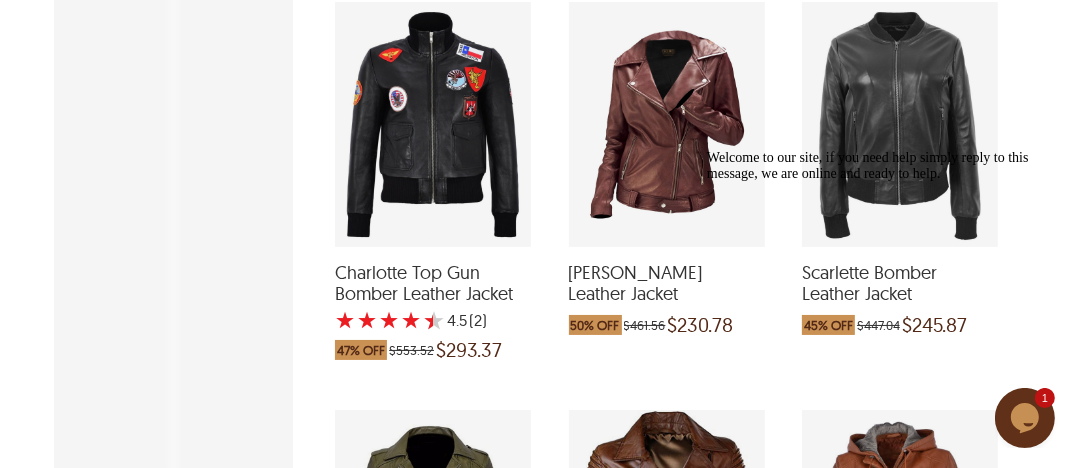 scroll, scrollTop: 851, scrollLeft: 0, axis: vertical 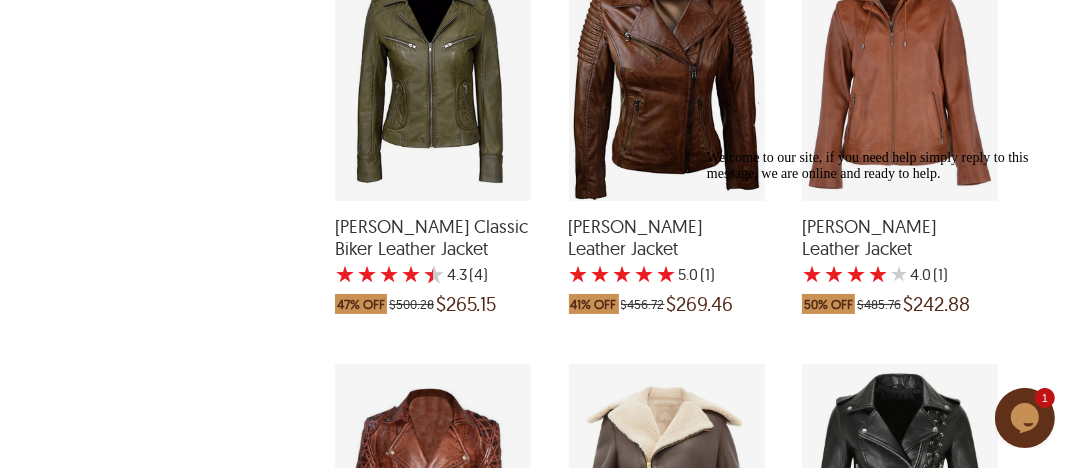 click at bounding box center (433, 78) 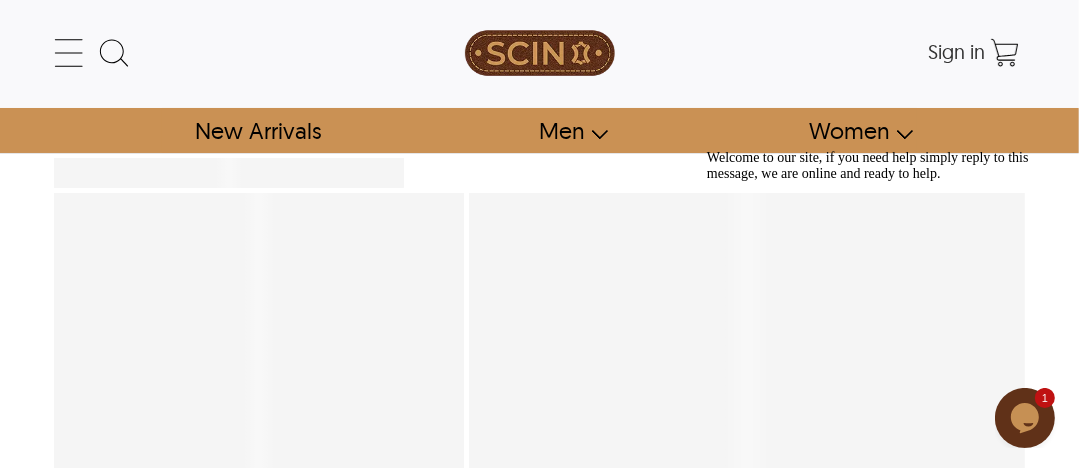 scroll, scrollTop: 0, scrollLeft: 0, axis: both 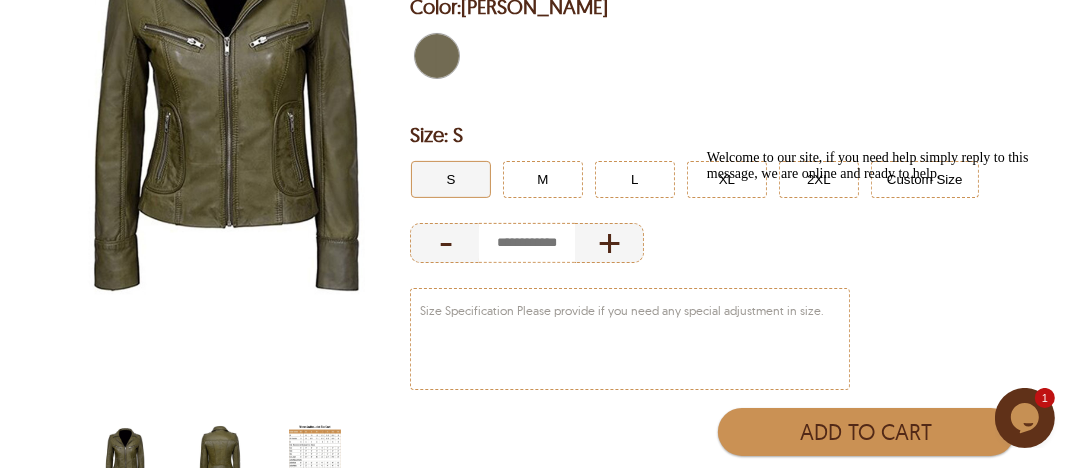 select on "********" 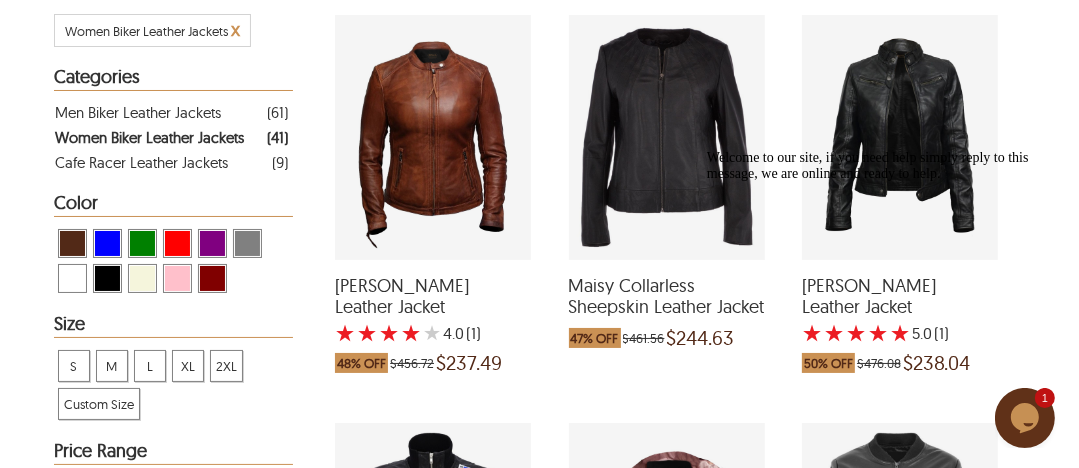 scroll, scrollTop: 1284, scrollLeft: 0, axis: vertical 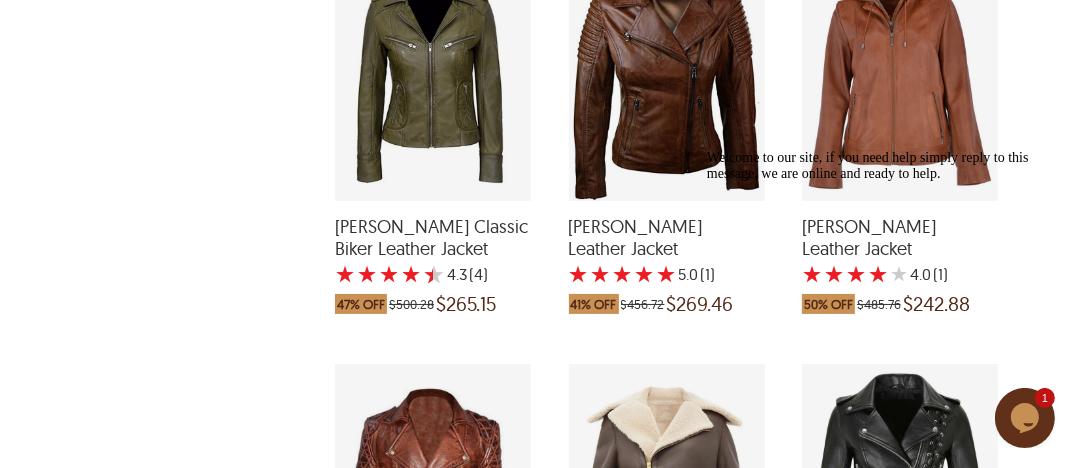 click at bounding box center (667, 78) 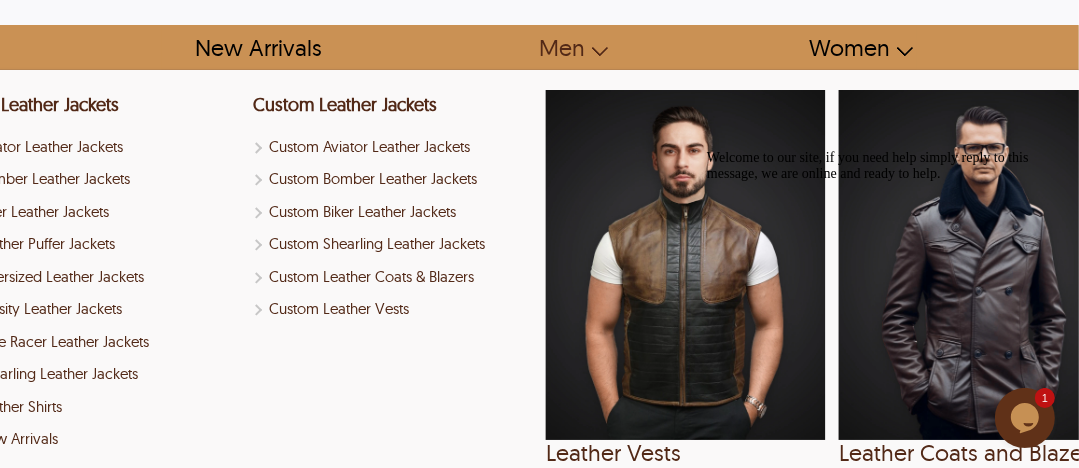 scroll, scrollTop: 0, scrollLeft: 0, axis: both 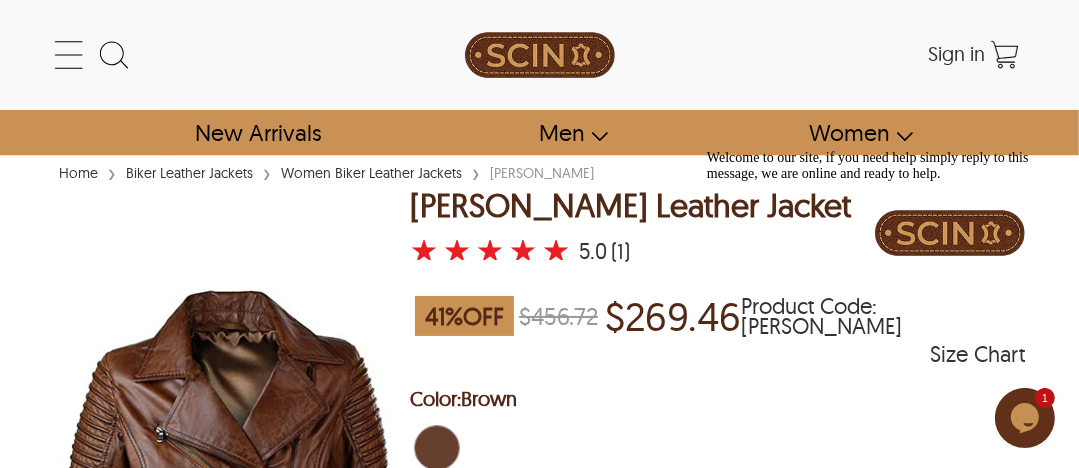 select on "********" 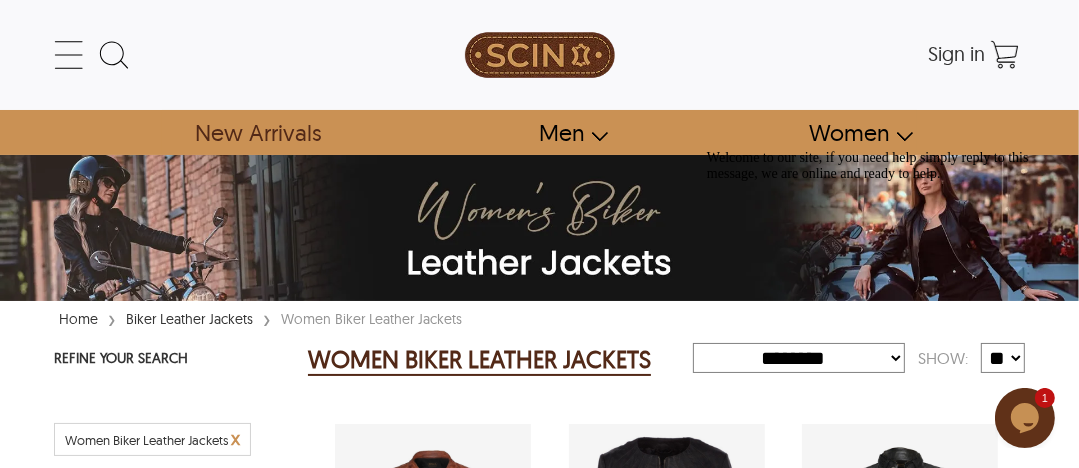 scroll, scrollTop: 1284, scrollLeft: 0, axis: vertical 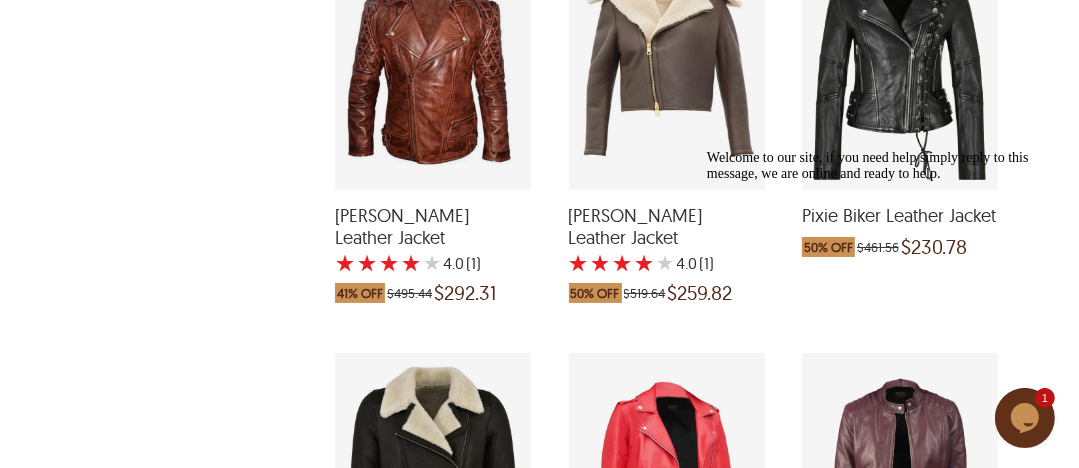drag, startPoint x: 425, startPoint y: 78, endPoint x: 383, endPoint y: 121, distance: 60.108234 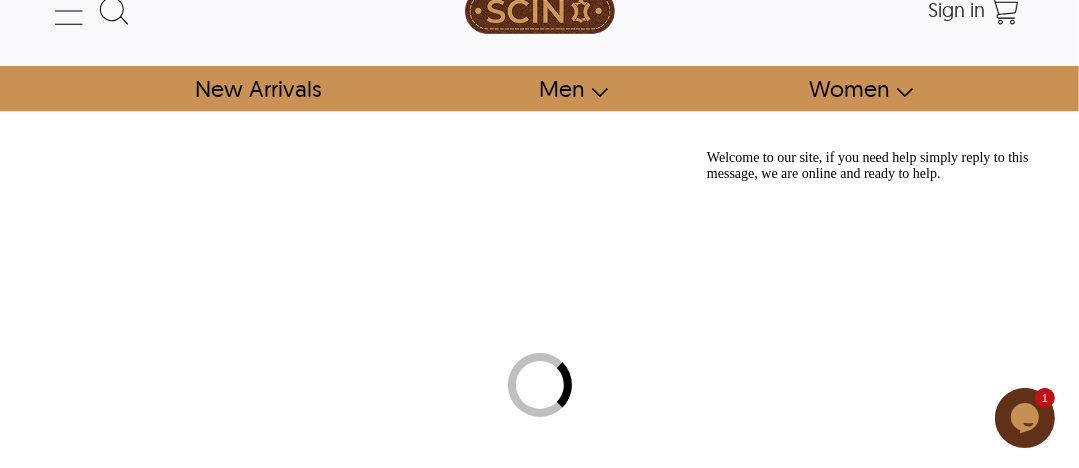 scroll, scrollTop: 0, scrollLeft: 0, axis: both 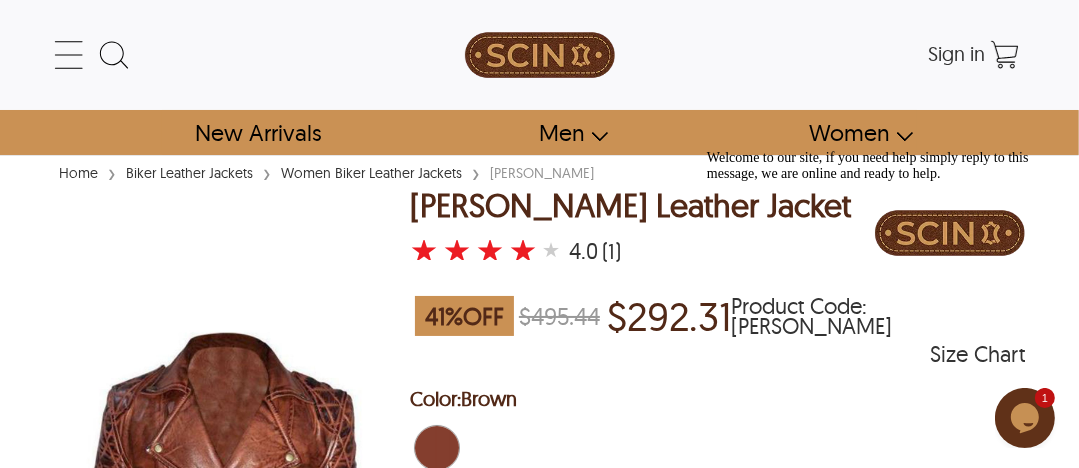 select on "********" 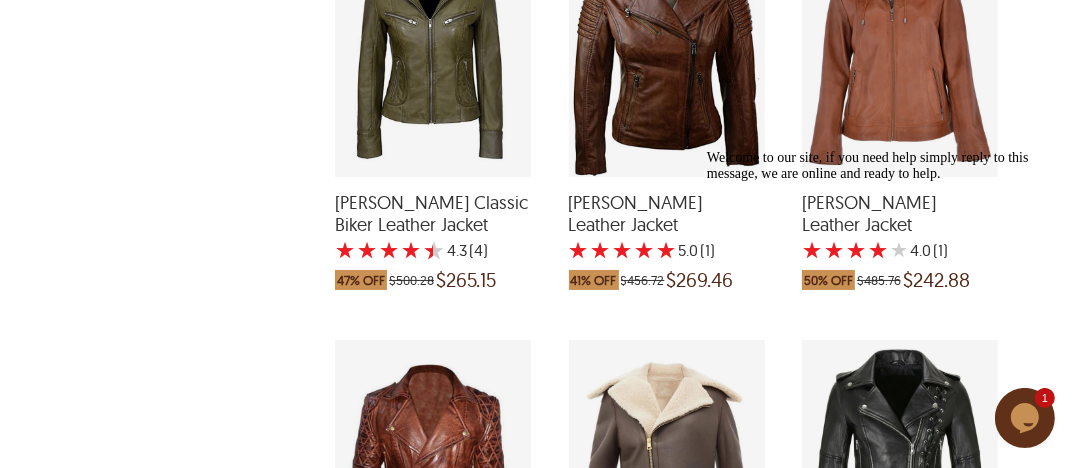scroll, scrollTop: 1703, scrollLeft: 0, axis: vertical 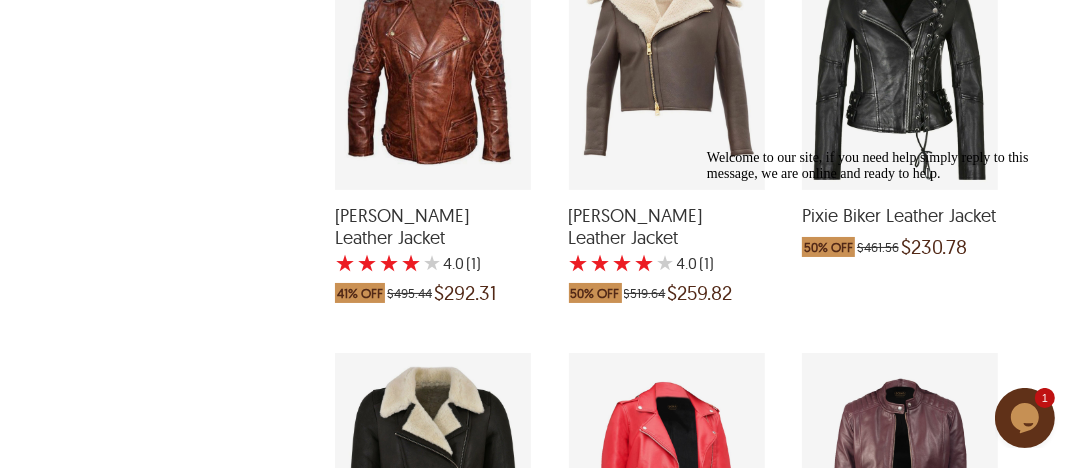 click at bounding box center [900, 67] 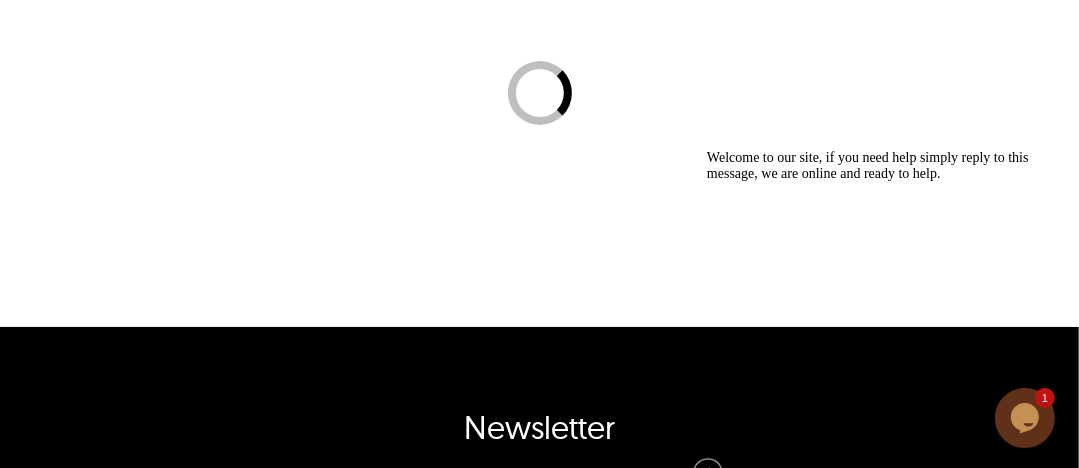 click on "← Menu New Arrivals Men Leather Jackets Aviator Leather Jackets Bomber Leather Jackets Biker Leather Jackets Cafe Racer Leather Jackets Leather Puffer Jackets Varsity Leather Jackets Oversized Leather Jackets Shearling Leather Jackets Leather Vests Leather Shirts Women Leather Jackets Aviator Leather Jackets Bomber Leather Jackets Biker Leather Jackets Cafe Racer Leather Jackets Leather Puffer Jackets Varsity Leather Jackets Oversized Leather Jackets Shearling Leather Jackets Leather Vests Leather Shirts Leather Coats & Blazers Shop Custom Leather Jackets Custom Aviator Leather Jackets Custom Bomber Leather Jackets Custom Biker Leather Jackets Custom Shearling Leather Jackets Custom Leather Coats & Blazers Custom Leather Vests Corporate Gifts  Leather Wallets Leather Portfolios Leather Passport Holders Leather Bags Leather Backpacks Leather Handbags Leather Duffle Bags Leather Crossbody Bags Leather Toiletry Bags Coupons & Specials SCIN Brand  About Us  SCIN Affiliate Program SCIN Reseller Program  Help Men" at bounding box center [539, -102] 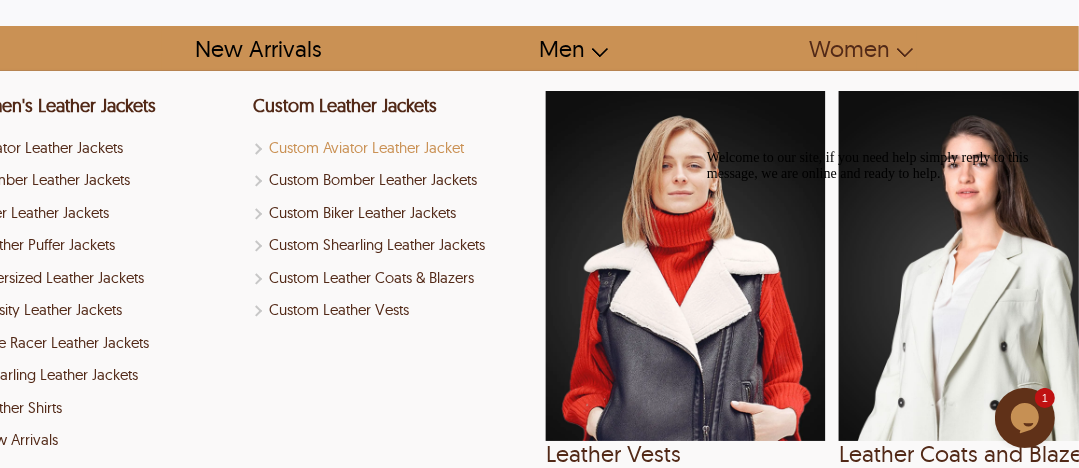 scroll, scrollTop: 0, scrollLeft: 0, axis: both 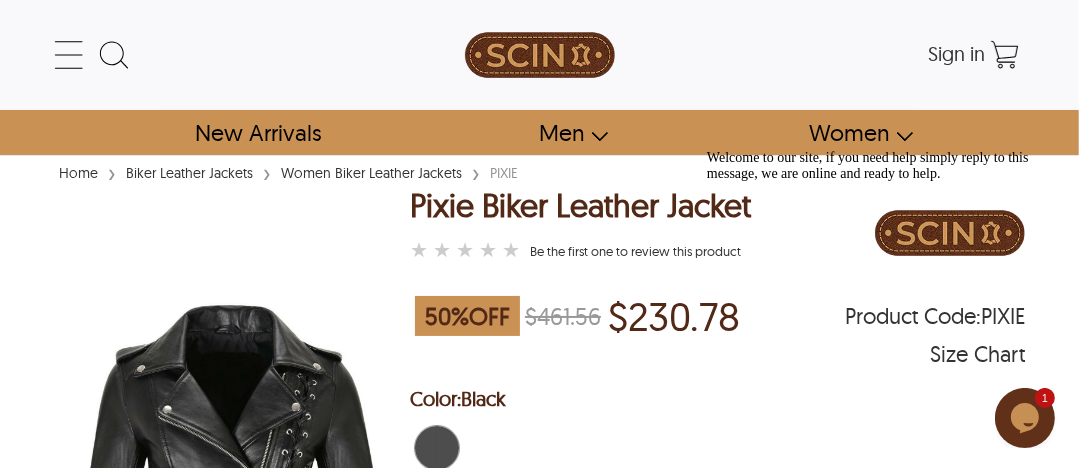 select on "********" 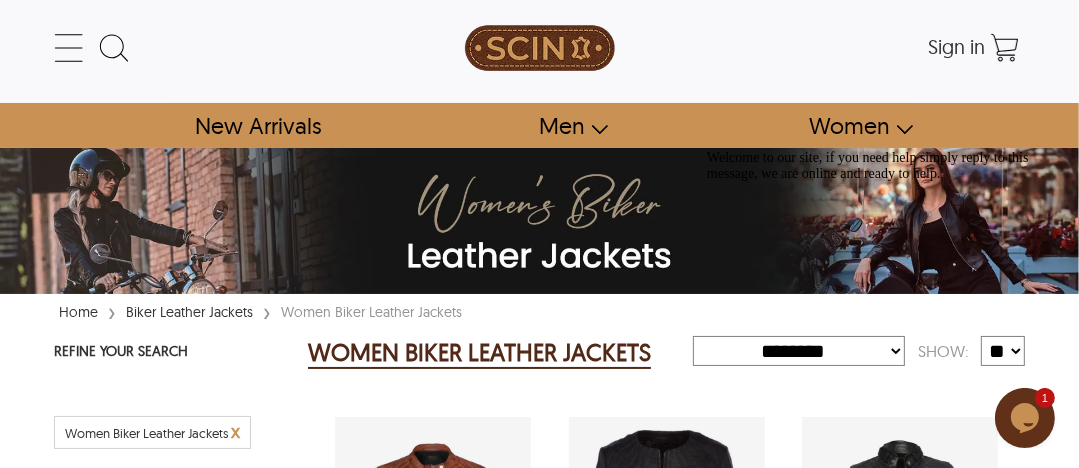 scroll, scrollTop: 1703, scrollLeft: 0, axis: vertical 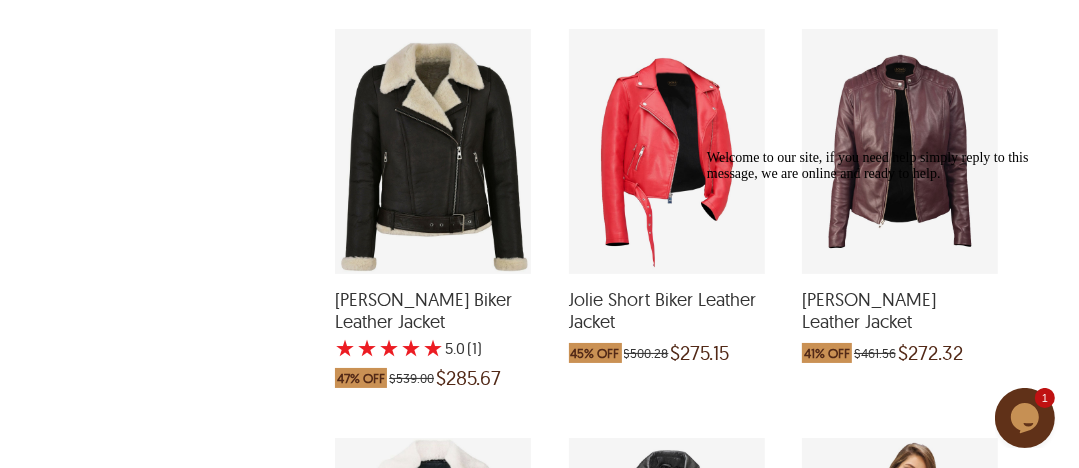 drag, startPoint x: 648, startPoint y: 223, endPoint x: 632, endPoint y: 201, distance: 27.202942 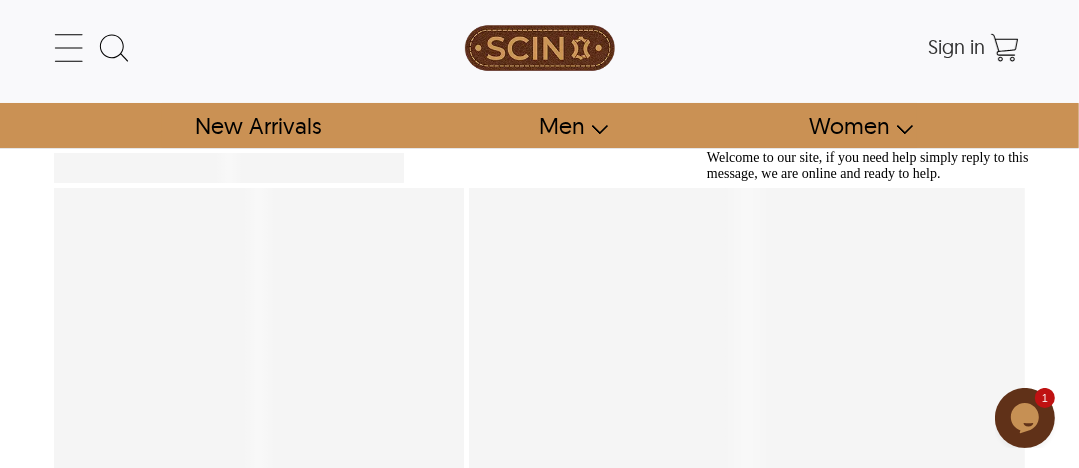 scroll, scrollTop: 0, scrollLeft: 0, axis: both 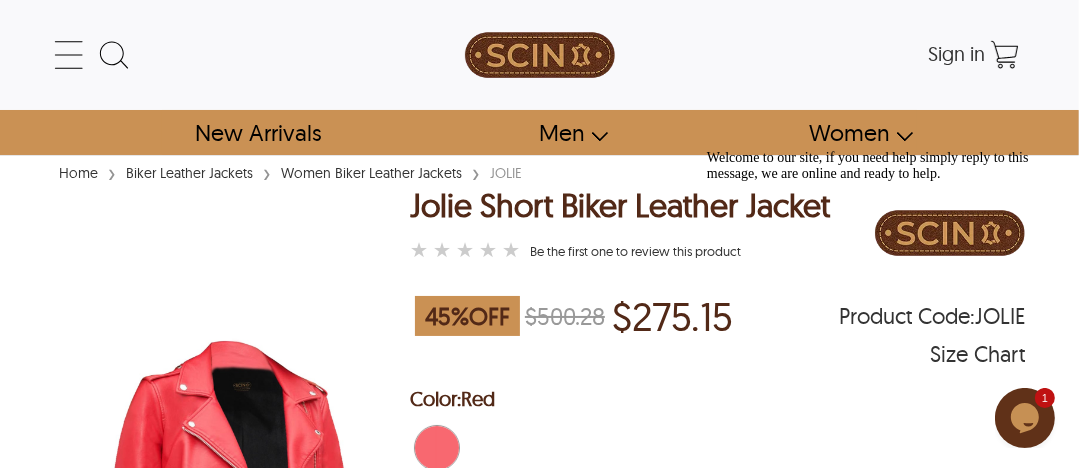 select on "********" 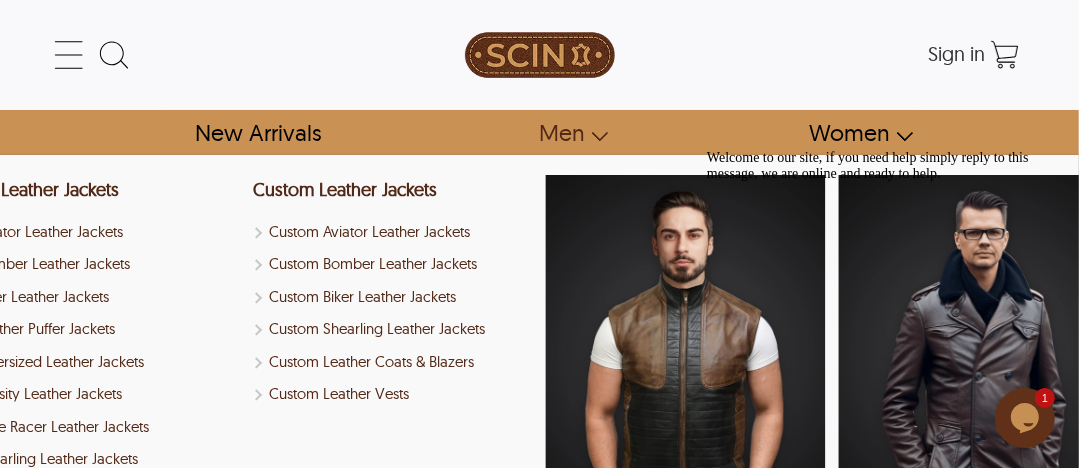 scroll, scrollTop: 2027, scrollLeft: 0, axis: vertical 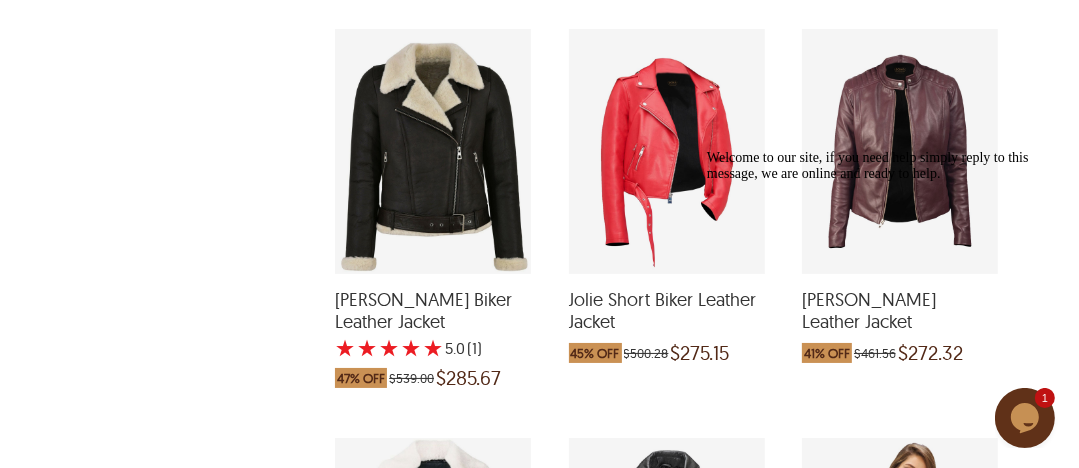 drag, startPoint x: 915, startPoint y: 141, endPoint x: 960, endPoint y: 161, distance: 49.24429 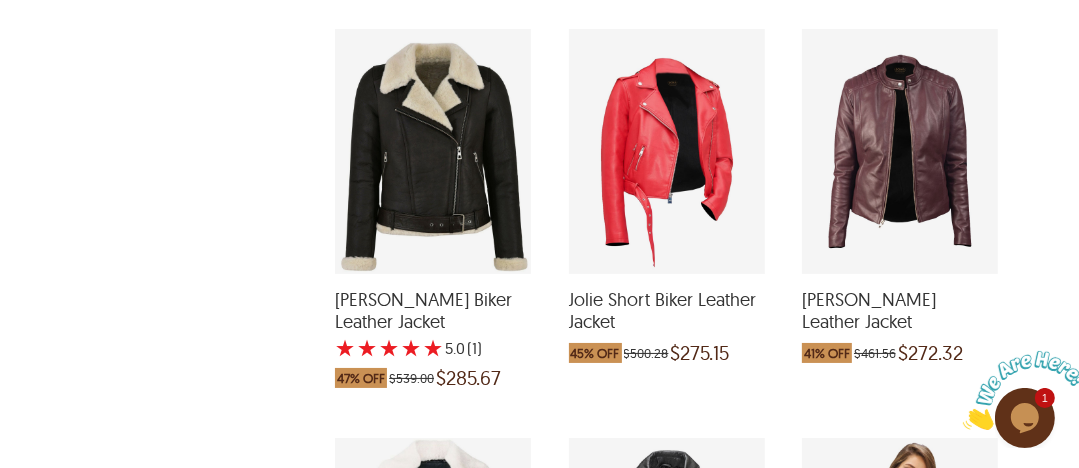 click at bounding box center [900, 151] 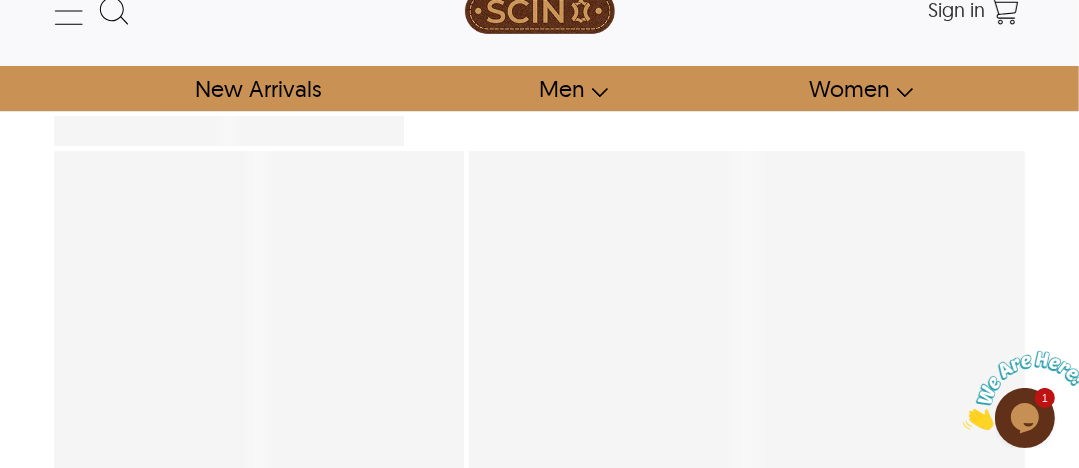 scroll, scrollTop: 0, scrollLeft: 0, axis: both 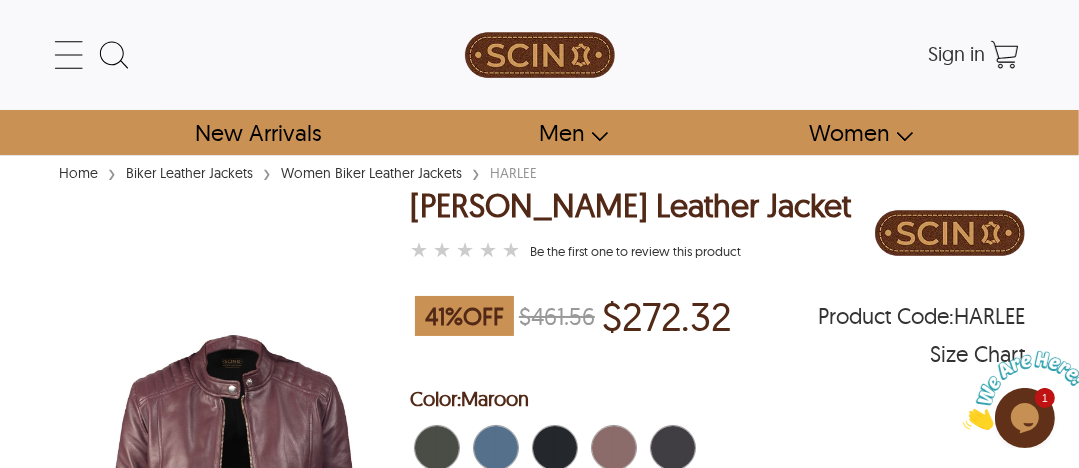 select on "********" 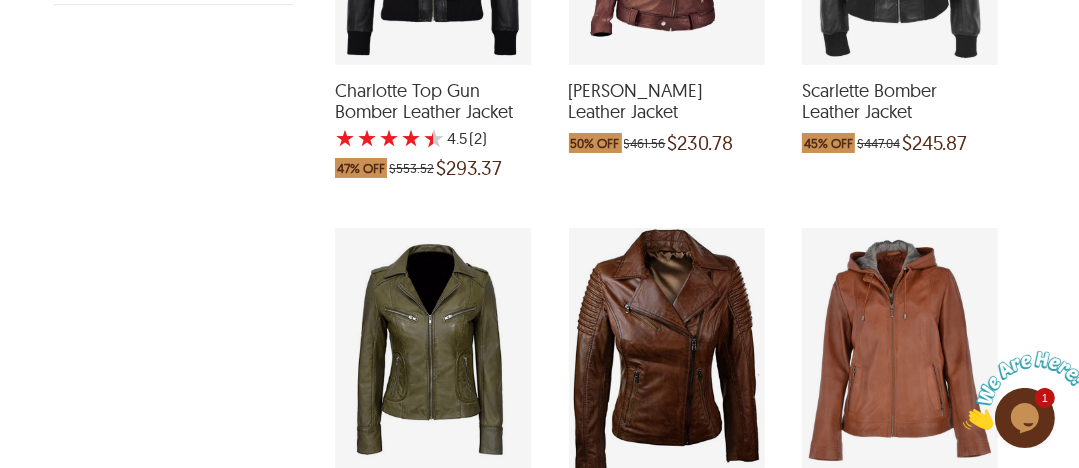 scroll, scrollTop: 2027, scrollLeft: 0, axis: vertical 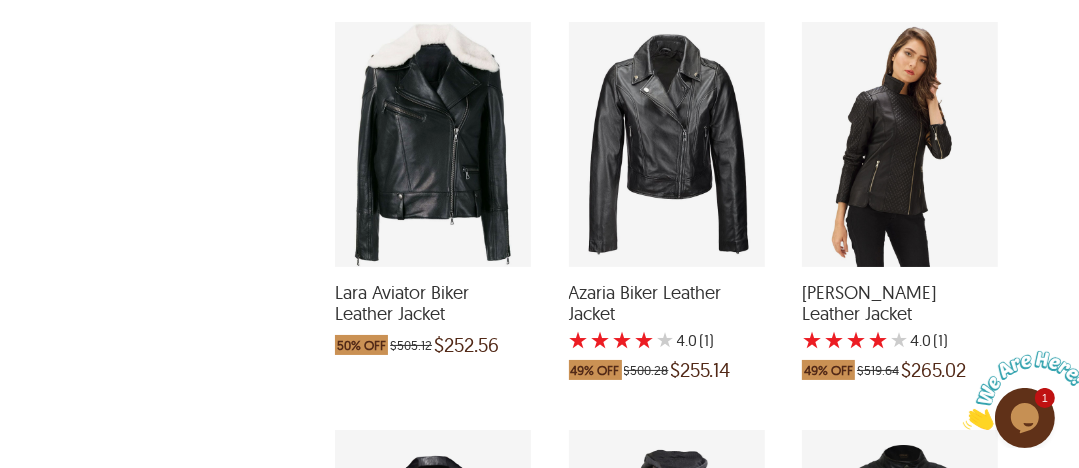 click at bounding box center [433, 144] 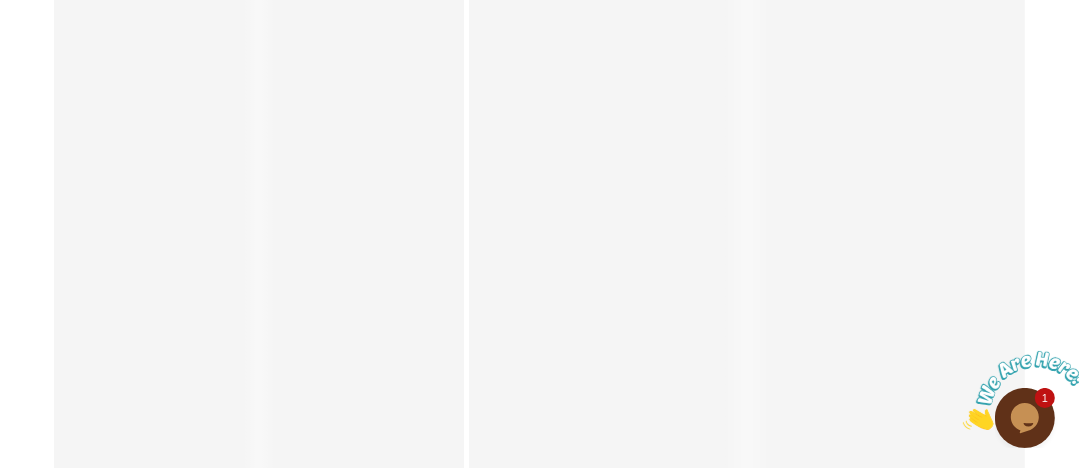 scroll, scrollTop: 0, scrollLeft: 0, axis: both 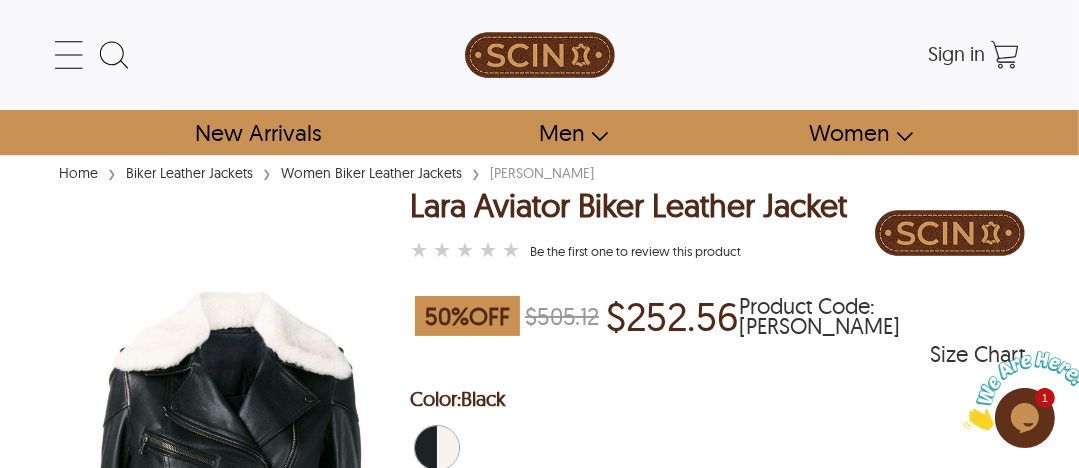 select on "********" 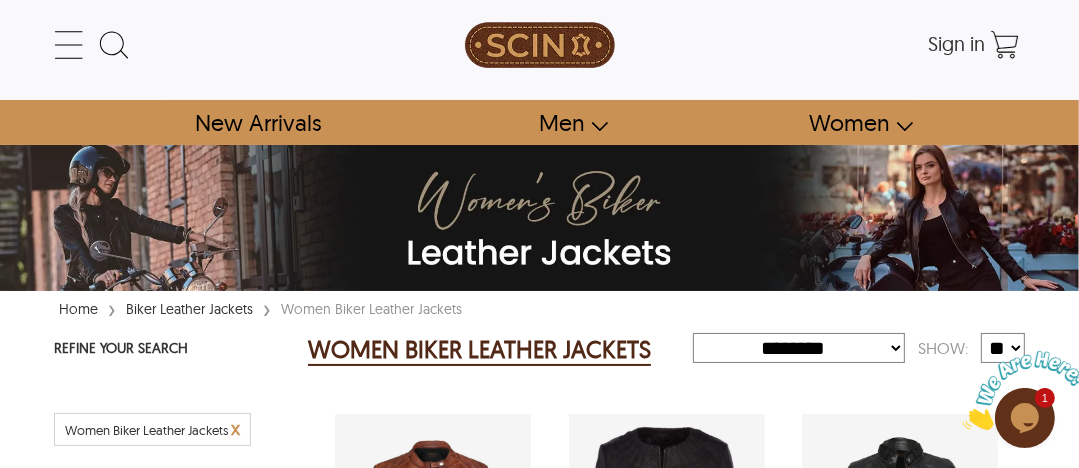 scroll, scrollTop: 2443, scrollLeft: 0, axis: vertical 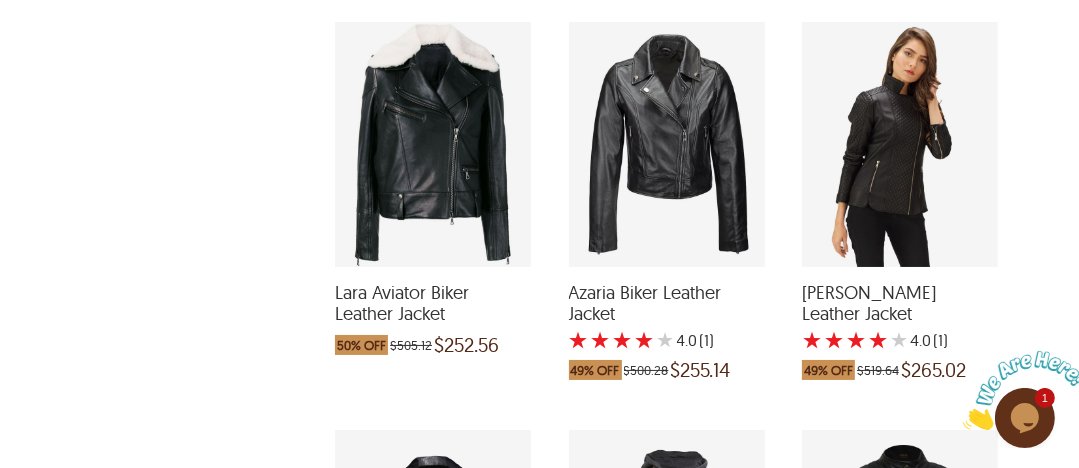 drag, startPoint x: 650, startPoint y: 153, endPoint x: 608, endPoint y: 134, distance: 46.09772 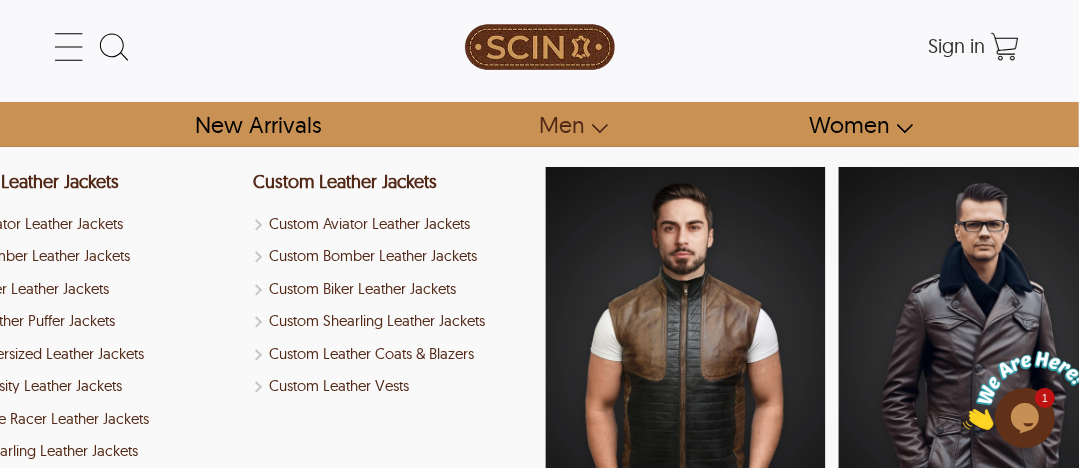 scroll, scrollTop: 0, scrollLeft: 0, axis: both 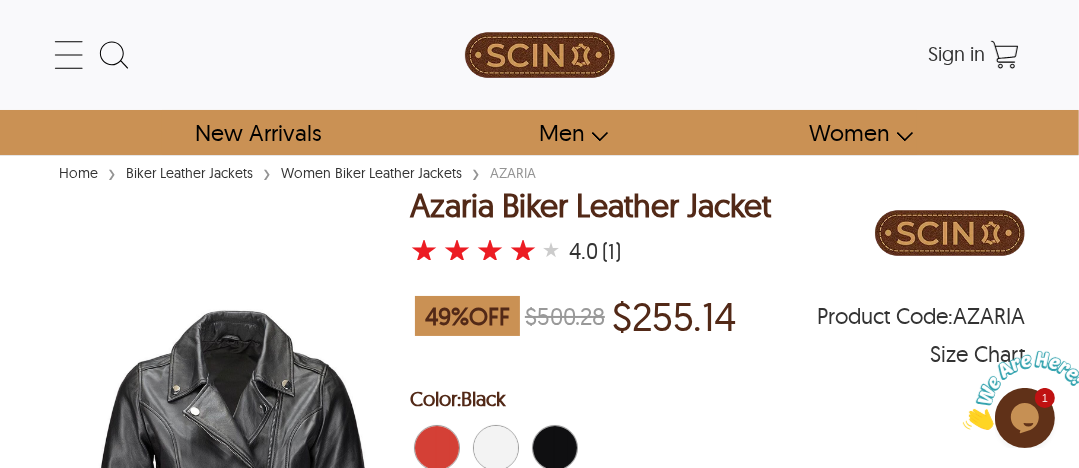 select on "********" 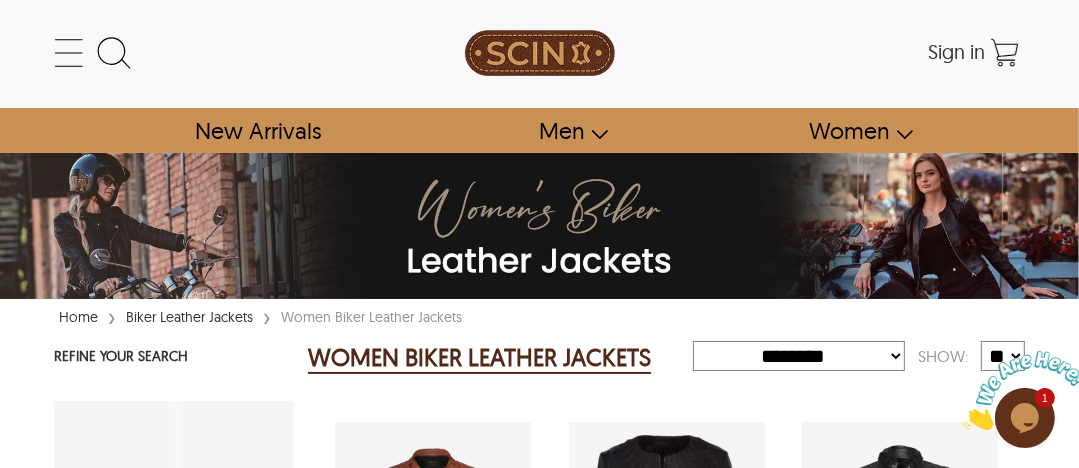 scroll, scrollTop: 2443, scrollLeft: 0, axis: vertical 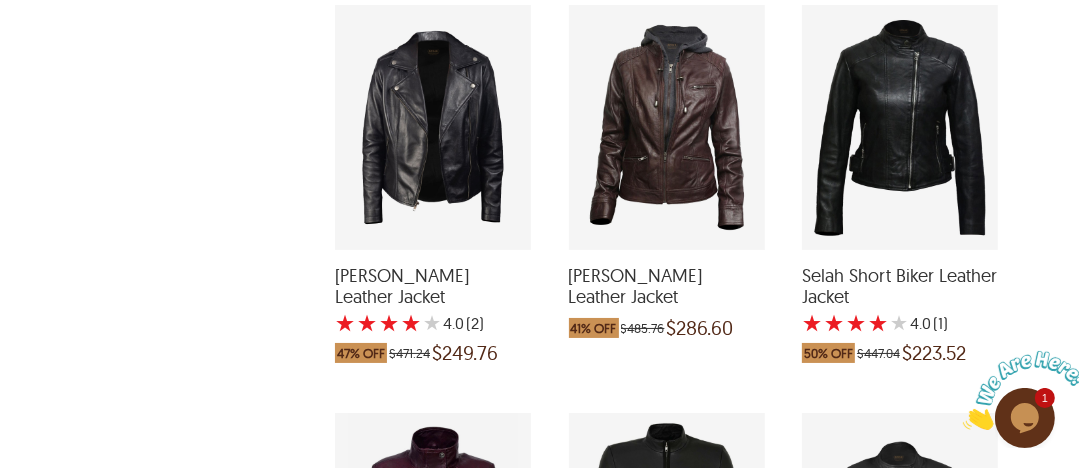click at bounding box center [433, 127] 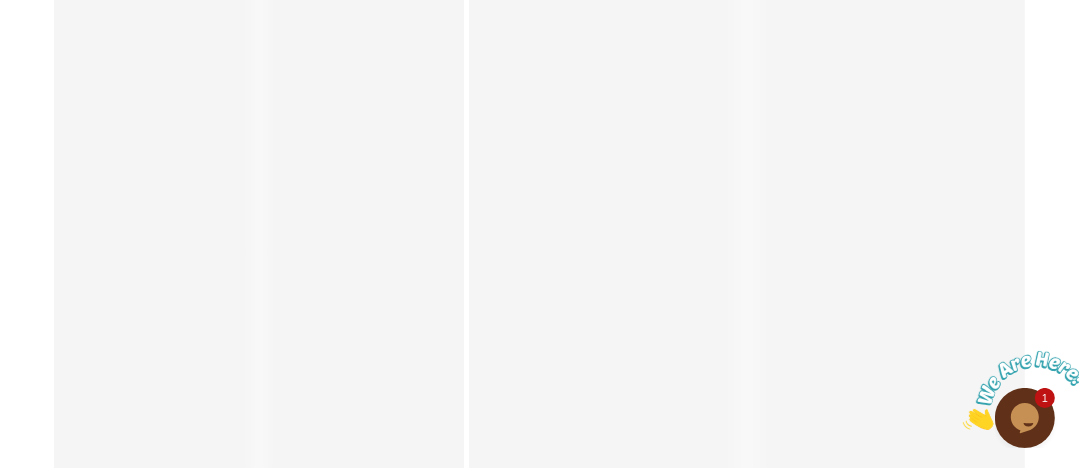 scroll, scrollTop: 0, scrollLeft: 0, axis: both 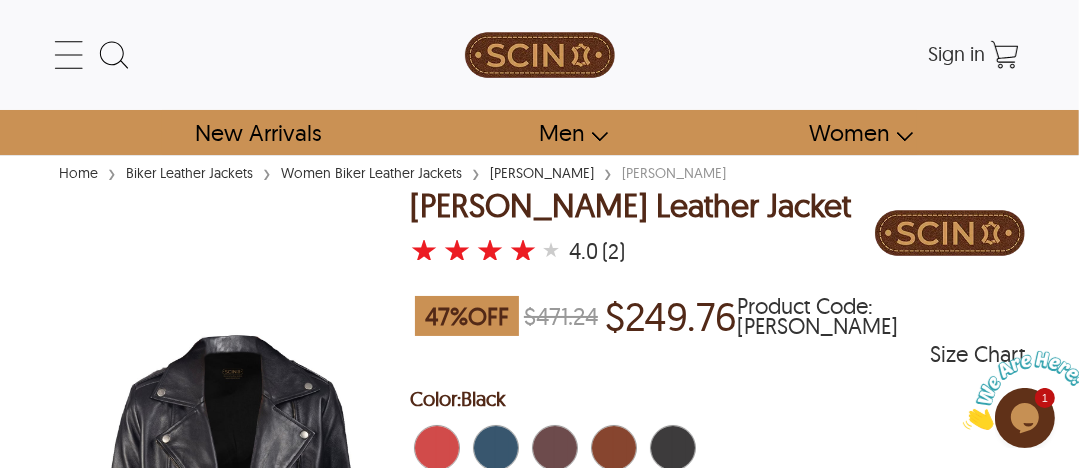 select on "********" 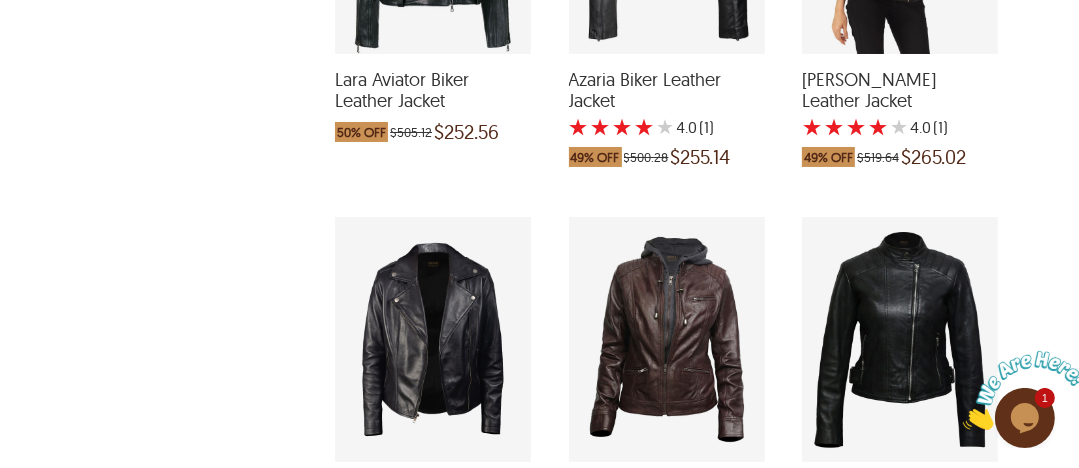 scroll, scrollTop: 2868, scrollLeft: 0, axis: vertical 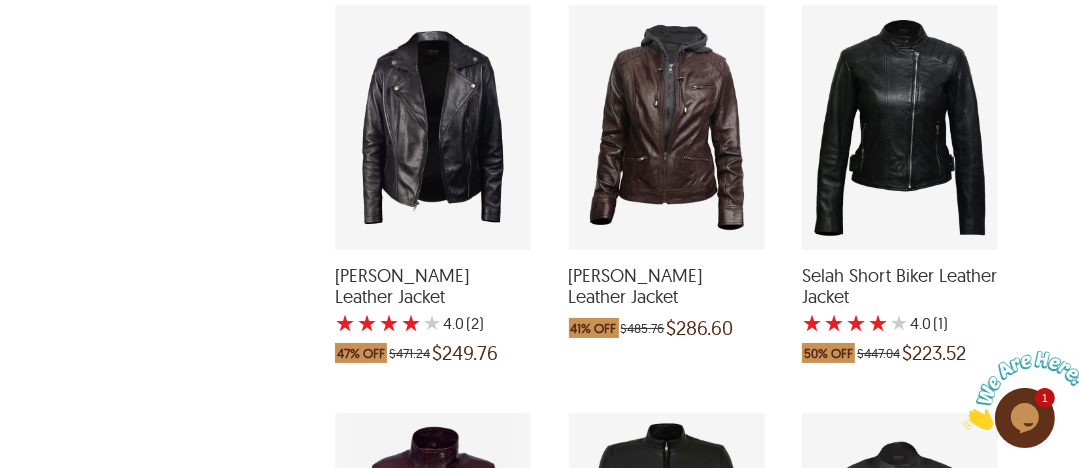 click at bounding box center [667, 127] 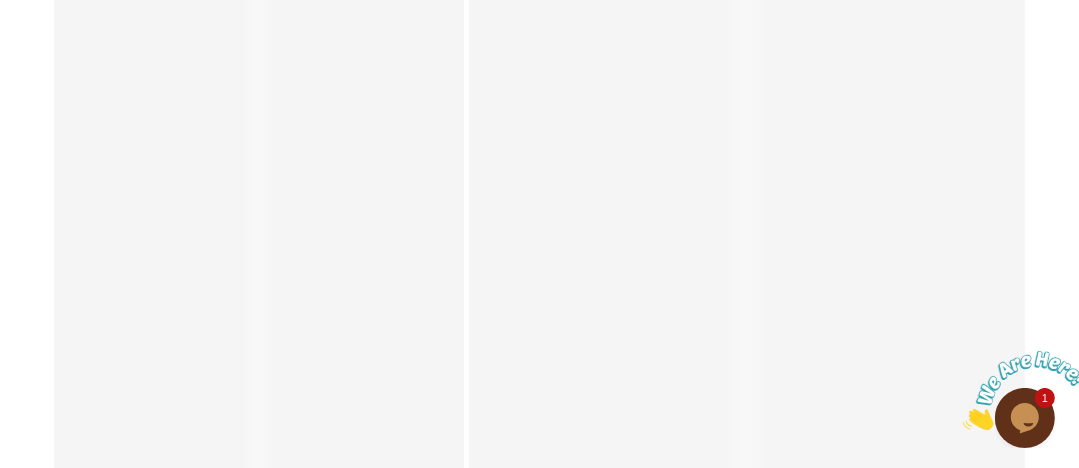 scroll, scrollTop: 0, scrollLeft: 0, axis: both 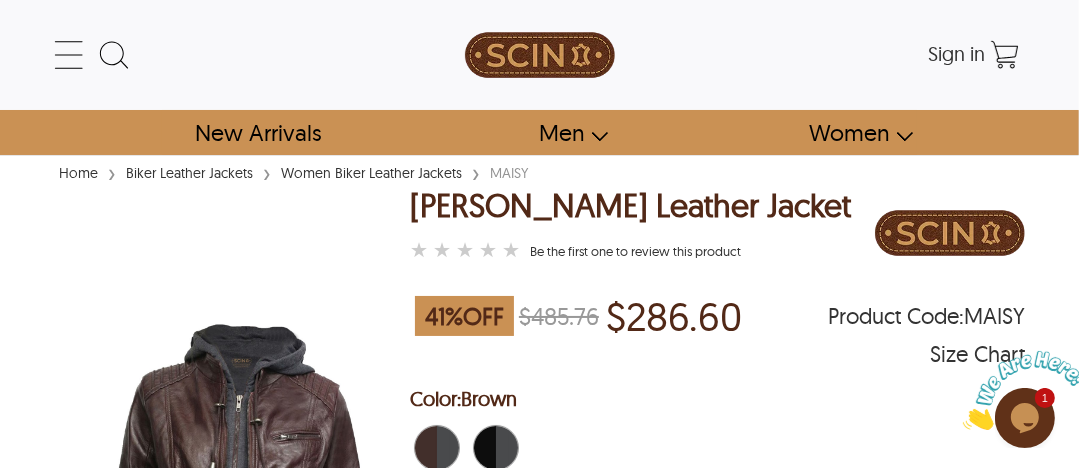 drag, startPoint x: 204, startPoint y: 485, endPoint x: 165, endPoint y: 421, distance: 74.94665 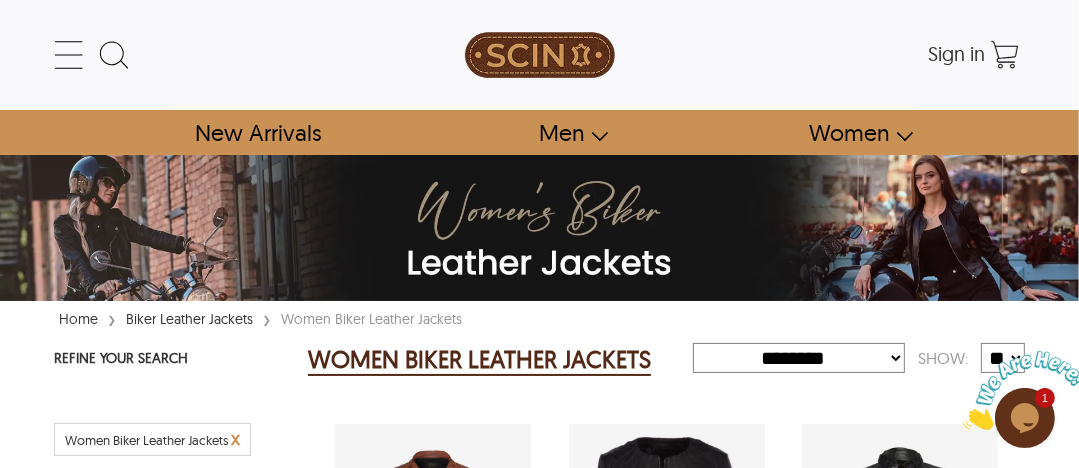 scroll, scrollTop: 2868, scrollLeft: 0, axis: vertical 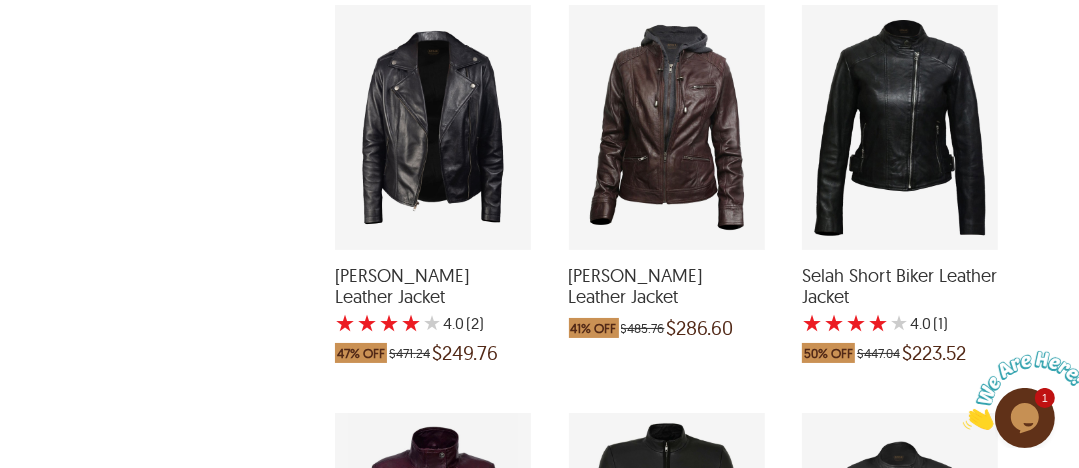 click at bounding box center (900, 127) 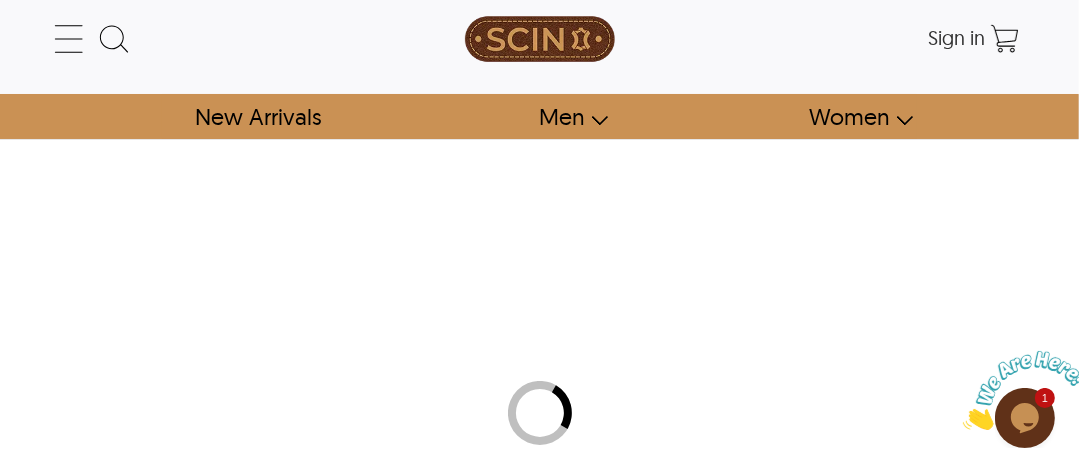 scroll, scrollTop: 0, scrollLeft: 0, axis: both 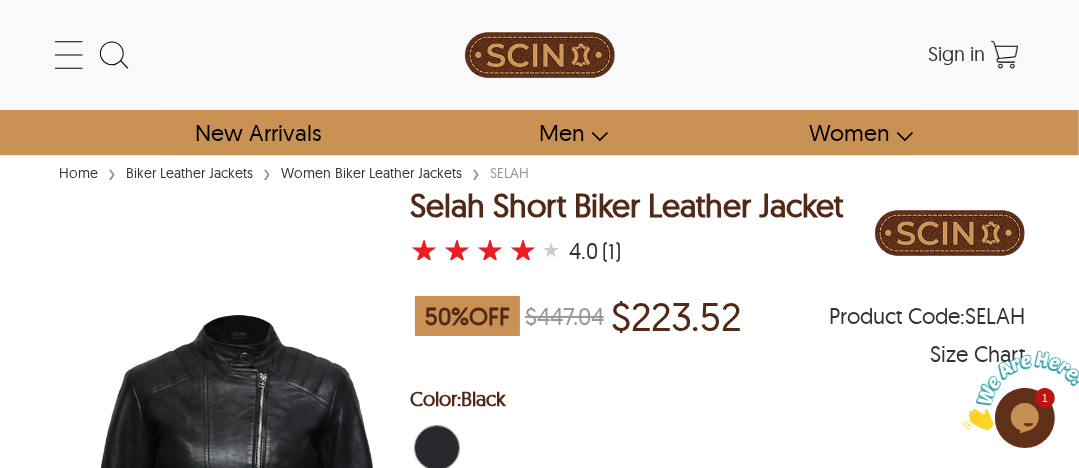 select on "********" 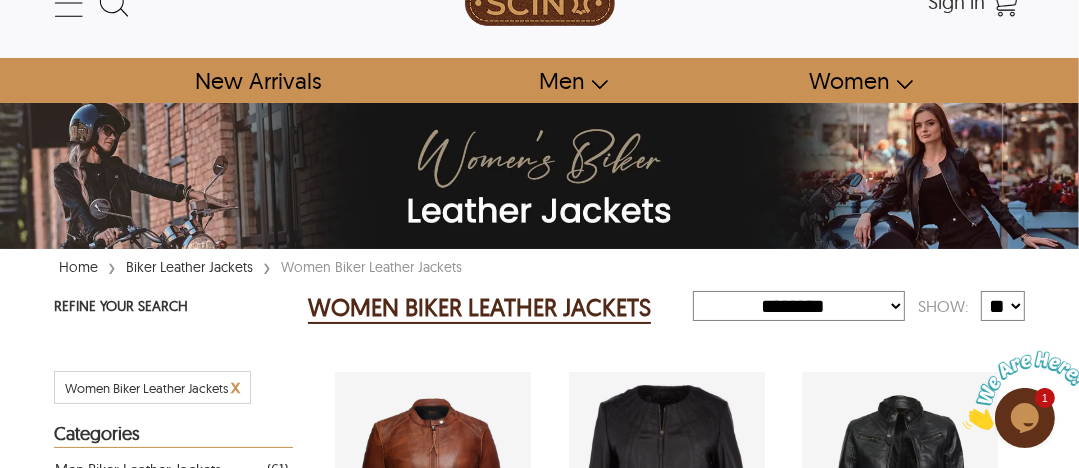 scroll, scrollTop: 2868, scrollLeft: 0, axis: vertical 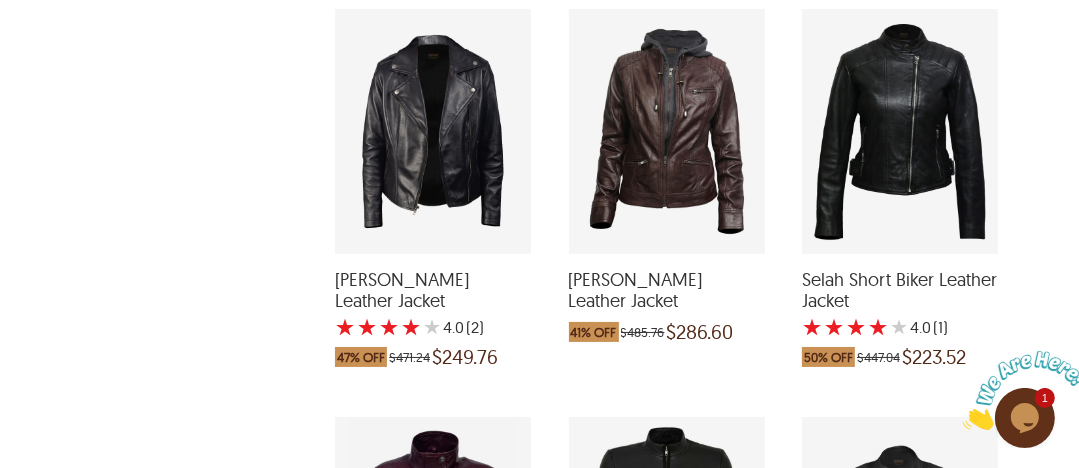 click at bounding box center (900, 131) 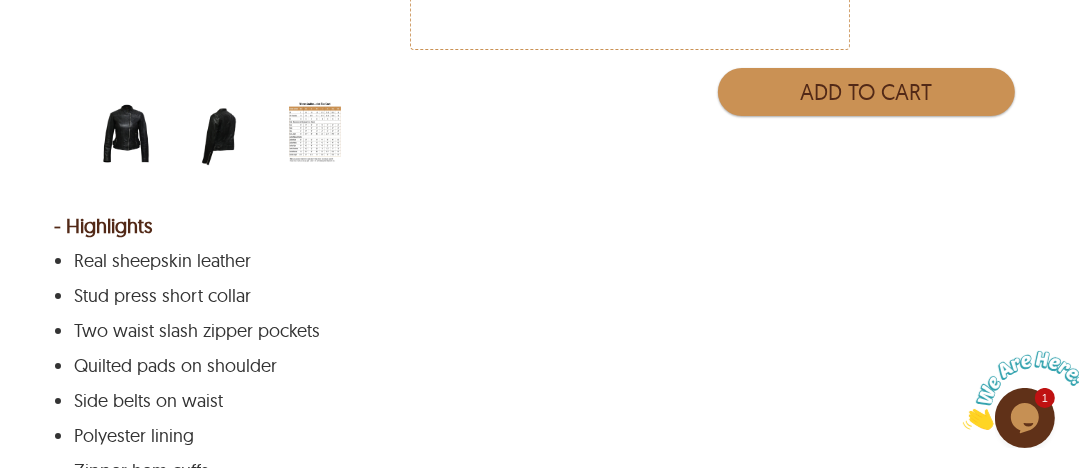 scroll, scrollTop: 0, scrollLeft: 0, axis: both 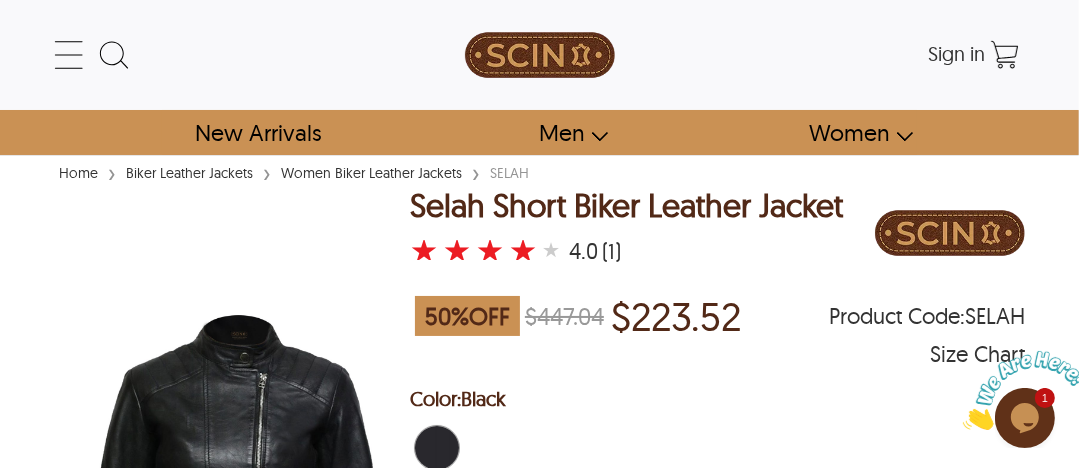 select on "********" 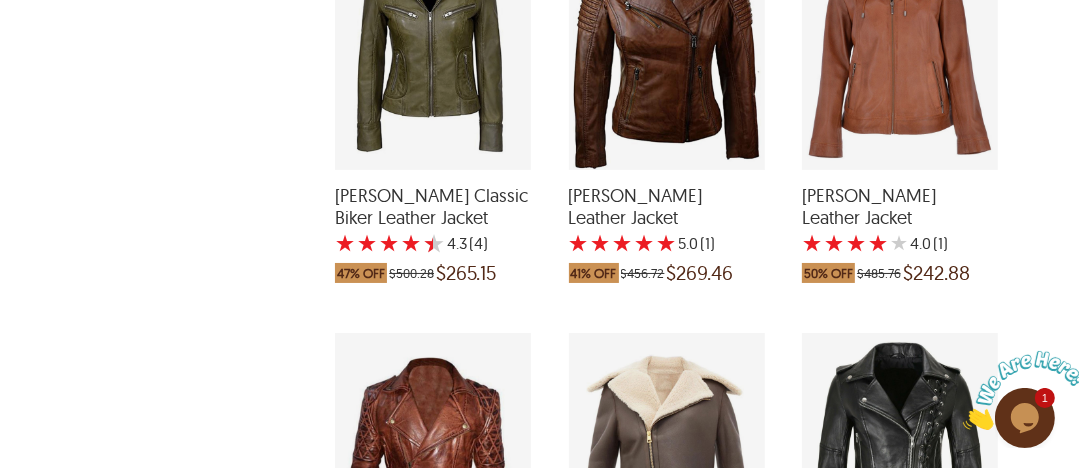 scroll, scrollTop: 2864, scrollLeft: 0, axis: vertical 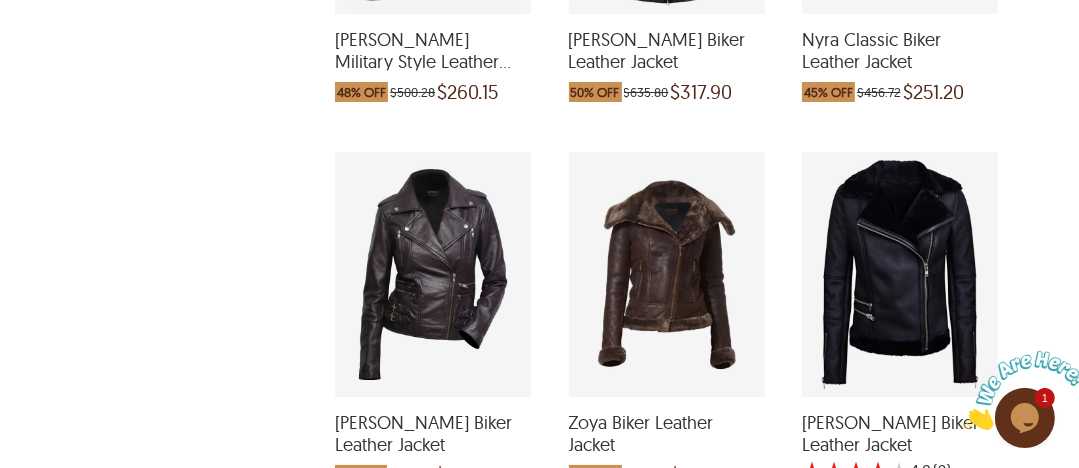 click at bounding box center [433, 274] 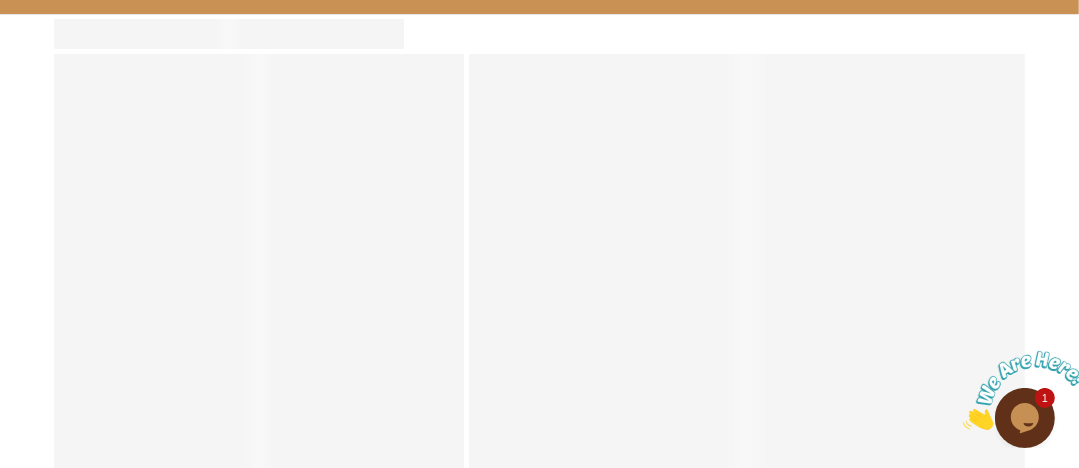 scroll, scrollTop: 0, scrollLeft: 0, axis: both 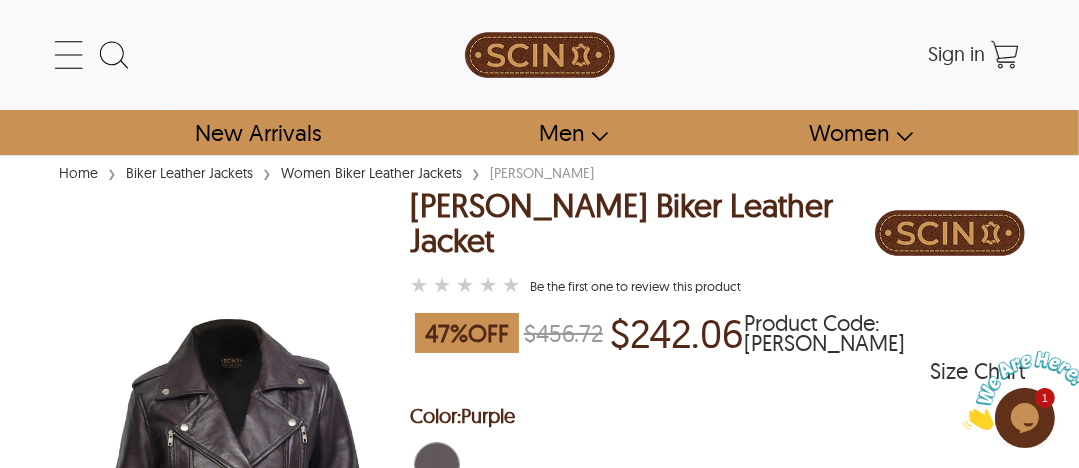 select on "********" 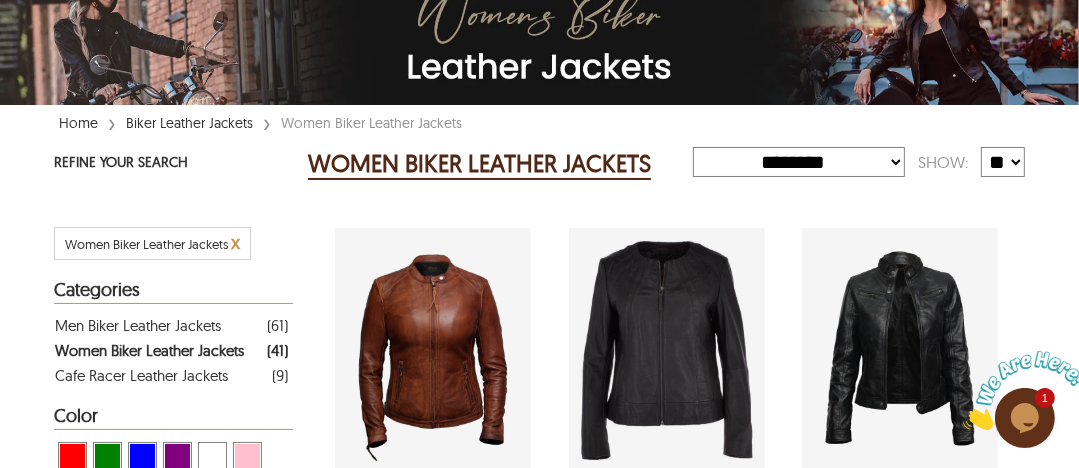 scroll, scrollTop: 3512, scrollLeft: 0, axis: vertical 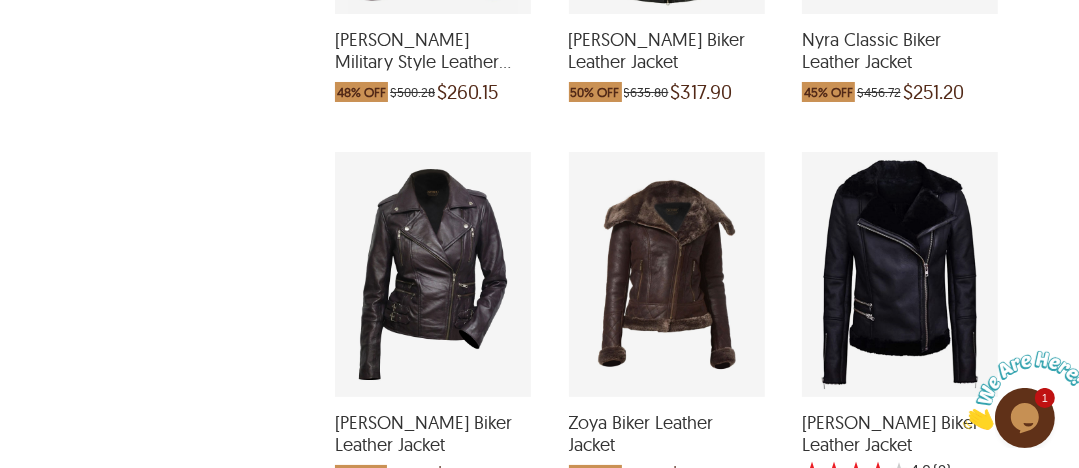 click at bounding box center (667, 274) 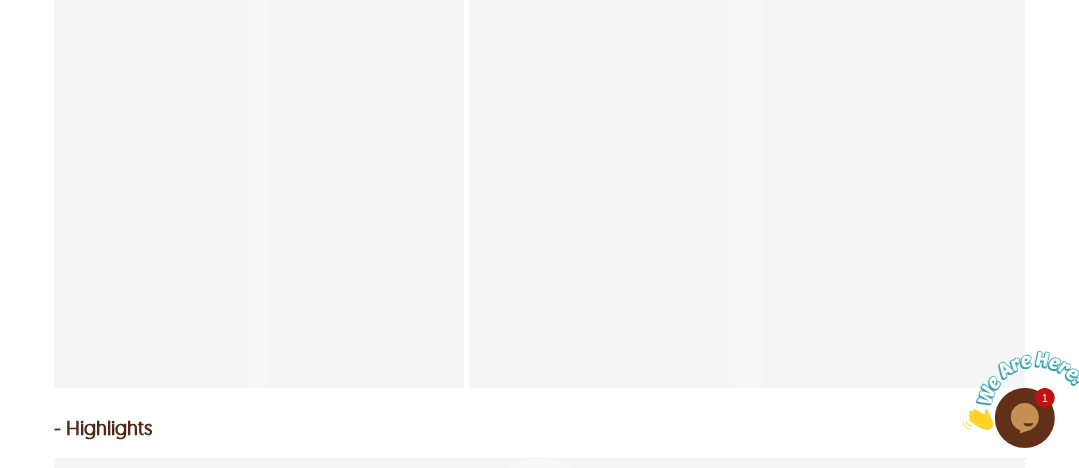 scroll, scrollTop: 0, scrollLeft: 0, axis: both 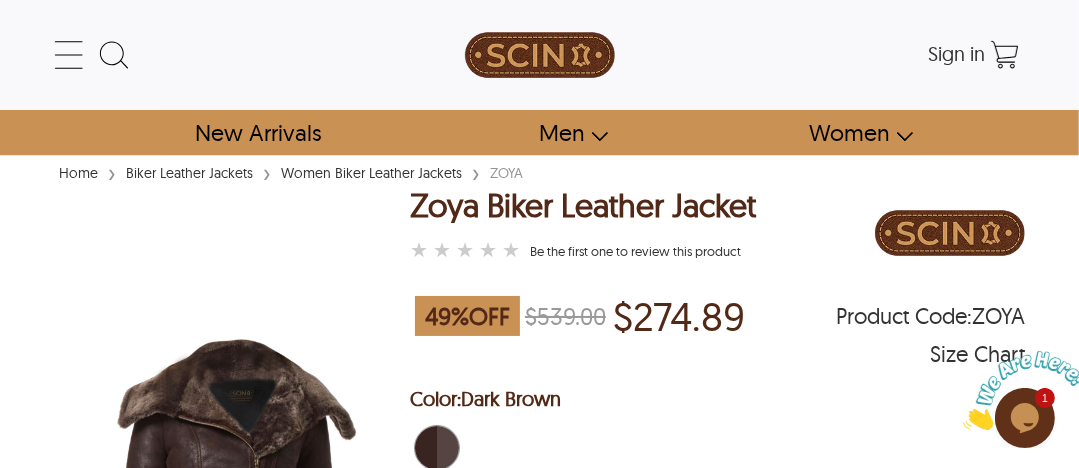 select on "********" 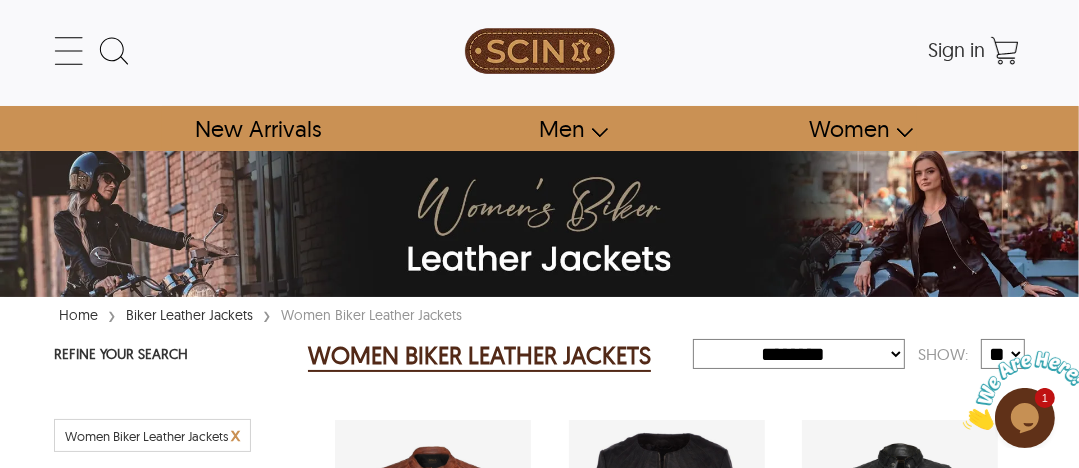 scroll, scrollTop: 3512, scrollLeft: 0, axis: vertical 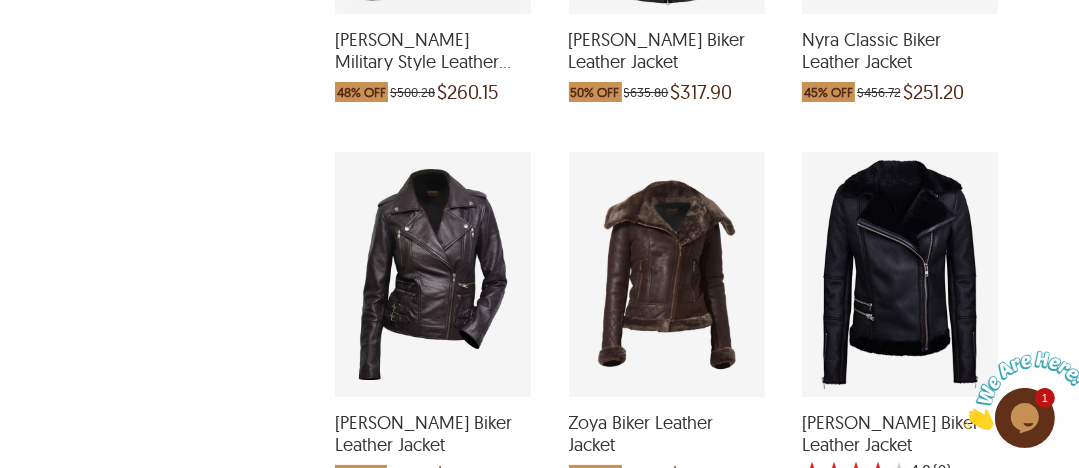 click at bounding box center [900, 274] 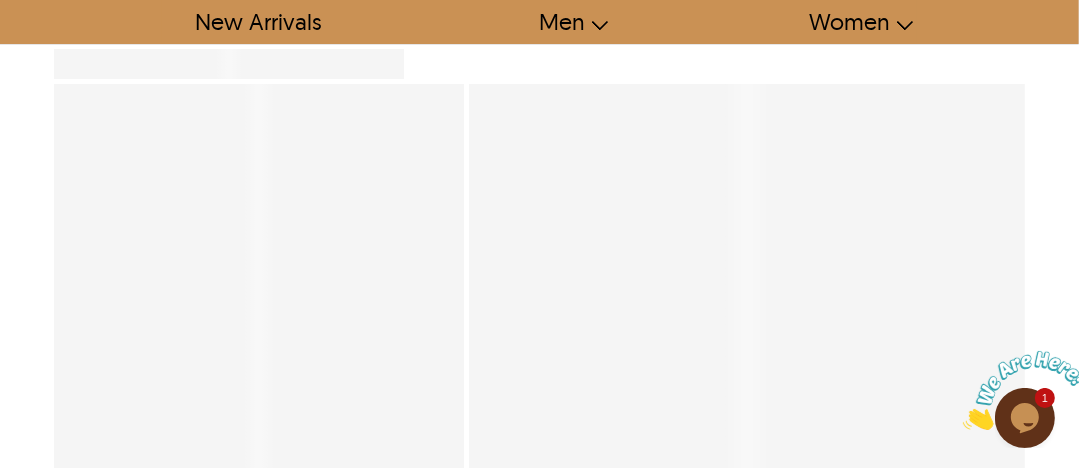 scroll, scrollTop: 0, scrollLeft: 0, axis: both 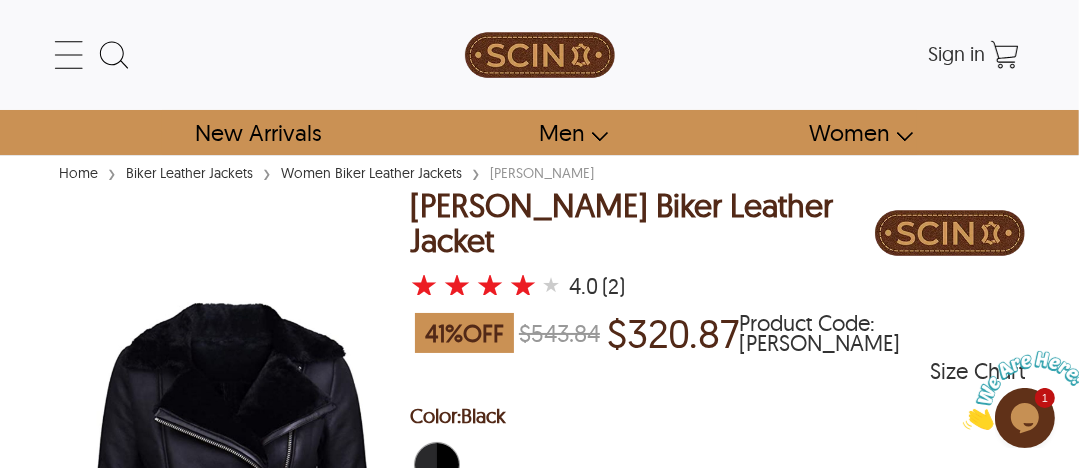 select on "********" 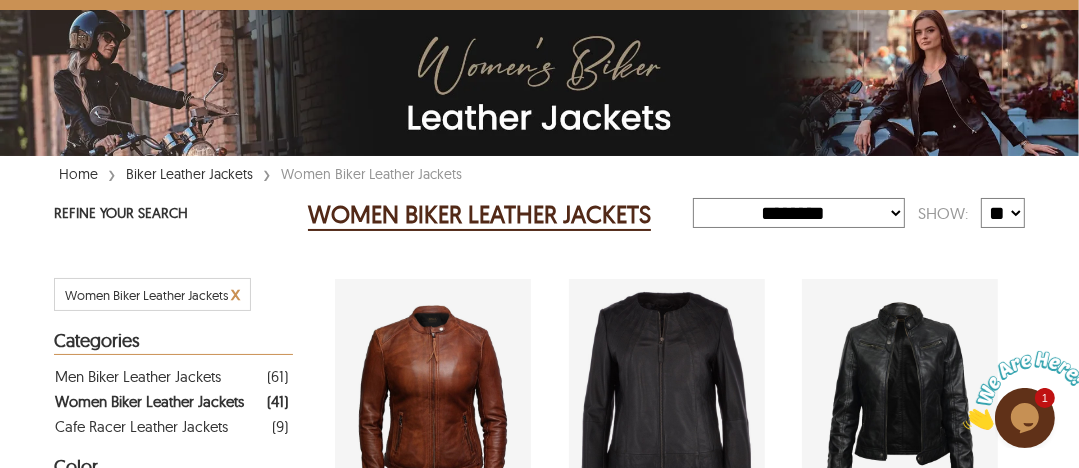 scroll, scrollTop: 3512, scrollLeft: 0, axis: vertical 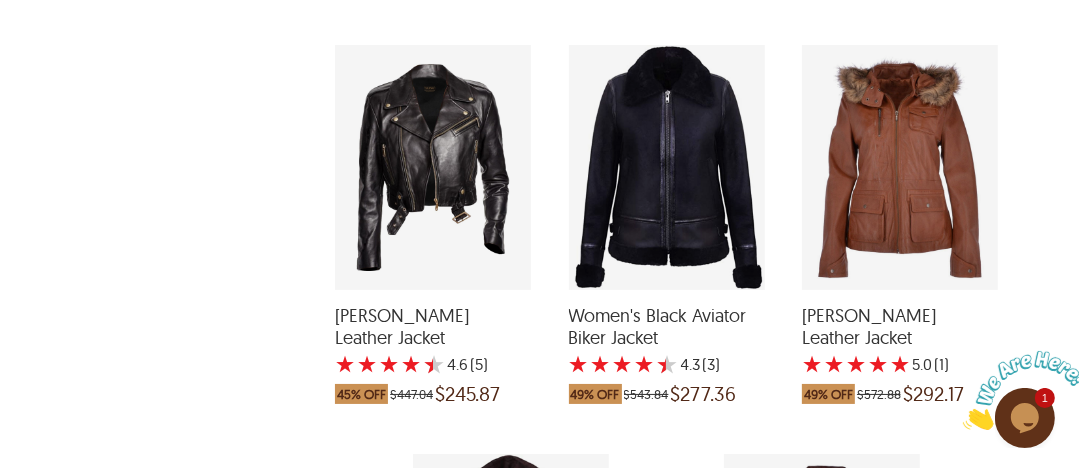 click at bounding box center [433, 167] 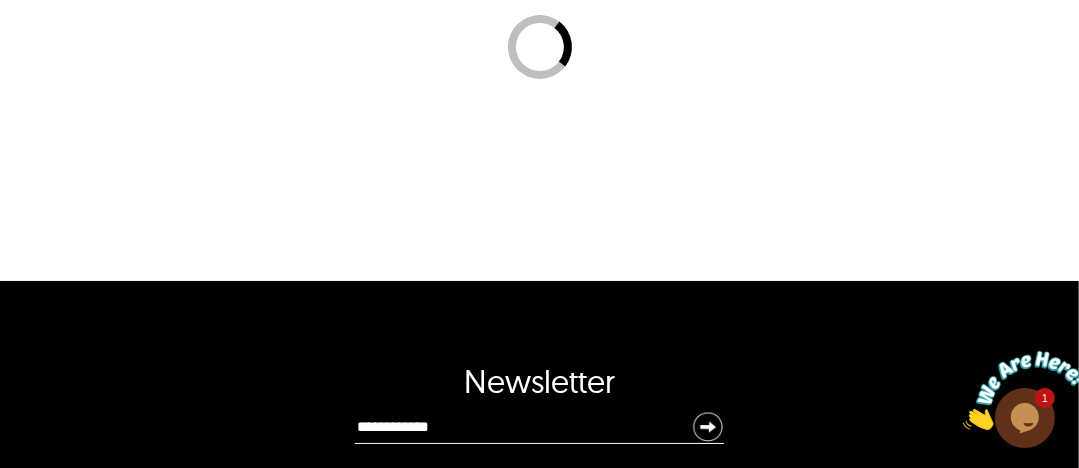 scroll, scrollTop: 0, scrollLeft: 0, axis: both 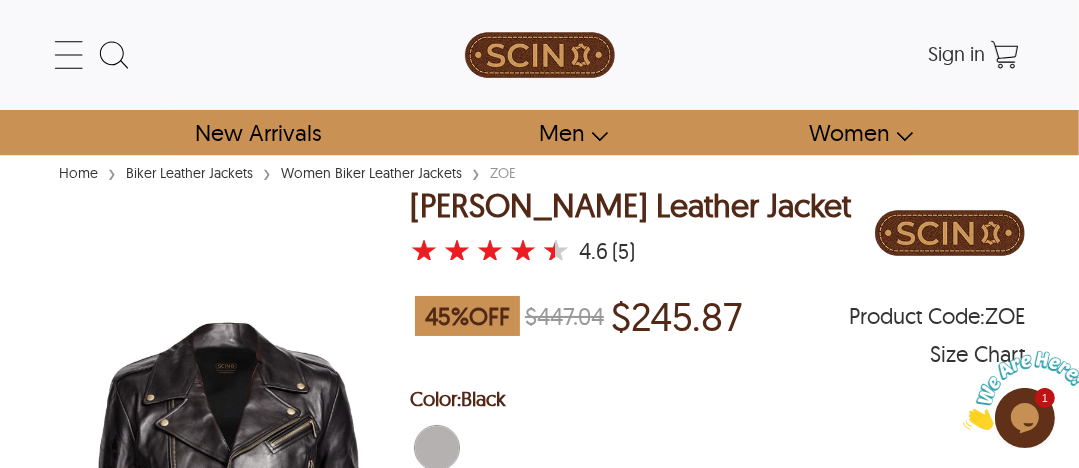 select on "********" 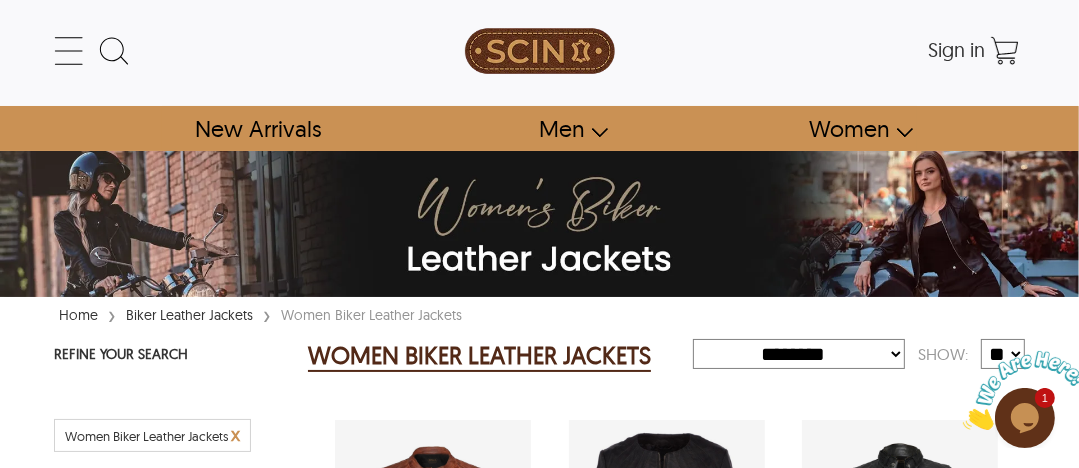 scroll, scrollTop: 4027, scrollLeft: 0, axis: vertical 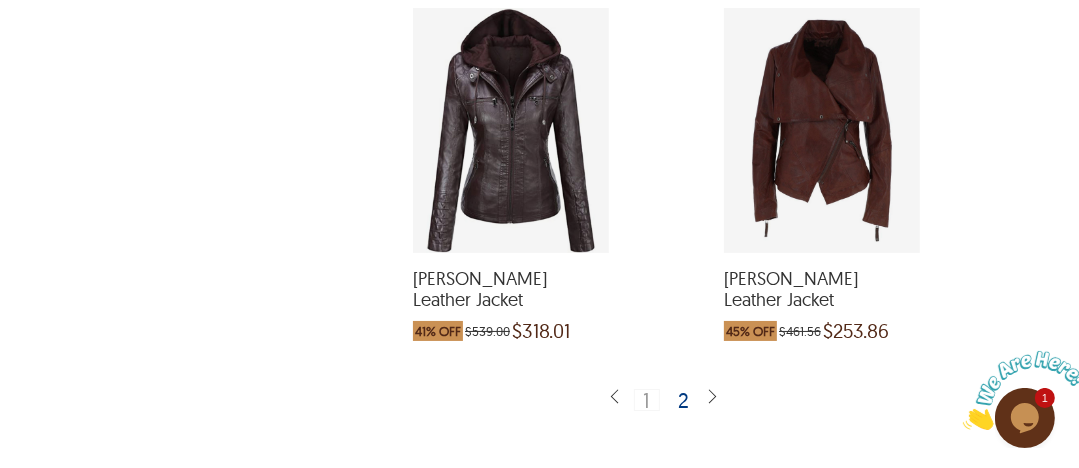 drag, startPoint x: 840, startPoint y: 190, endPoint x: 802, endPoint y: 147, distance: 57.384666 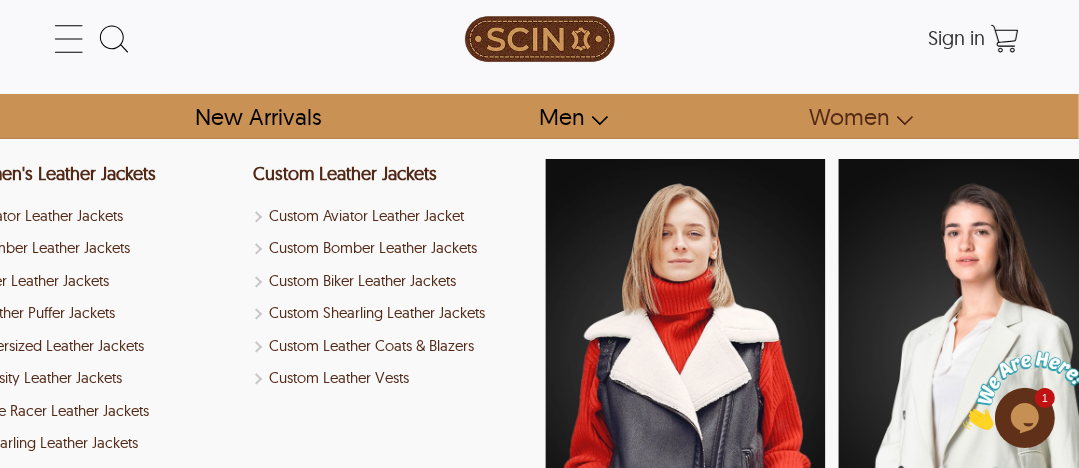 scroll, scrollTop: 0, scrollLeft: 0, axis: both 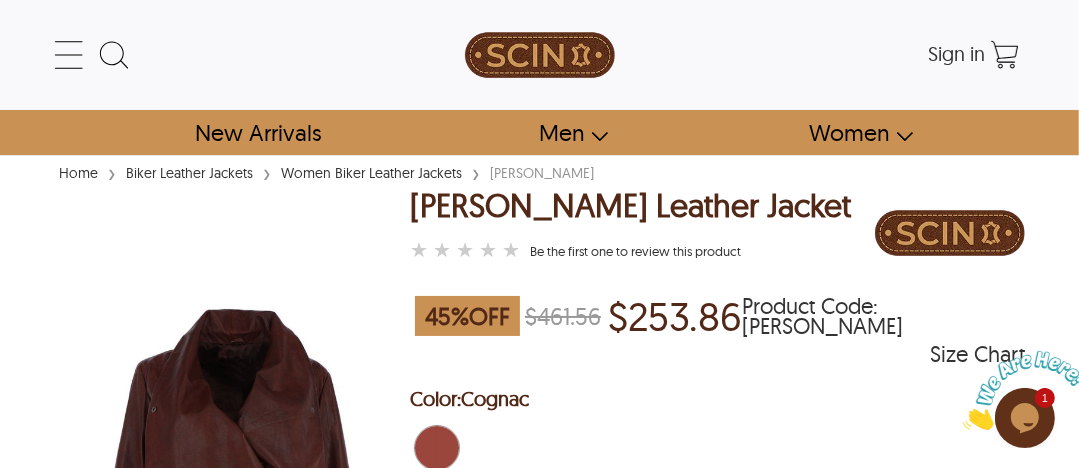 select on "********" 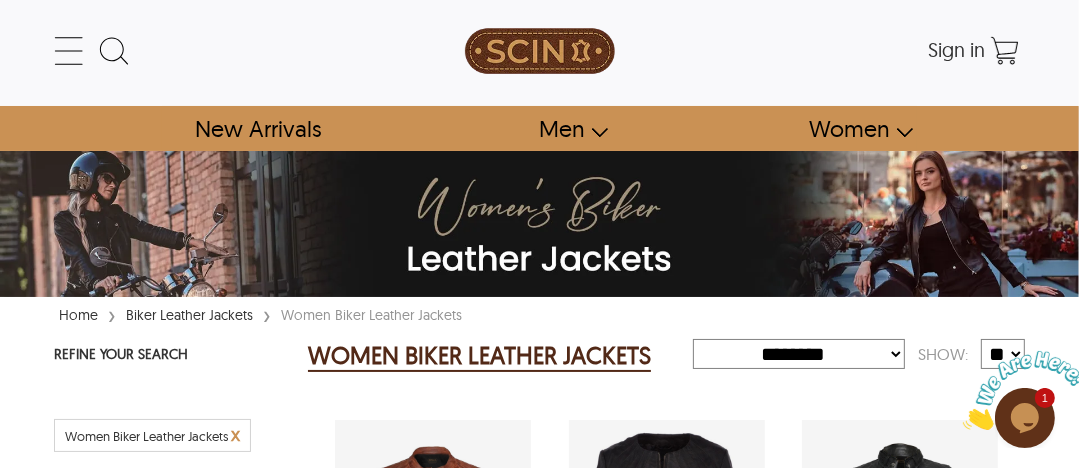scroll, scrollTop: 4473, scrollLeft: 0, axis: vertical 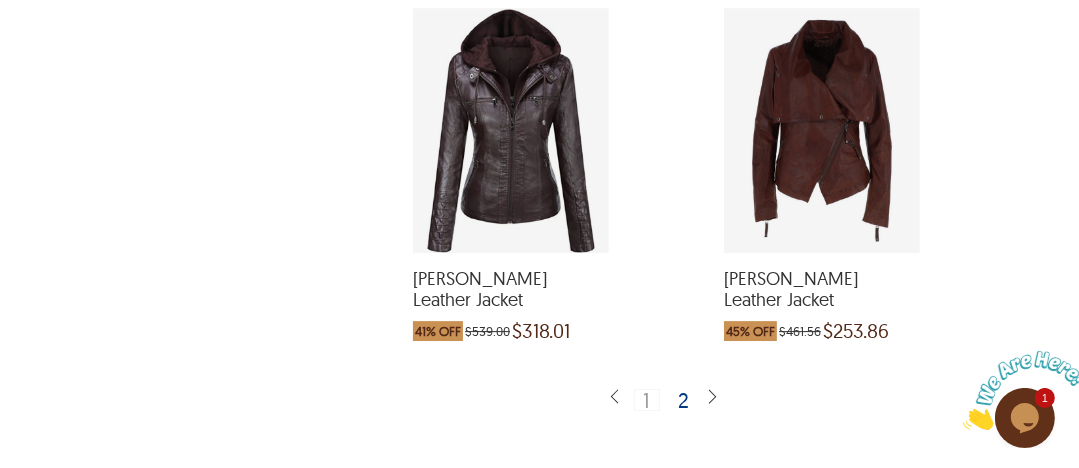 click at bounding box center [511, 130] 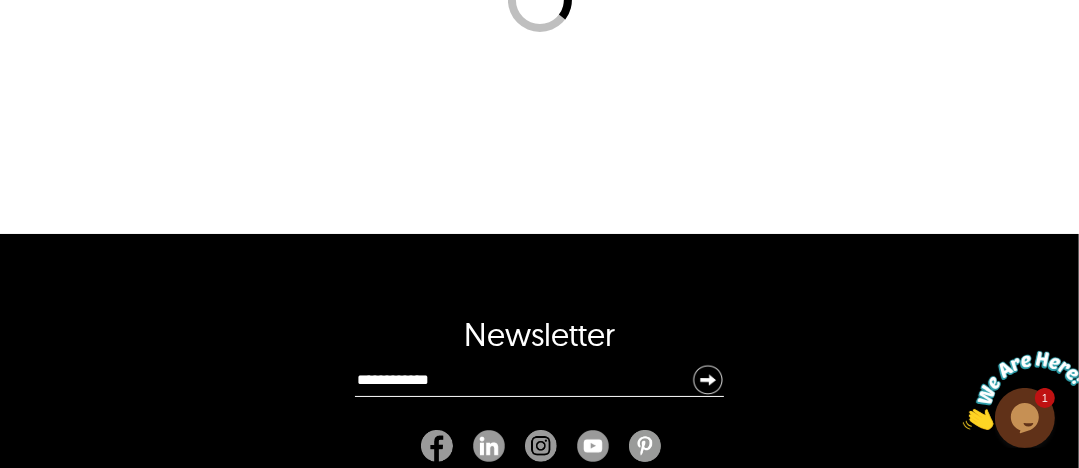 scroll, scrollTop: 0, scrollLeft: 0, axis: both 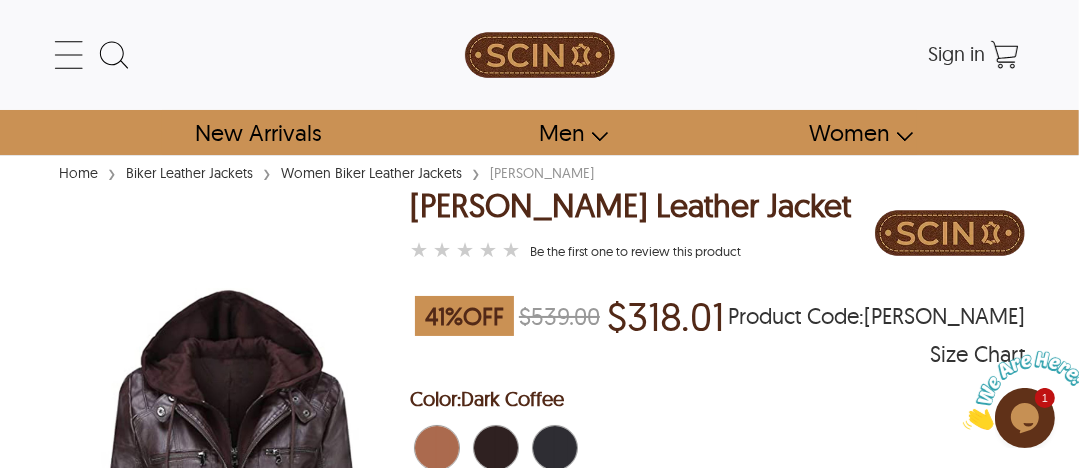 select on "********" 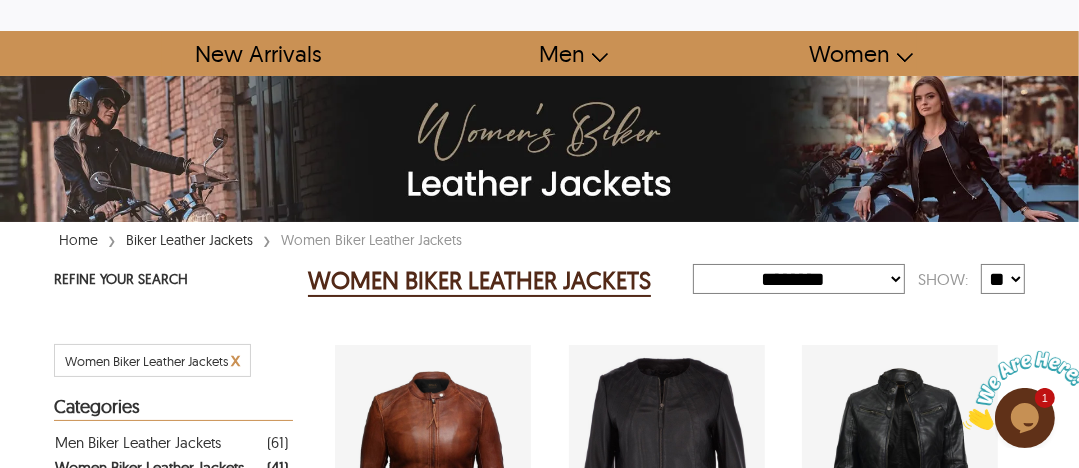 scroll, scrollTop: 4473, scrollLeft: 0, axis: vertical 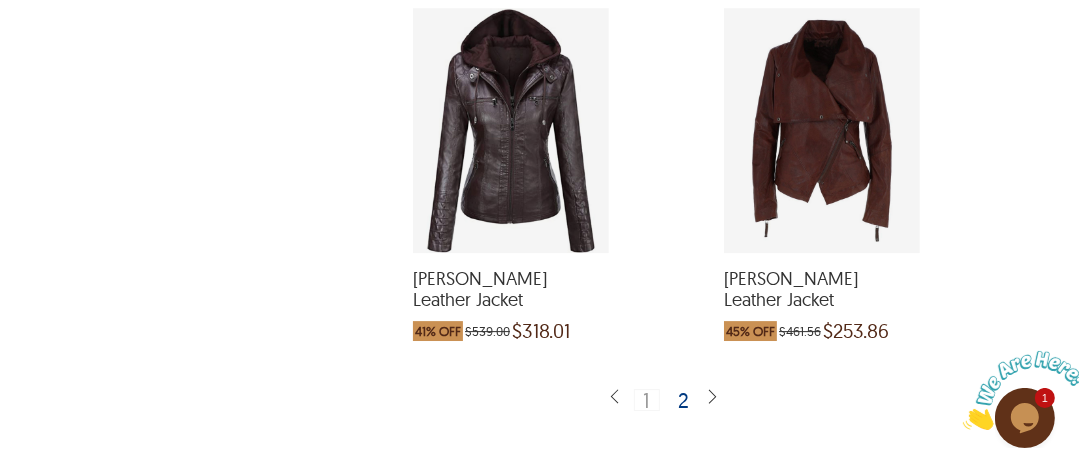 click at bounding box center [712, 397] 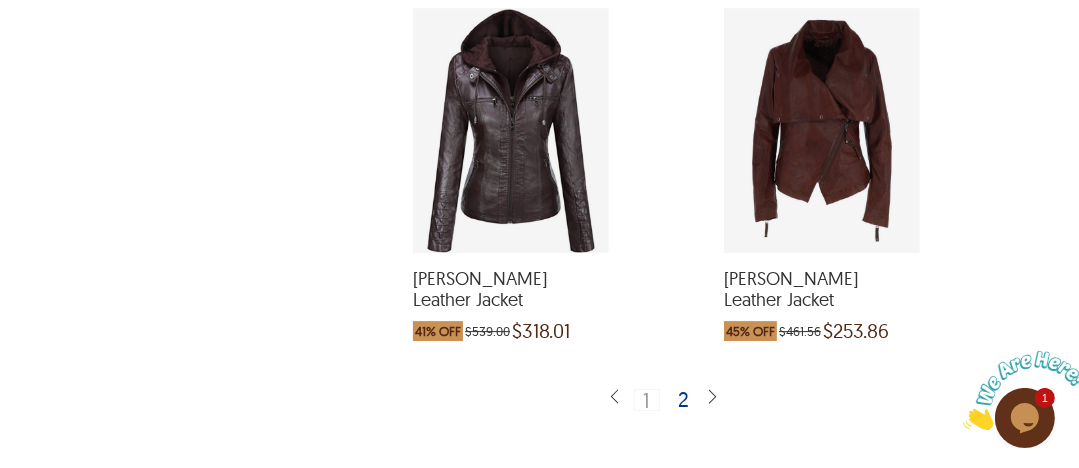 click on "2" at bounding box center [684, 399] 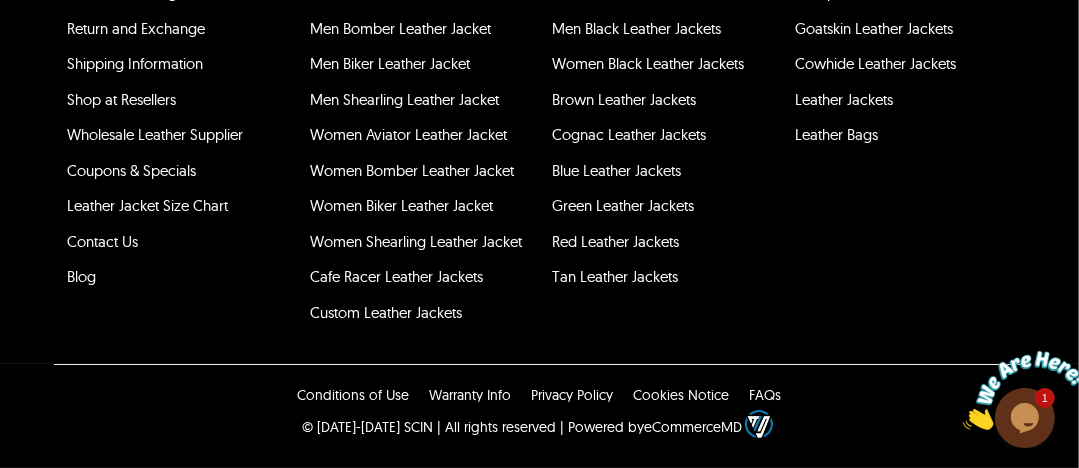 scroll, scrollTop: 0, scrollLeft: 0, axis: both 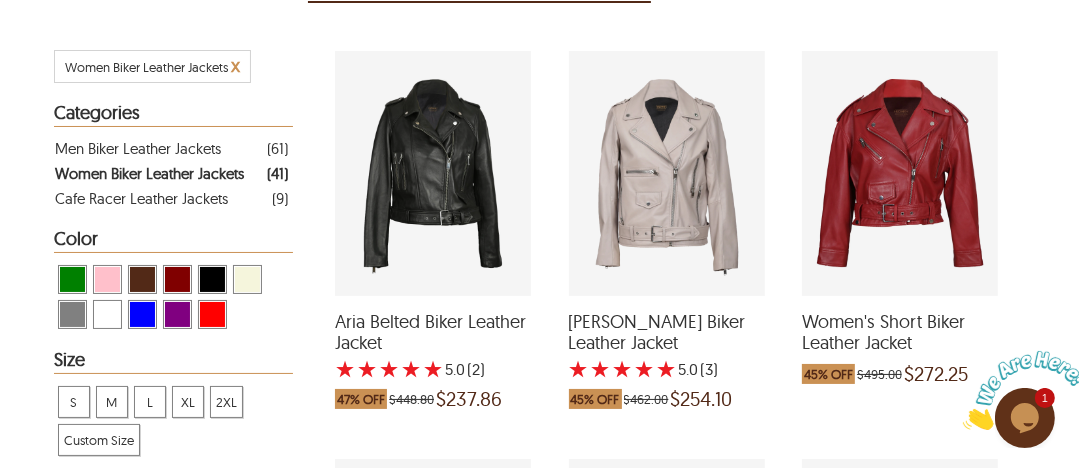 click at bounding box center (433, 173) 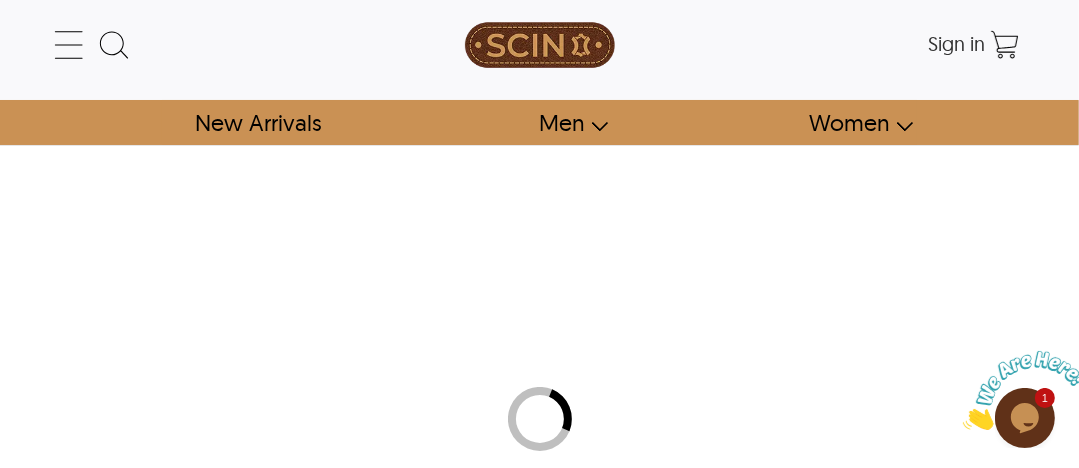 scroll, scrollTop: 0, scrollLeft: 0, axis: both 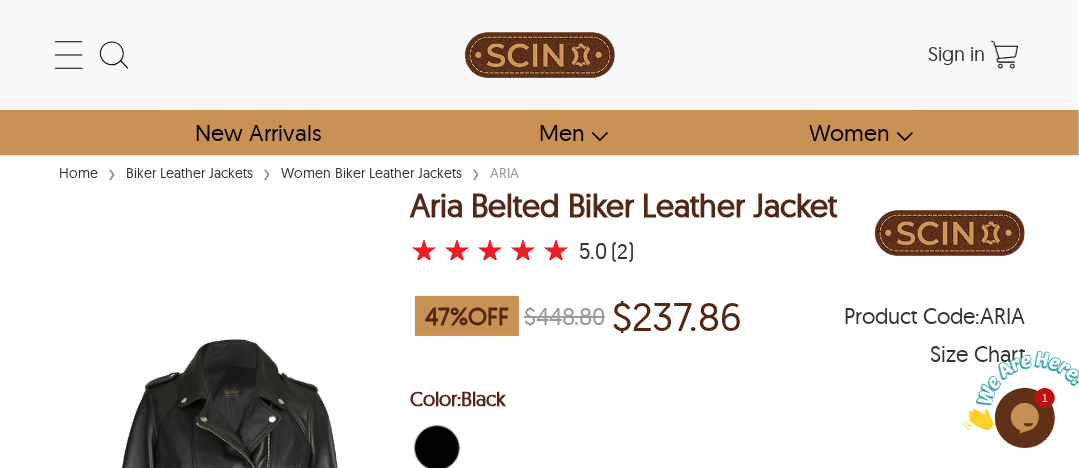 select on "********" 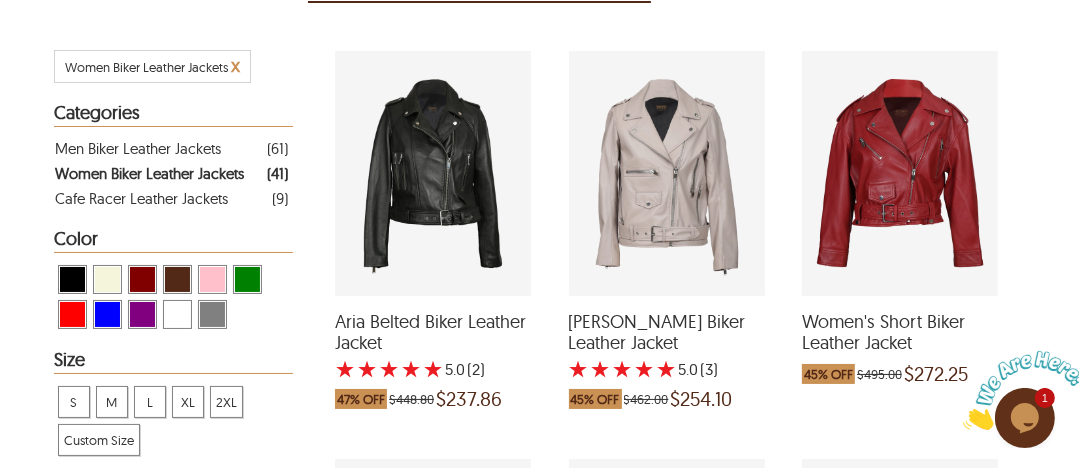 click at bounding box center (667, 173) 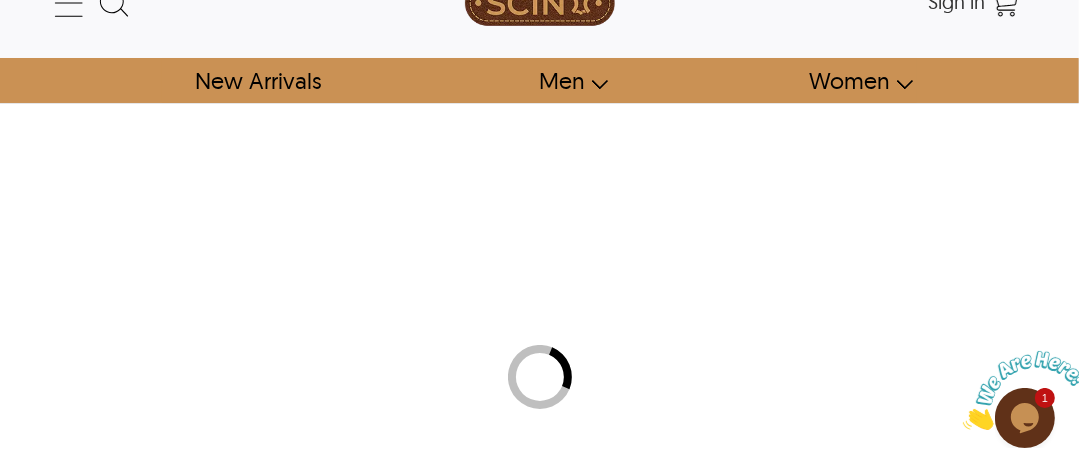 scroll, scrollTop: 0, scrollLeft: 0, axis: both 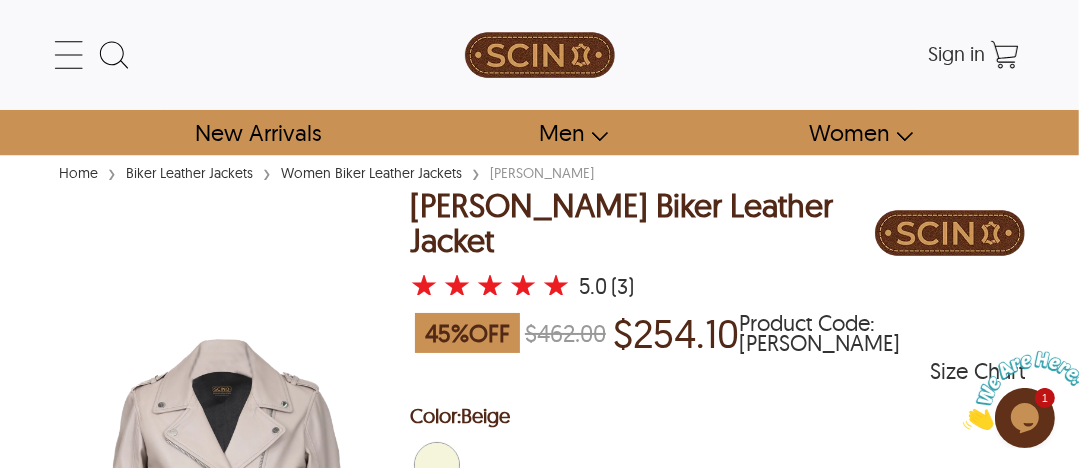 select on "********" 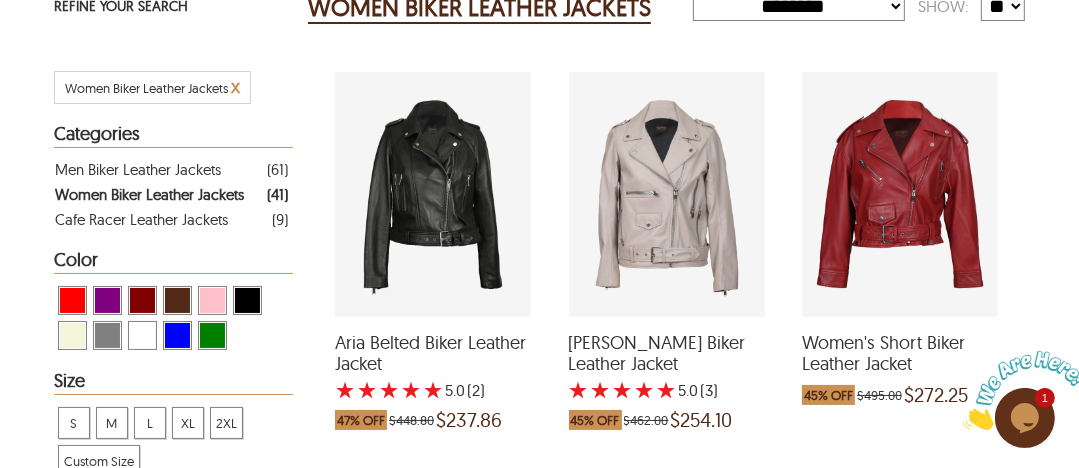 scroll, scrollTop: 373, scrollLeft: 0, axis: vertical 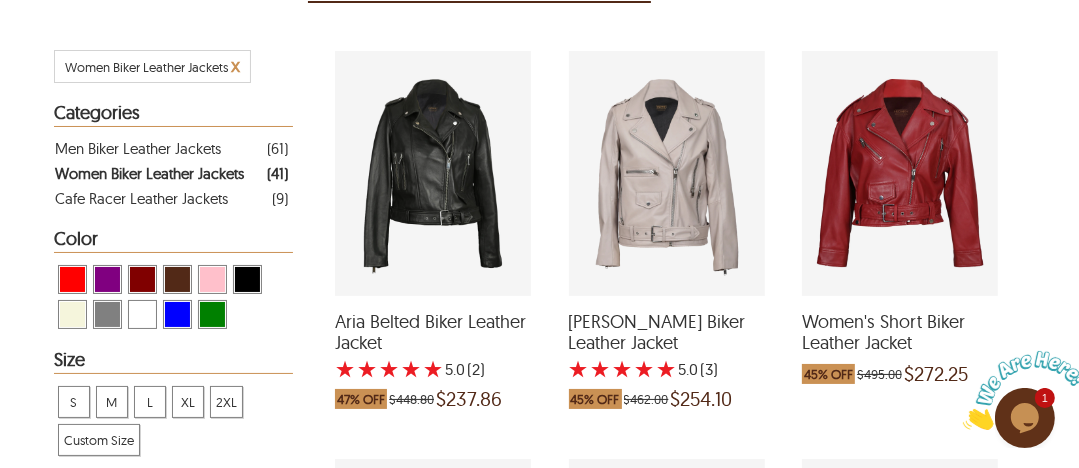 click at bounding box center (900, 173) 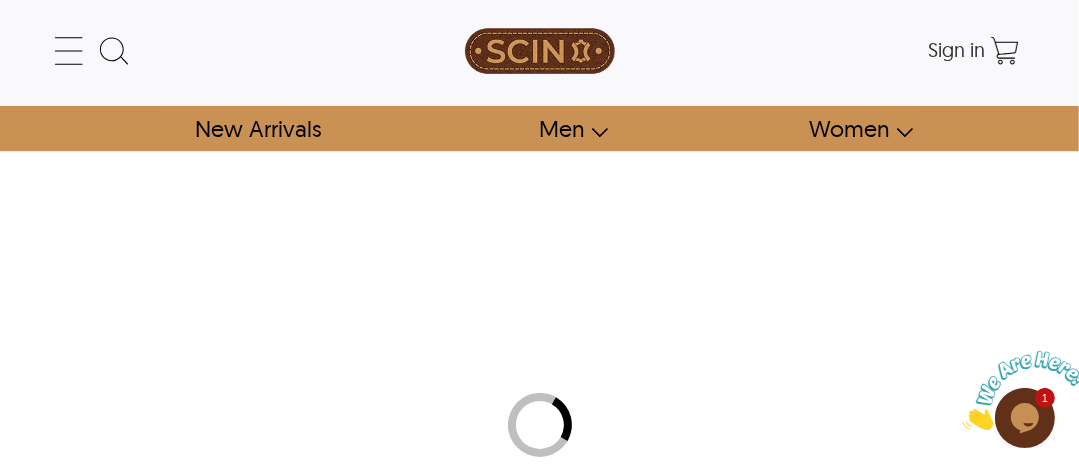 scroll, scrollTop: 0, scrollLeft: 0, axis: both 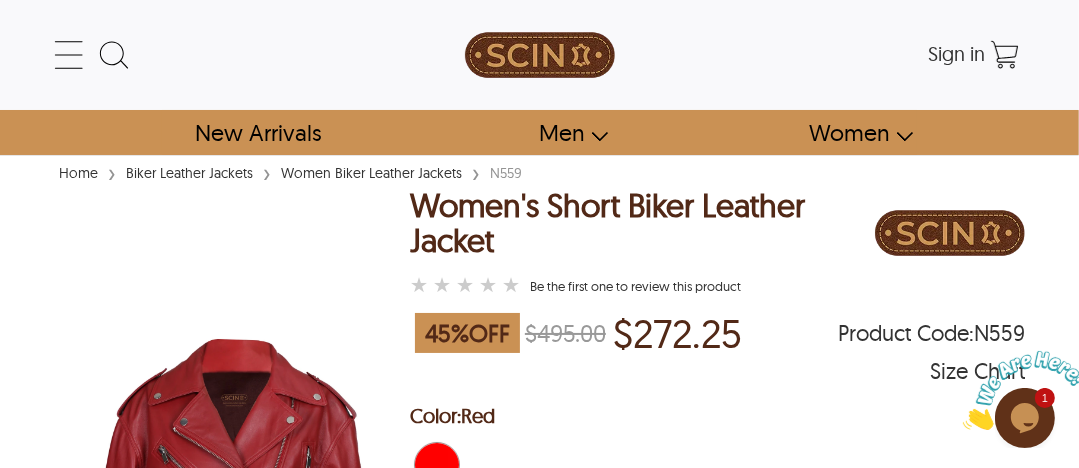 select on "********" 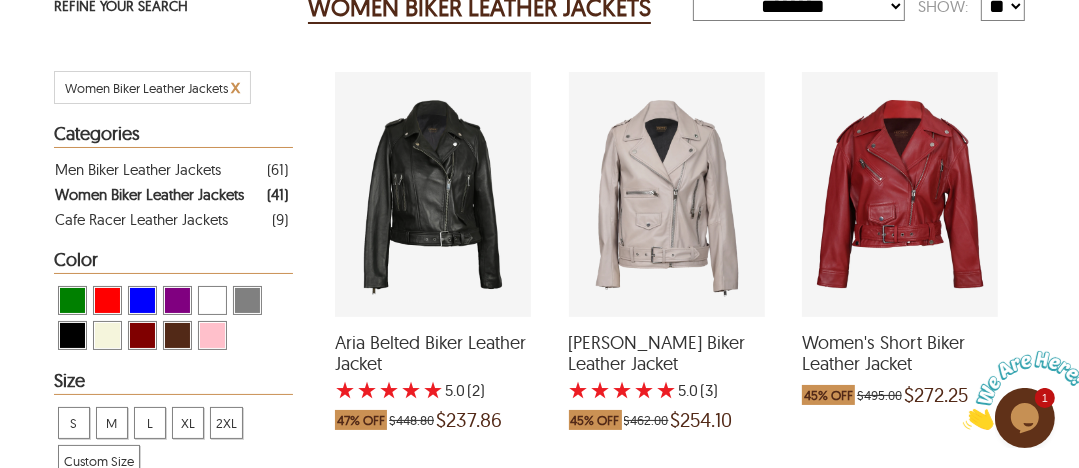 scroll, scrollTop: 373, scrollLeft: 0, axis: vertical 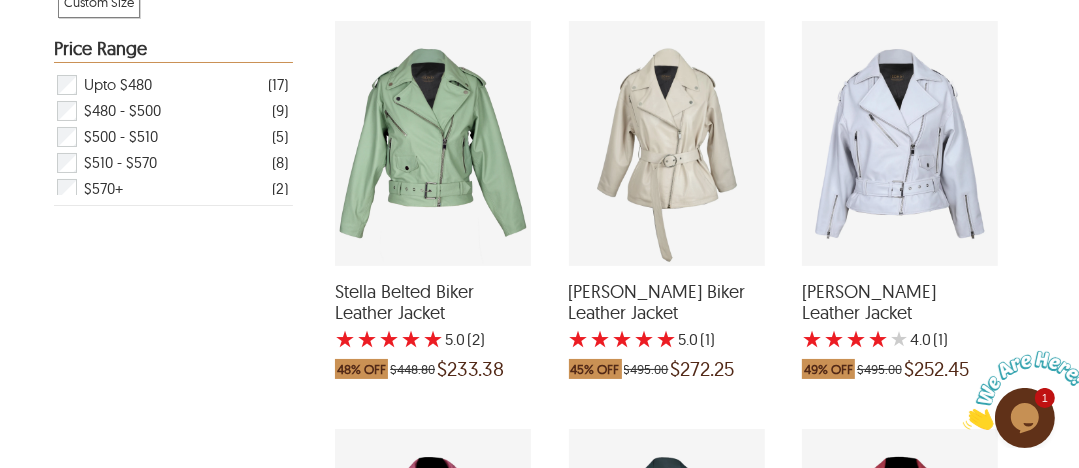 click at bounding box center [433, 143] 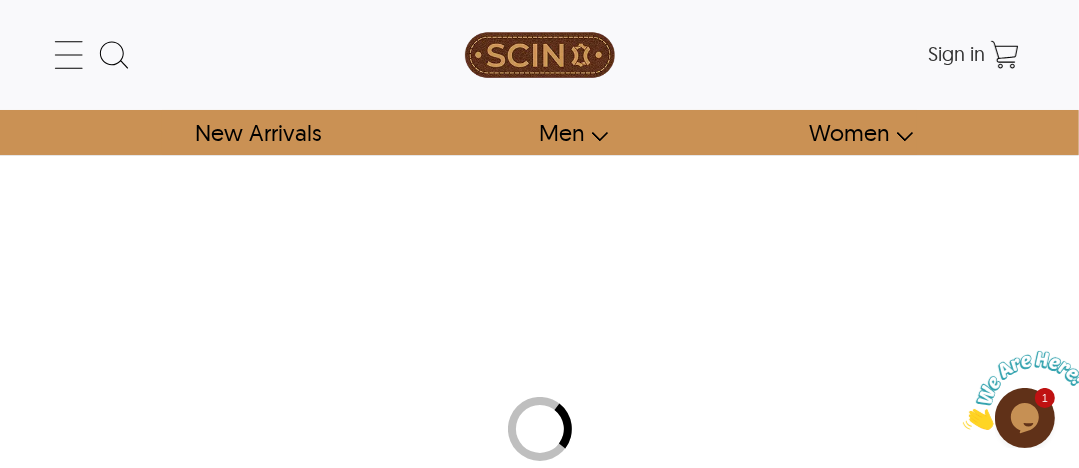 scroll, scrollTop: 0, scrollLeft: 0, axis: both 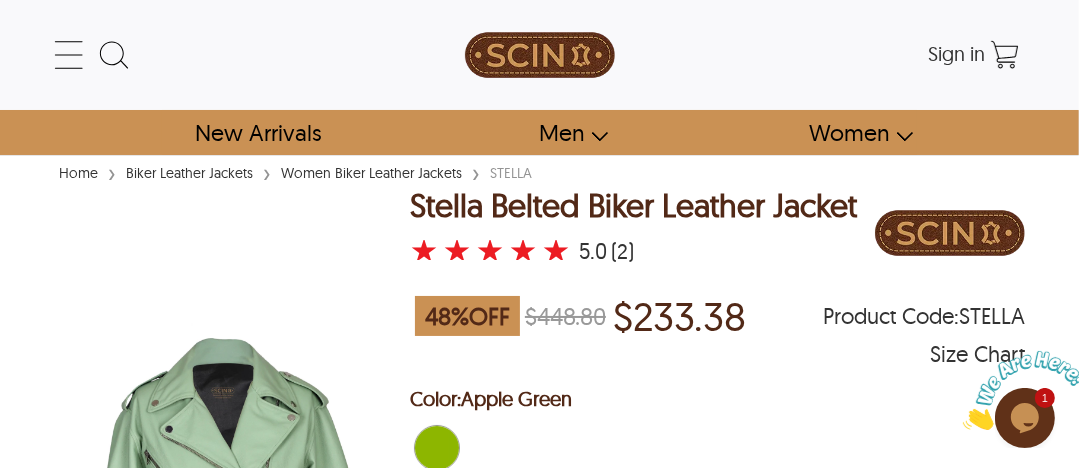 select on "********" 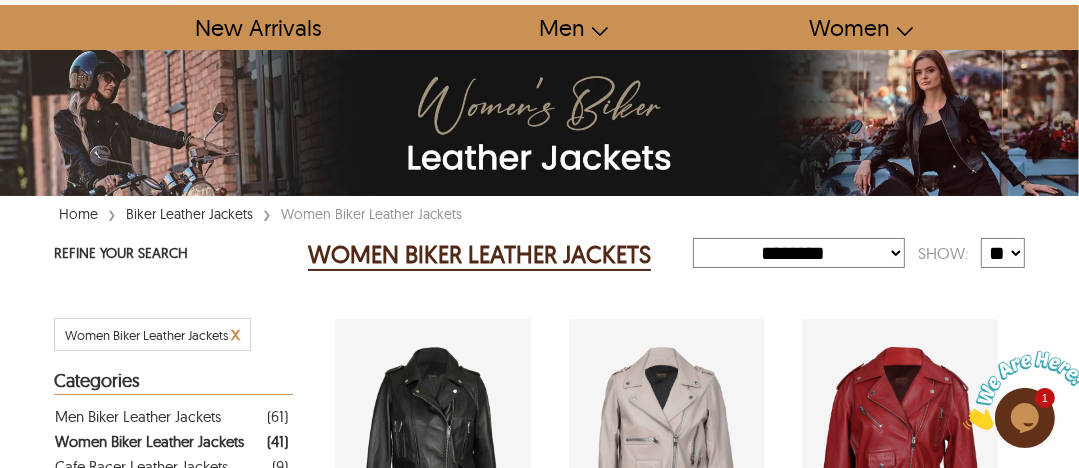 scroll, scrollTop: 811, scrollLeft: 0, axis: vertical 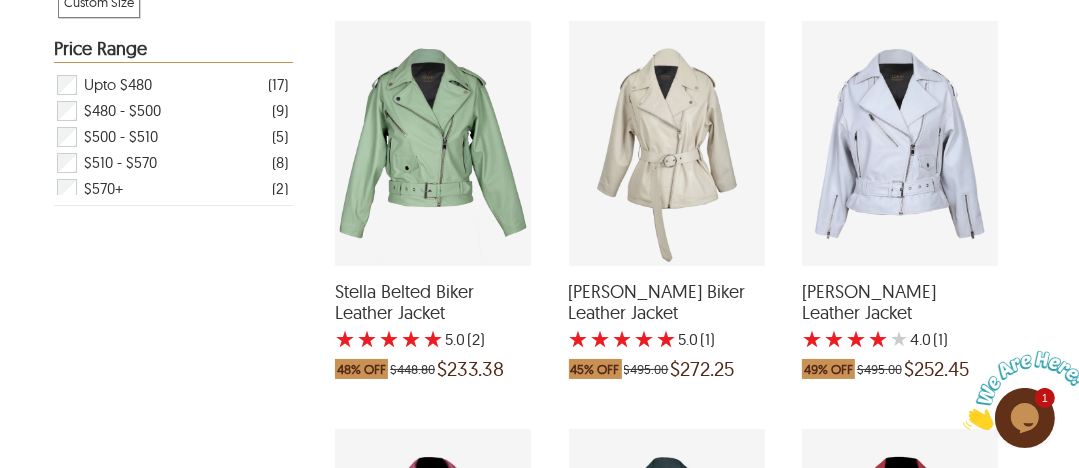 drag, startPoint x: 646, startPoint y: 155, endPoint x: 586, endPoint y: 139, distance: 62.0967 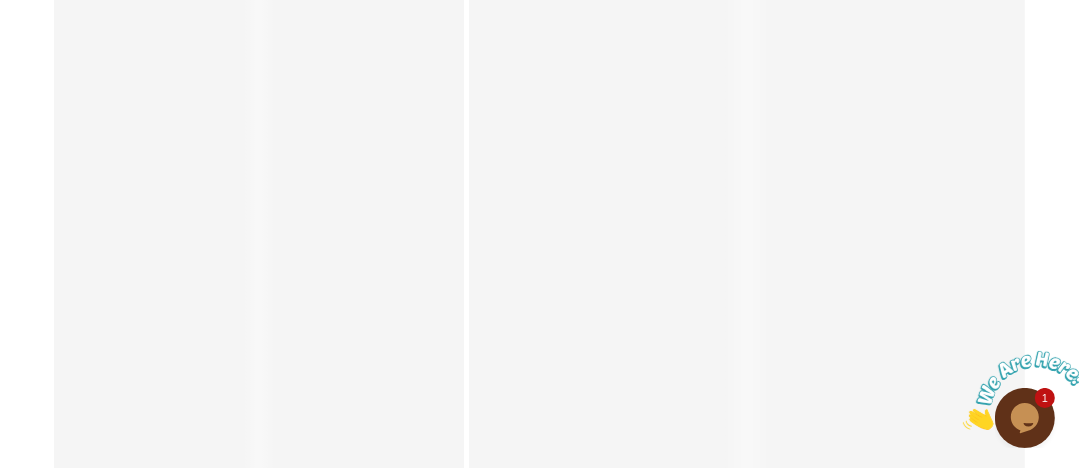 scroll, scrollTop: 0, scrollLeft: 0, axis: both 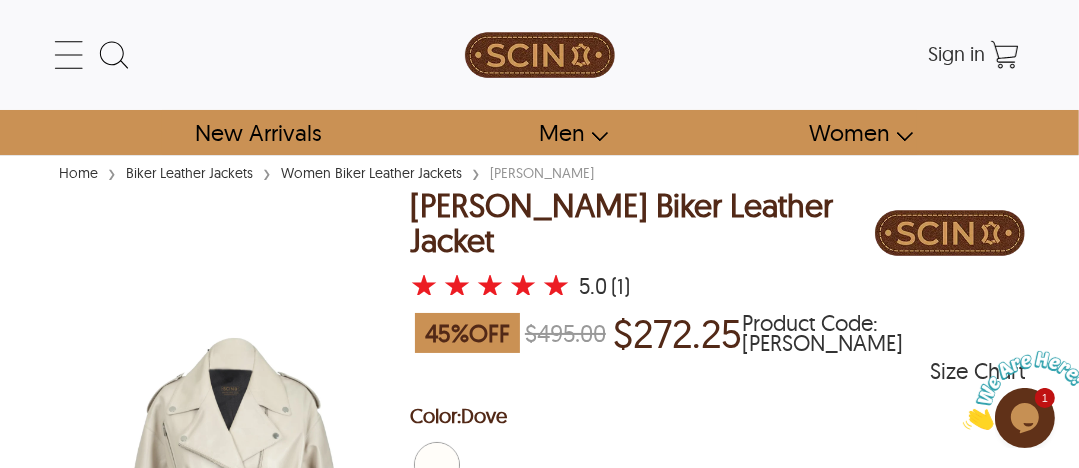 select on "********" 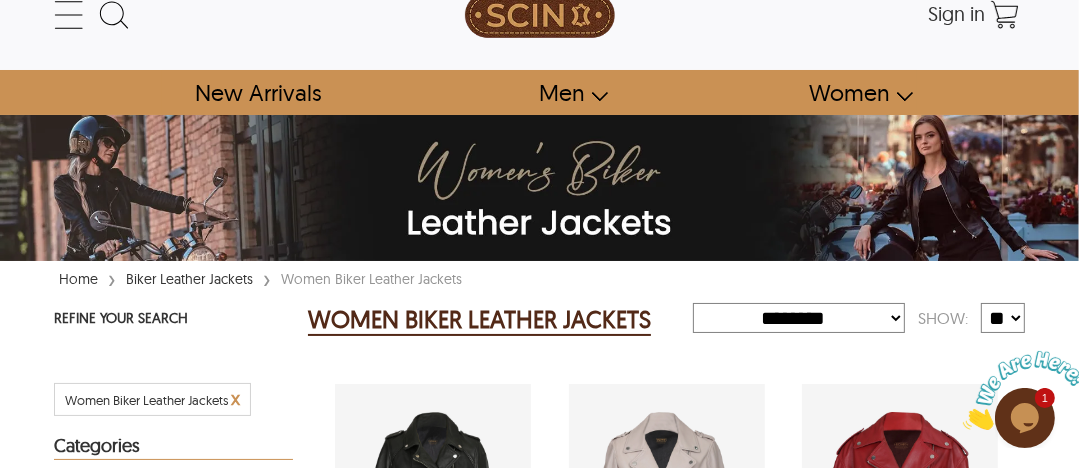 scroll, scrollTop: 811, scrollLeft: 0, axis: vertical 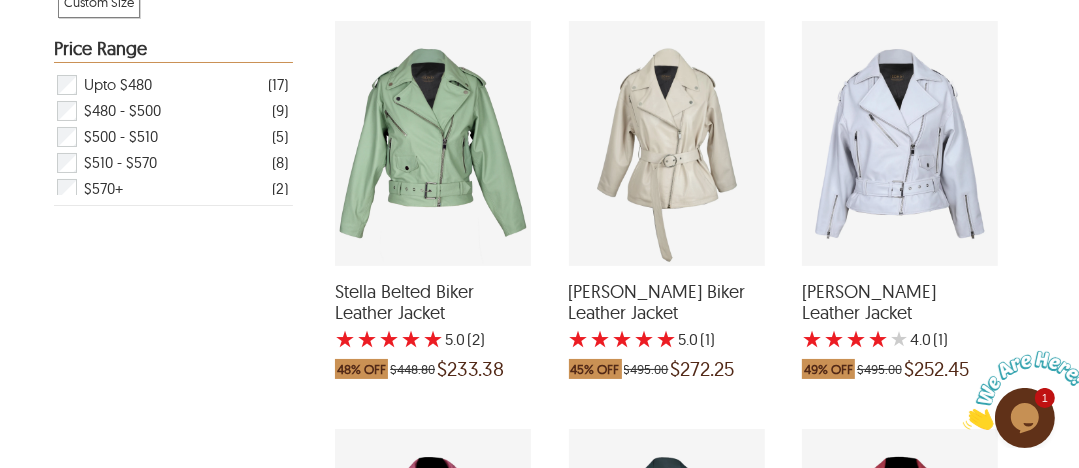 drag, startPoint x: 874, startPoint y: 221, endPoint x: 850, endPoint y: 204, distance: 29.410883 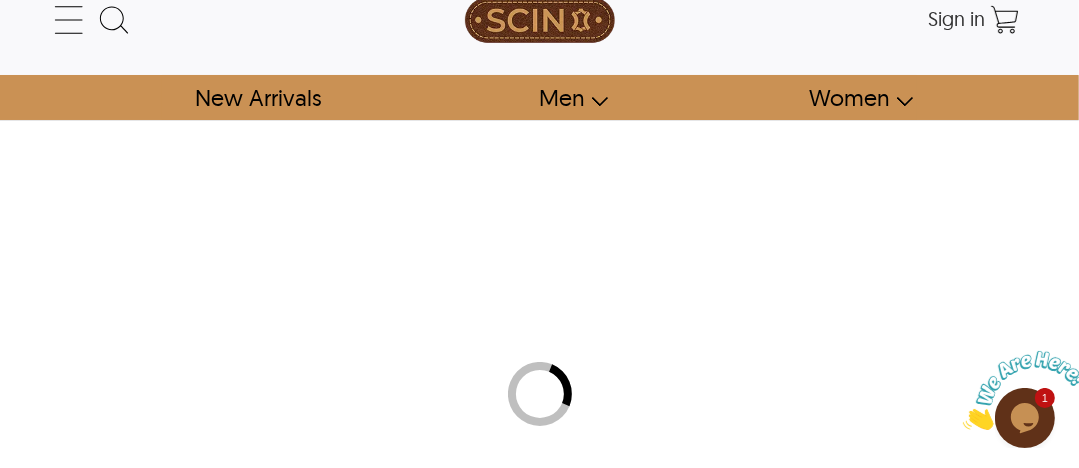 scroll, scrollTop: 0, scrollLeft: 0, axis: both 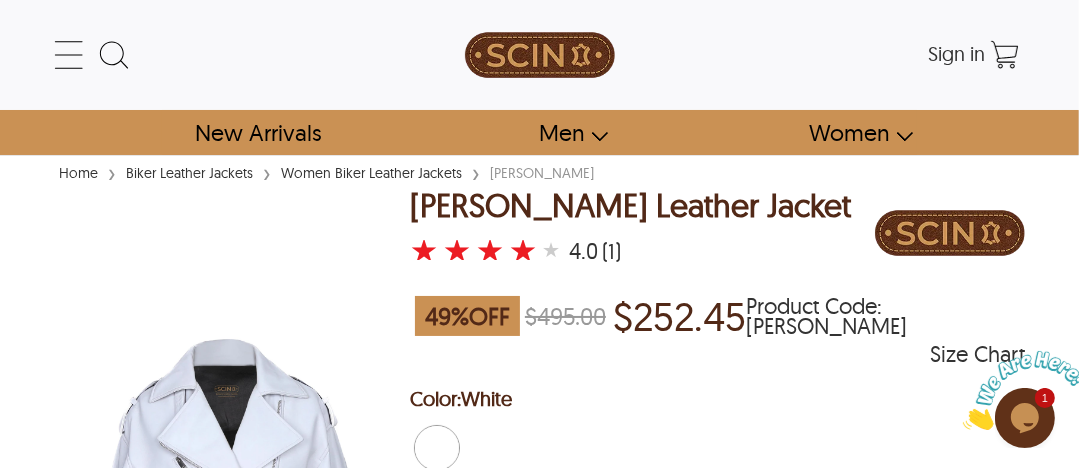 select on "********" 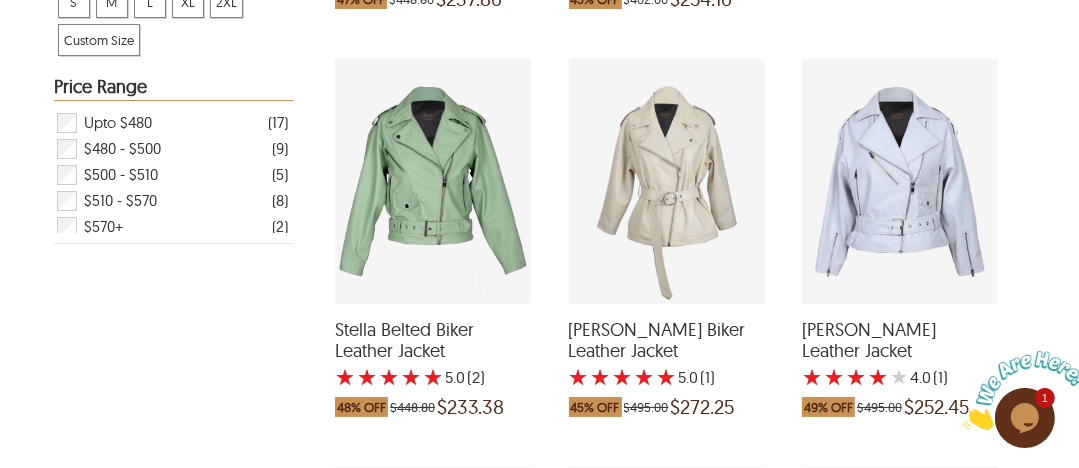 scroll, scrollTop: 811, scrollLeft: 0, axis: vertical 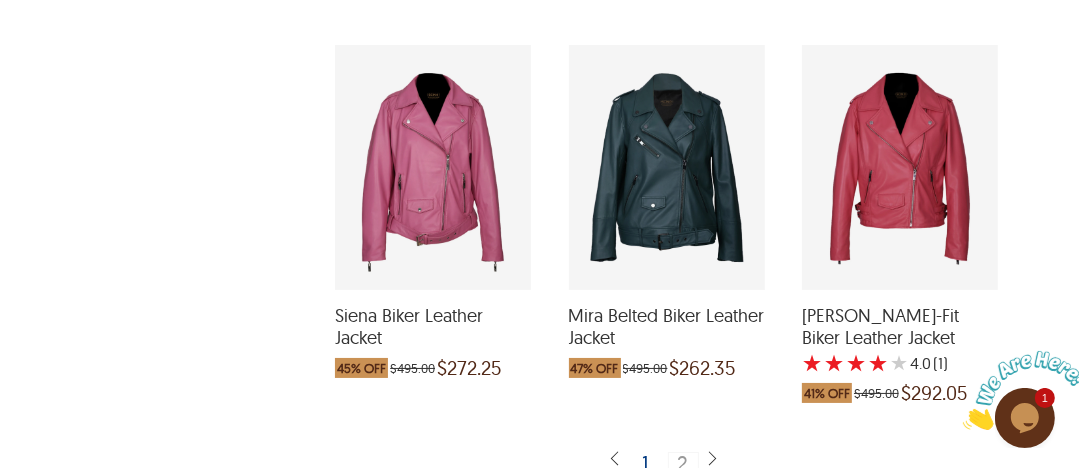 click at bounding box center [433, 167] 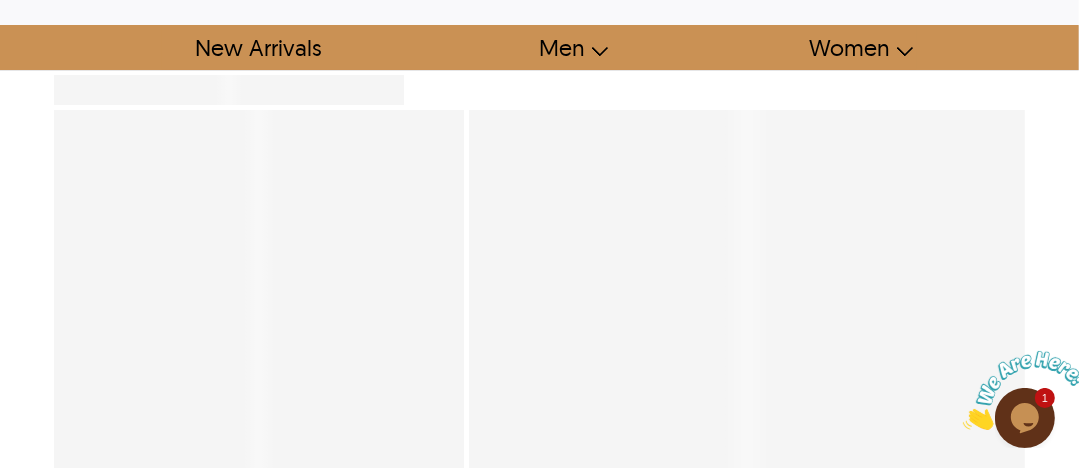 scroll, scrollTop: 0, scrollLeft: 0, axis: both 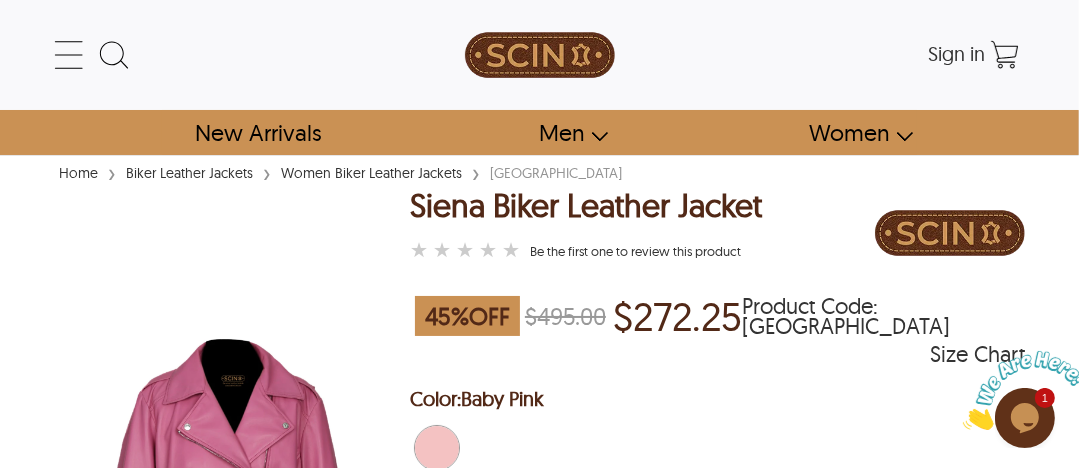 click at bounding box center [232, 510] 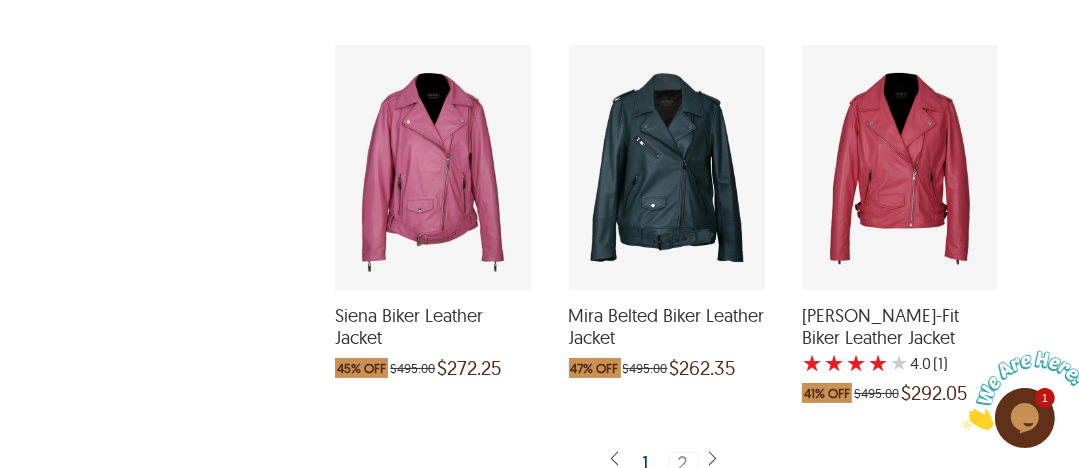 click at bounding box center (667, 167) 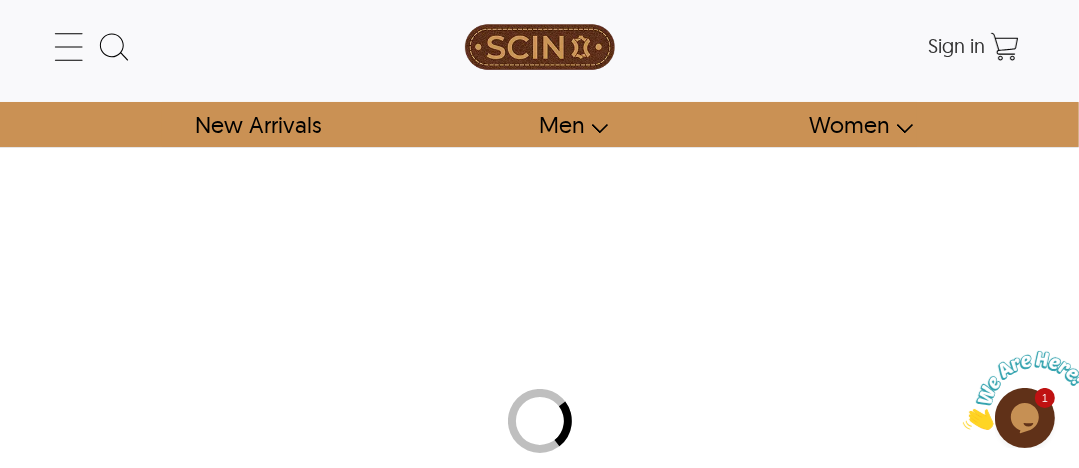 scroll, scrollTop: 0, scrollLeft: 0, axis: both 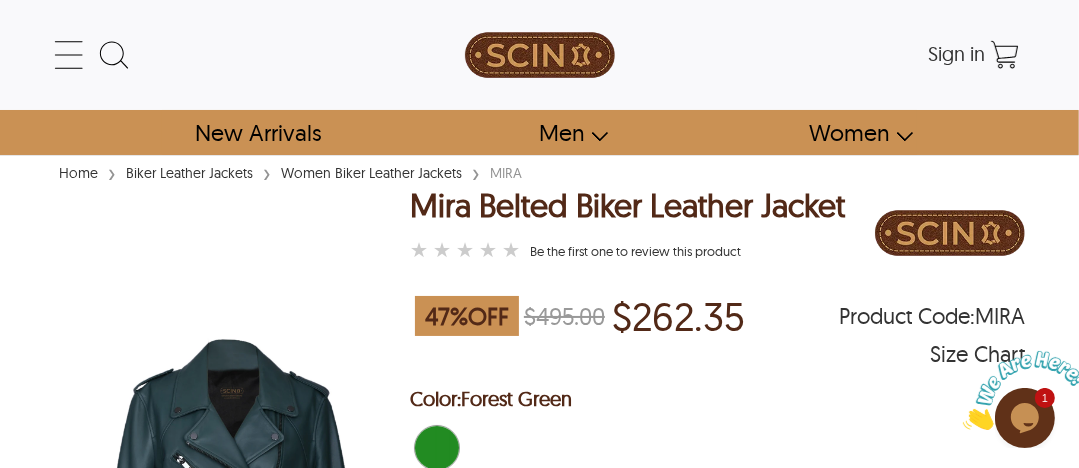 select on "********" 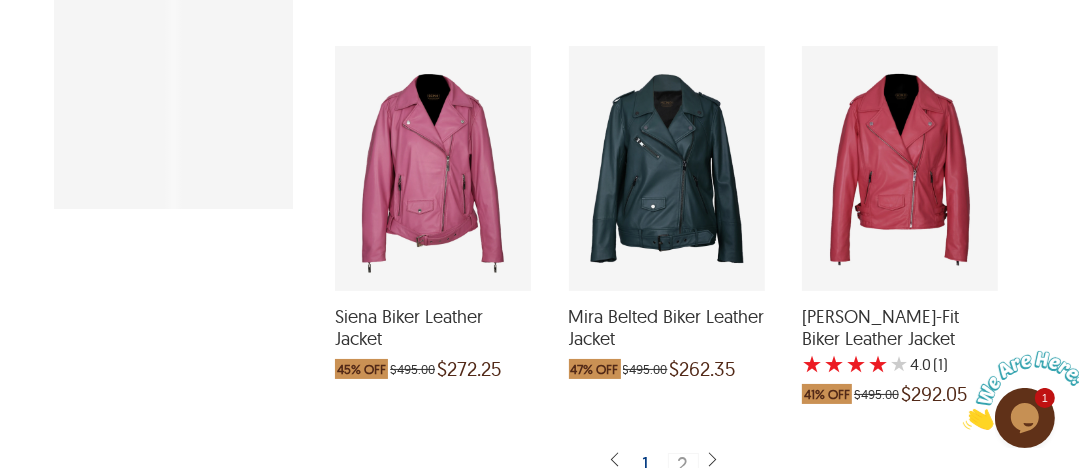 scroll, scrollTop: 1195, scrollLeft: 0, axis: vertical 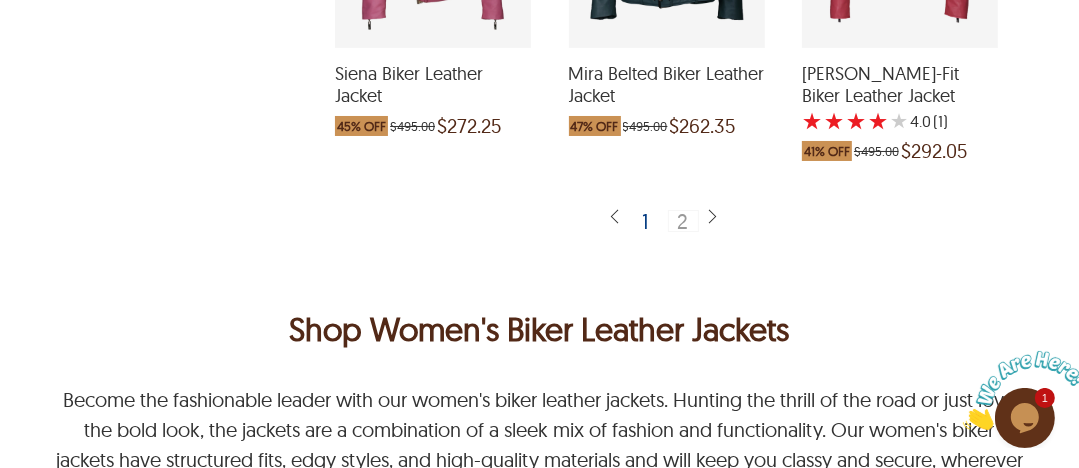 click on "2" at bounding box center [683, 221] 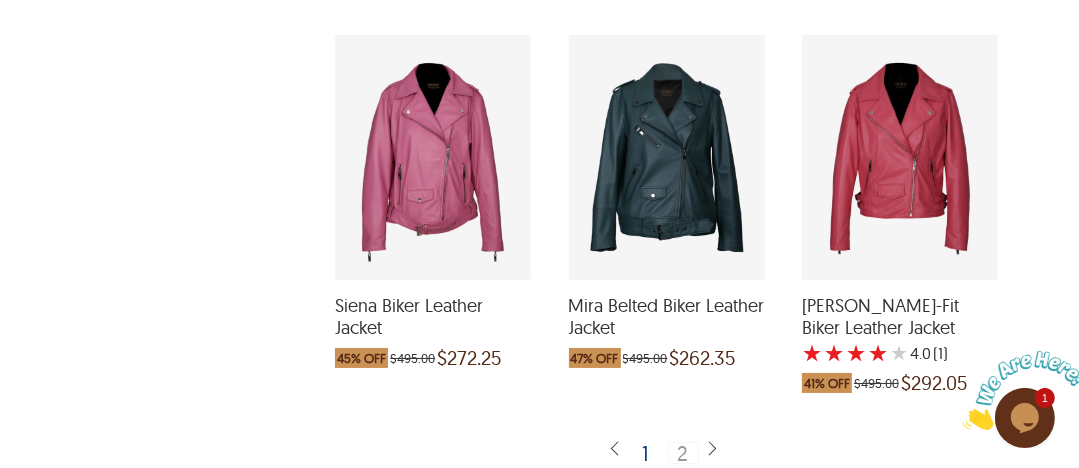 scroll, scrollTop: 1140, scrollLeft: 0, axis: vertical 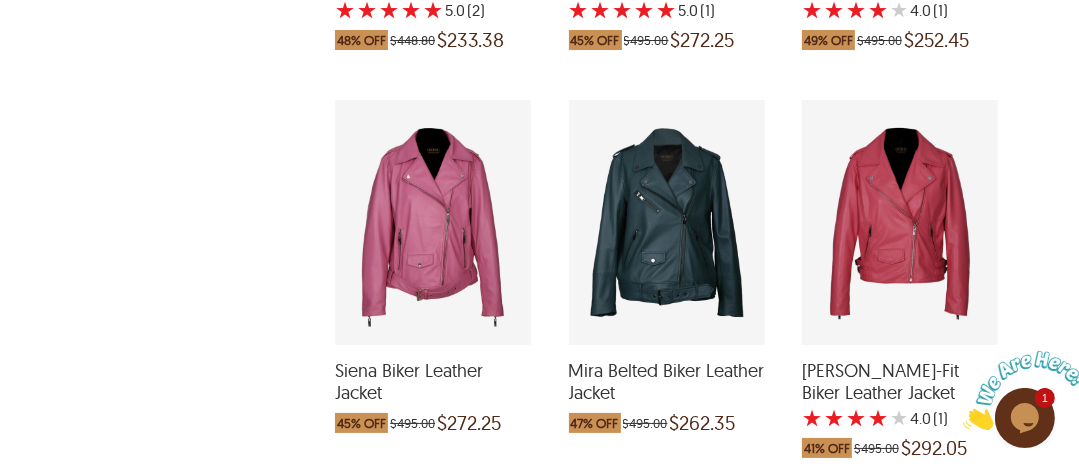 click at bounding box center (900, 222) 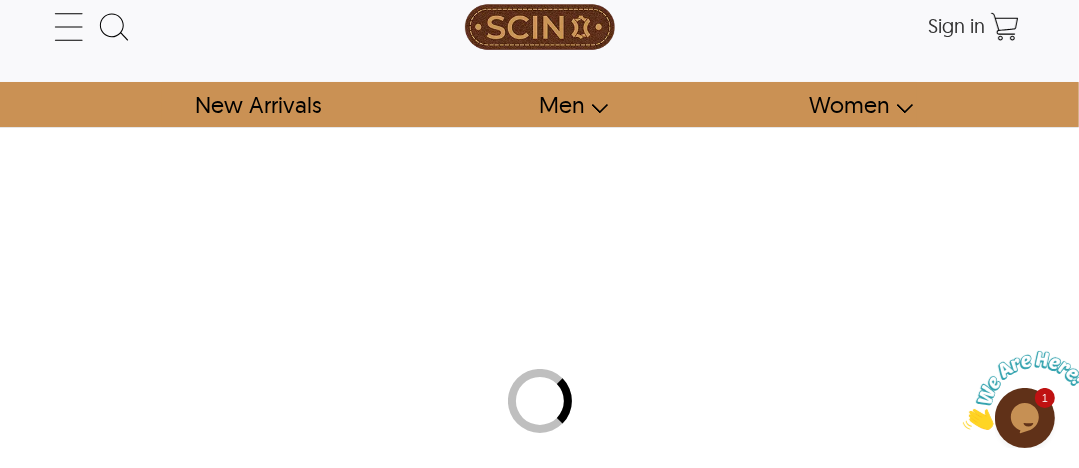 scroll, scrollTop: 0, scrollLeft: 0, axis: both 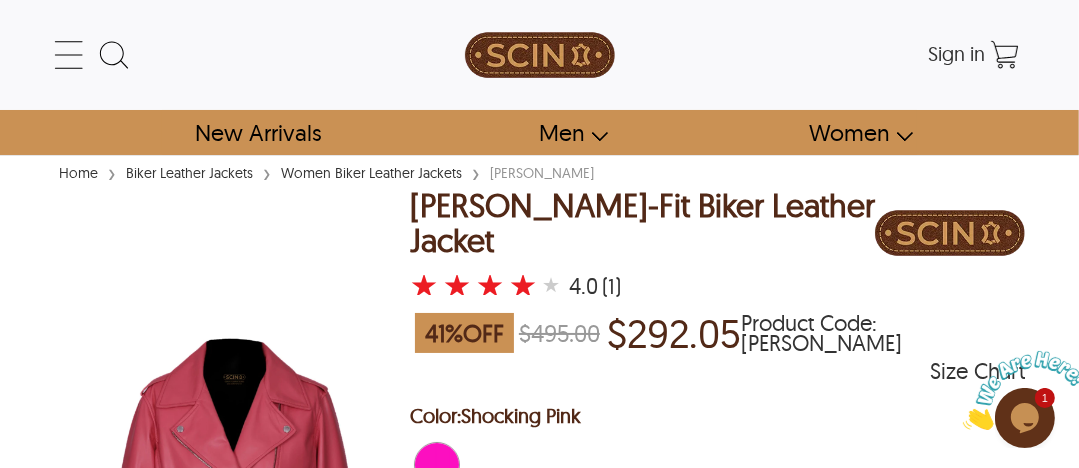 select on "********" 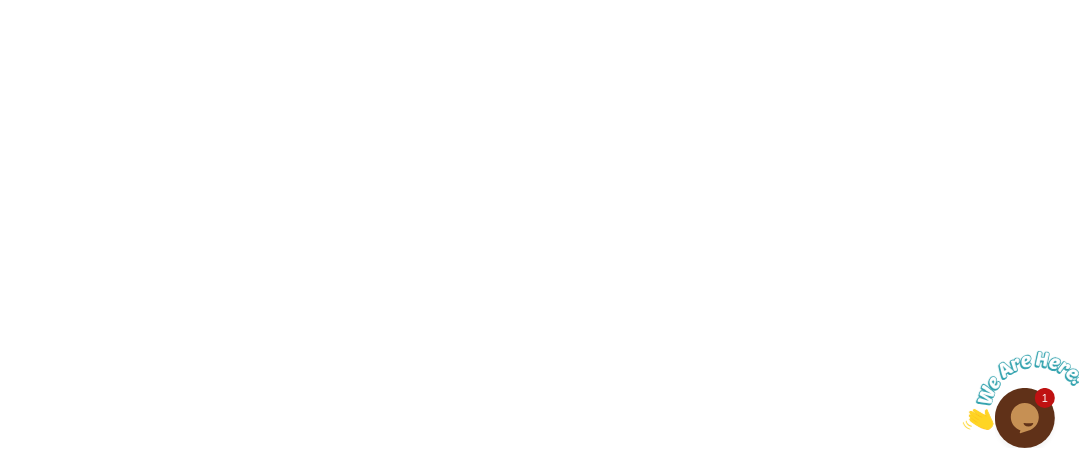 scroll, scrollTop: 1140, scrollLeft: 0, axis: vertical 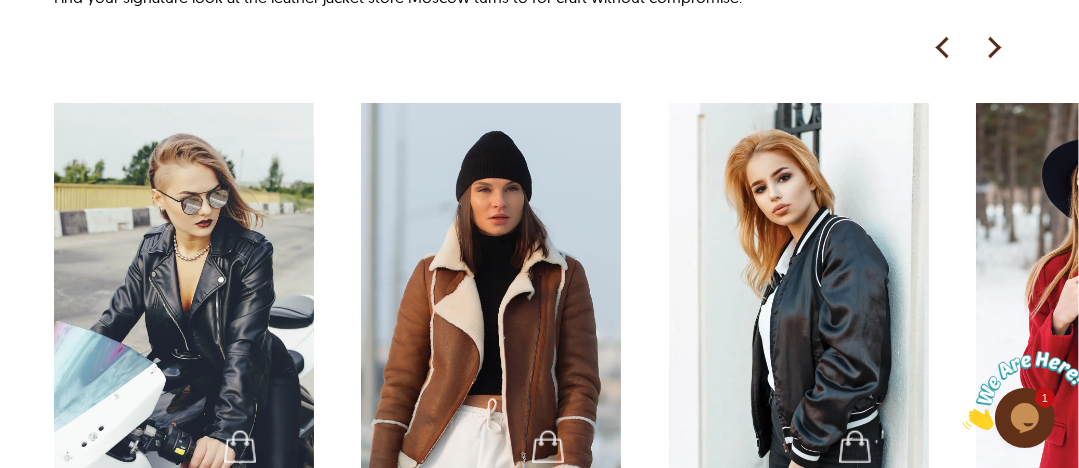 click at bounding box center (993, 48) 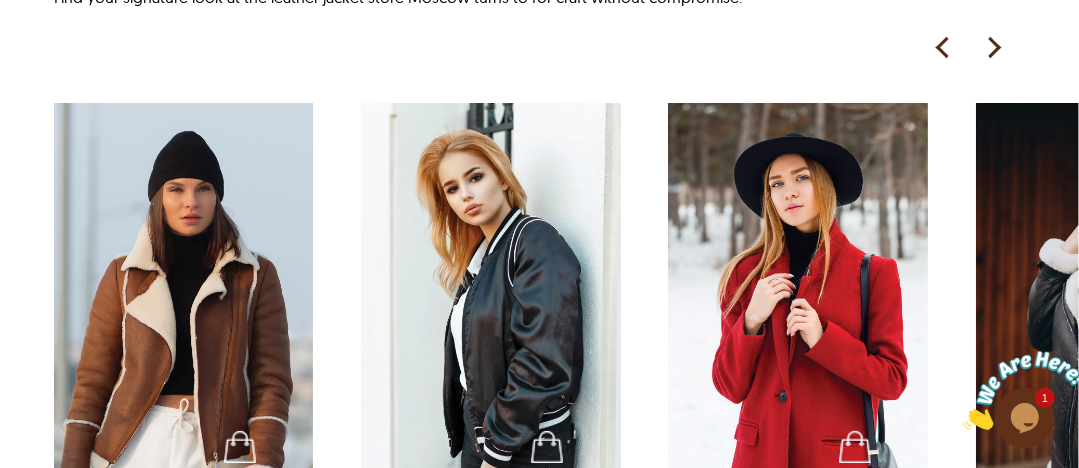 click at bounding box center (993, 48) 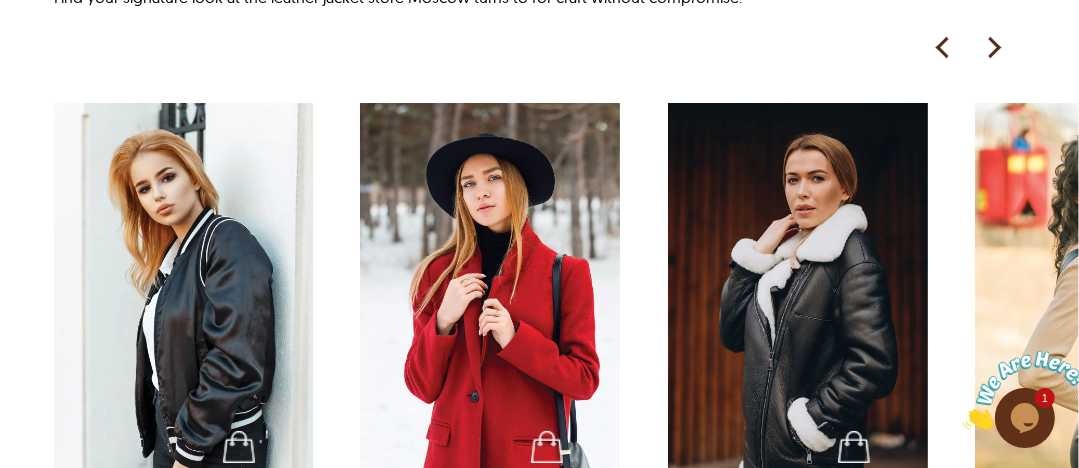 click at bounding box center [993, 48] 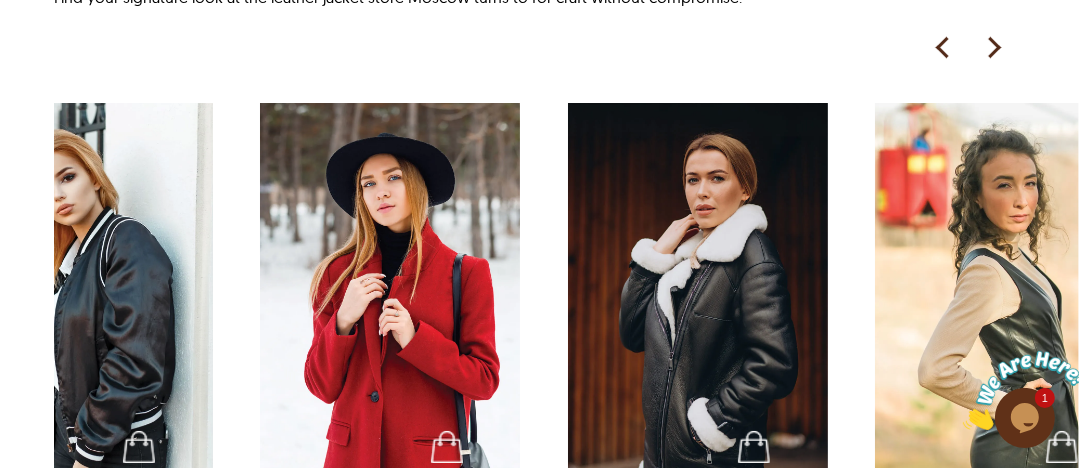 scroll, scrollTop: 0, scrollLeft: 800, axis: horizontal 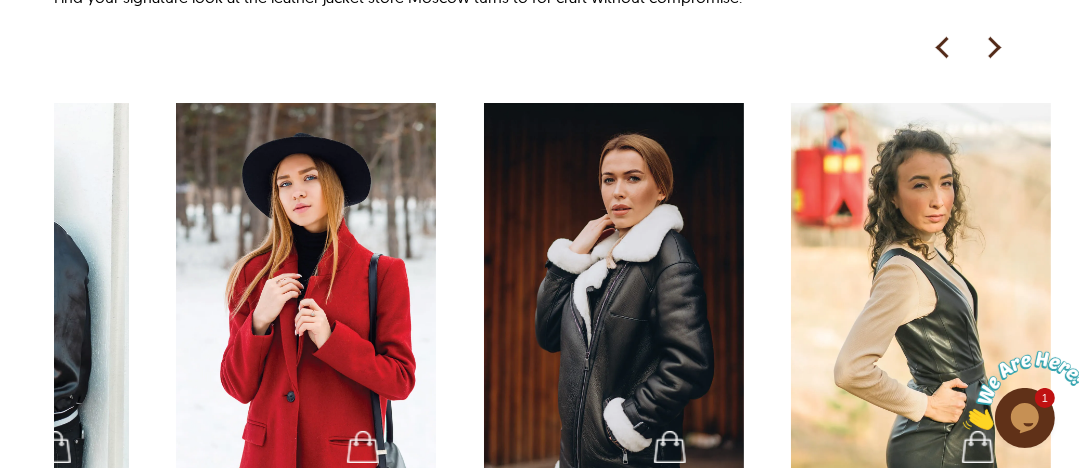 click at bounding box center [993, 48] 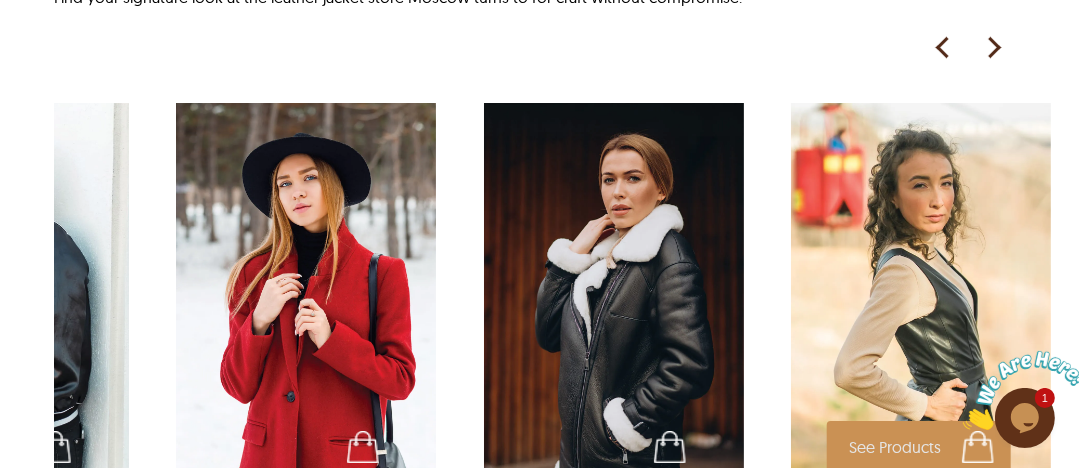 scroll, scrollTop: 1501, scrollLeft: 60, axis: both 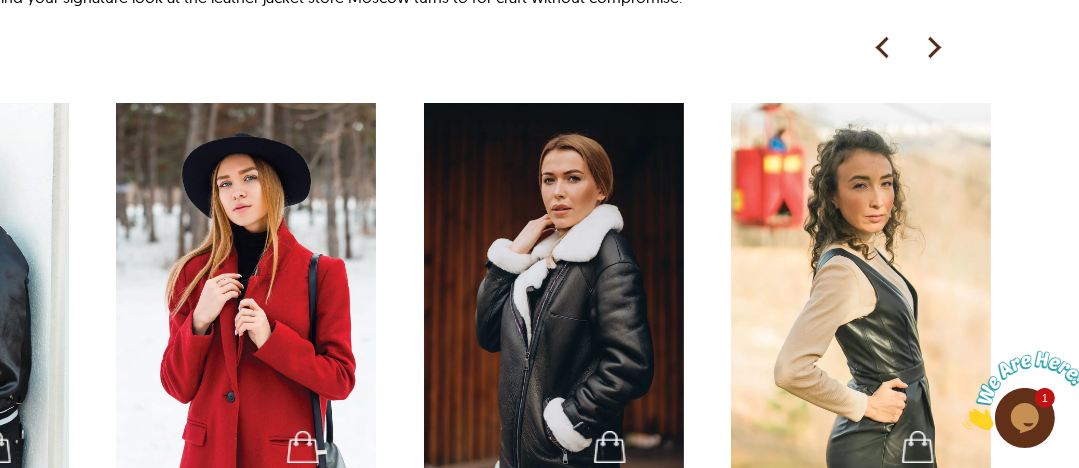 click at bounding box center [861, 298] 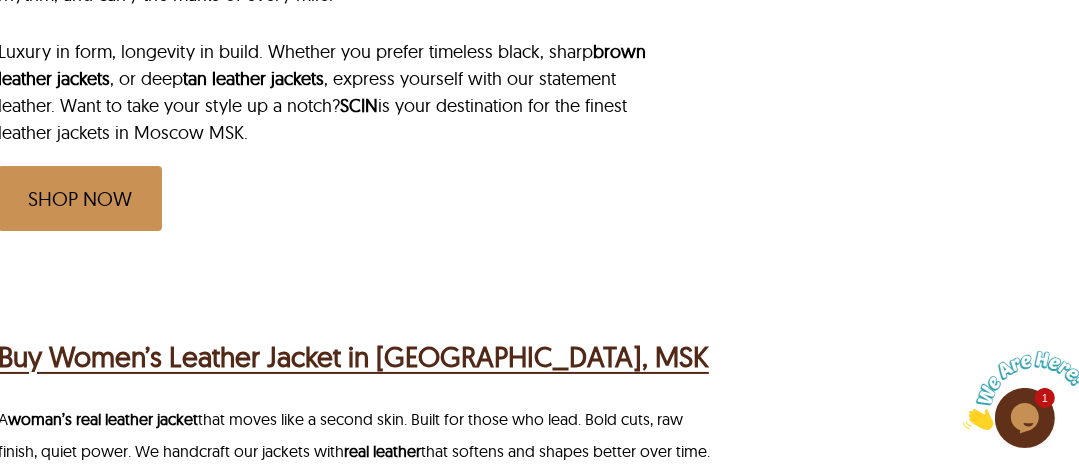 click on "Sheepskin Leather Jackets Goatskin Leather Jackets Cowhide Leather Jackets Leather Jackets Leather Bags" at bounding box center [852, 6524] 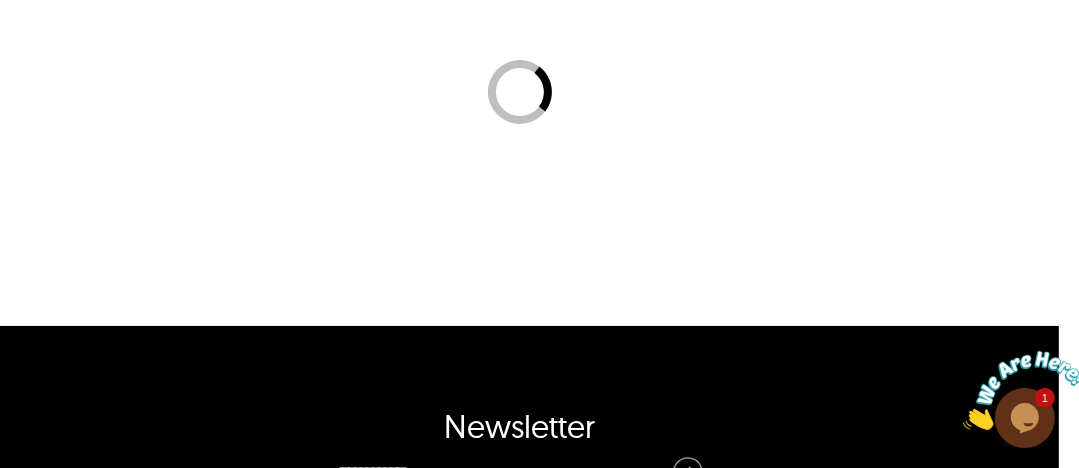 scroll, scrollTop: 0, scrollLeft: 0, axis: both 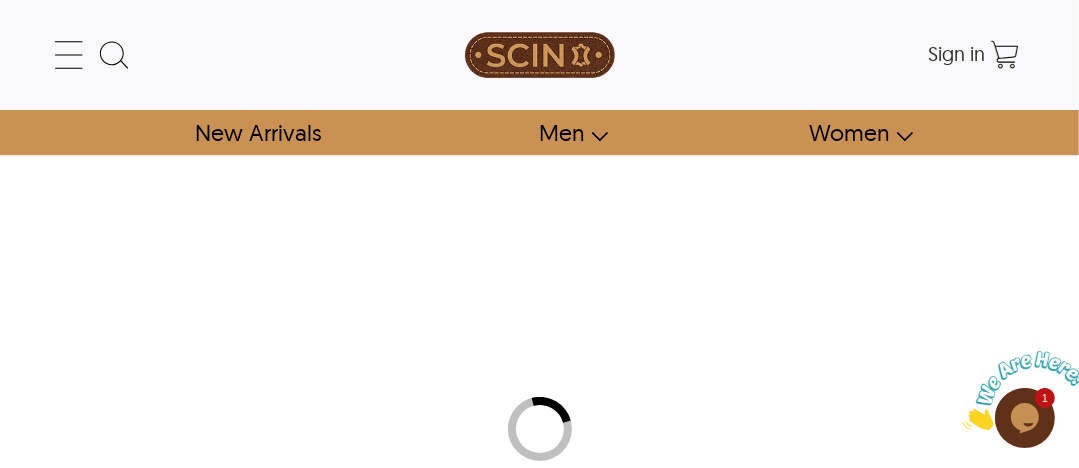 select on "********" 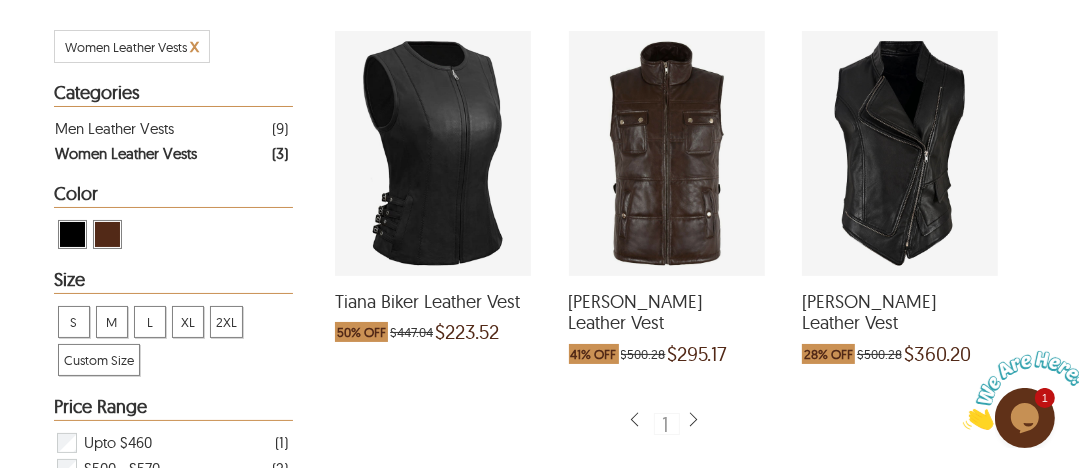 scroll, scrollTop: 388, scrollLeft: 0, axis: vertical 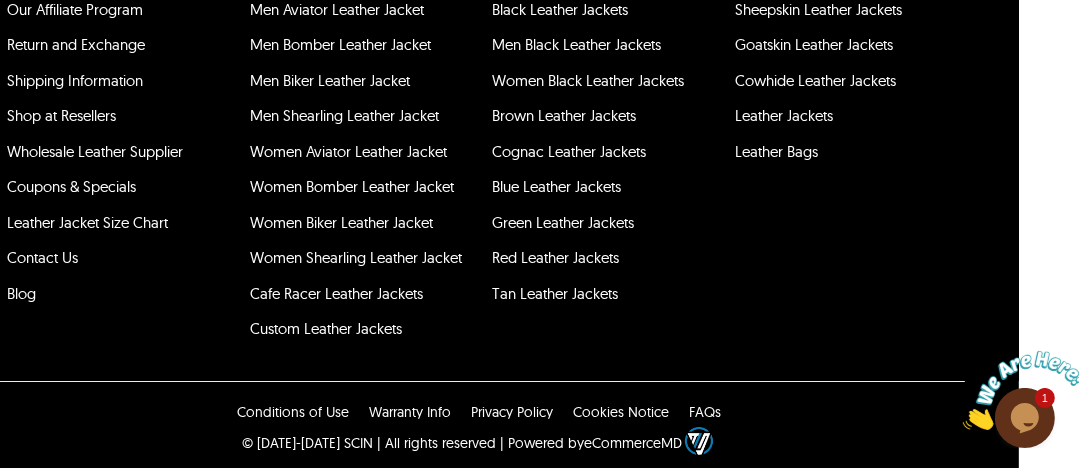click on "Skip to main content
← Menu New Arrivals Men Leather Jackets Aviator Leather Jackets Bomber Leather Jackets Biker Leather Jackets Cafe Racer Leather Jackets Leather Puffer Jackets Varsity Leather Jackets Oversized Leather Jackets Shearling Leather Jackets Leather Vests Leather Shirts Women Leather Jackets Aviator Leather Jackets Bomber Leather Jackets Biker Leather Jackets Cafe Racer Leather Jackets Leather Puffer Jackets Varsity Leather Jackets Oversized Leather Jackets Shearling Leather Jackets Leather Vests Leather Shirts Leather Coats & Blazers Shop Custom Leather Jackets Custom Aviator Leather Jackets Custom Bomber Leather Jackets Custom Biker Leather Jackets Custom Shearling Leather Jackets Custom Leather Coats & Blazers Custom Leather Vests Corporate Gifts  Leather Wallets Leather Portfolios Leather Passport Holders Leather Bags Leather Backpacks Leather Handbags Leather Duffle Bags Leather Crossbody Bags Leather Toiletry Bags Coupons & Specials SCIN Brand  About Us  Help" at bounding box center [479, -7140] 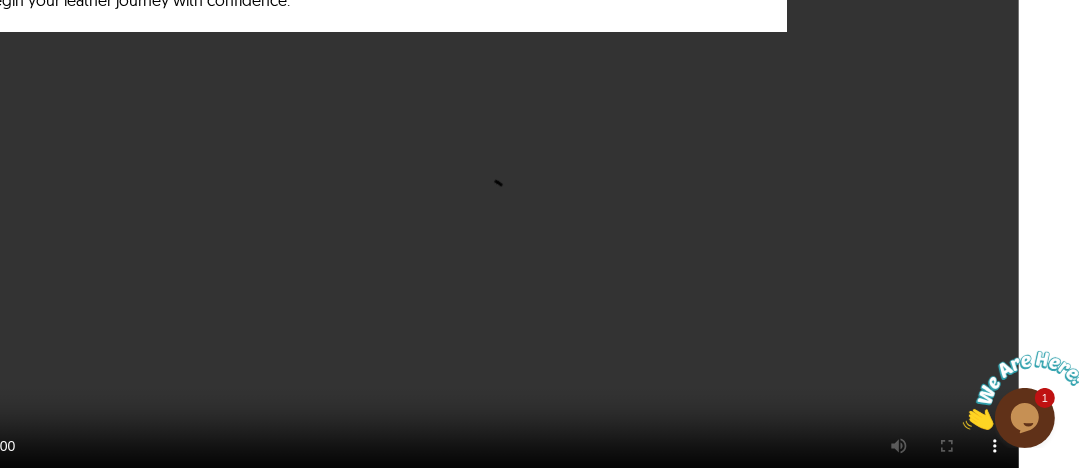 scroll, scrollTop: 4508, scrollLeft: 60, axis: both 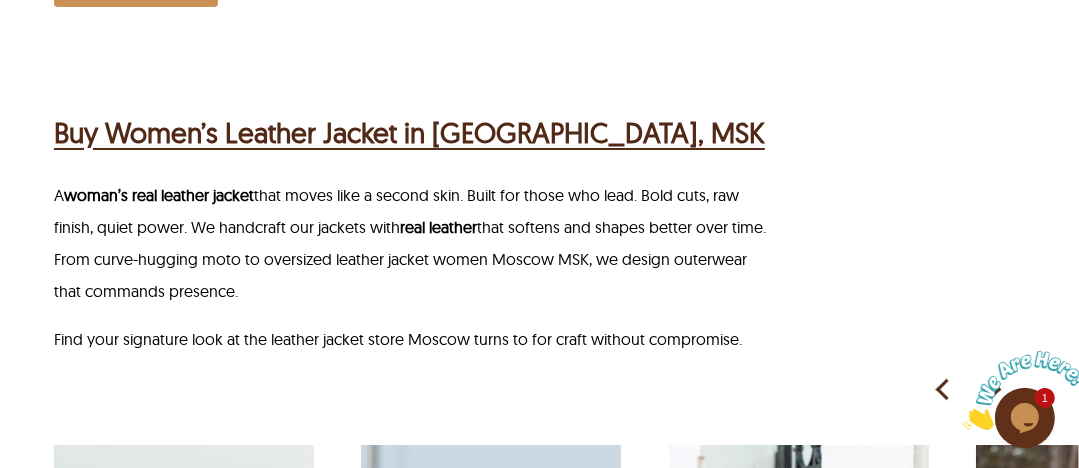 drag, startPoint x: 897, startPoint y: 101, endPoint x: 821, endPoint y: 266, distance: 181.66177 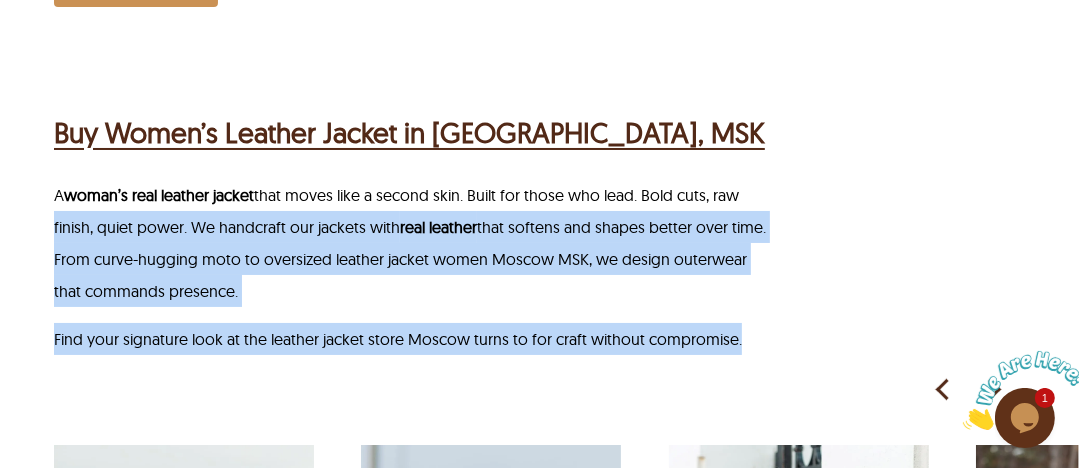 drag, startPoint x: 832, startPoint y: 229, endPoint x: 776, endPoint y: 274, distance: 71.8401 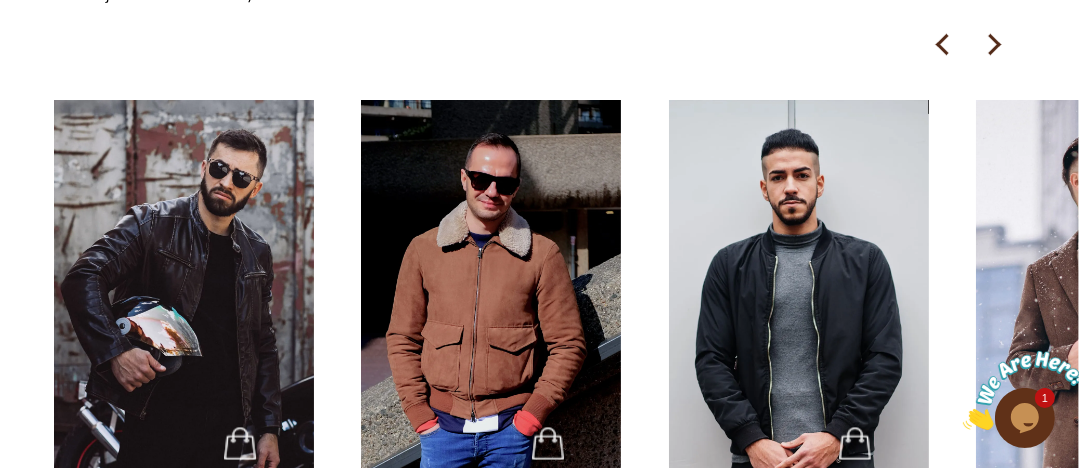 scroll, scrollTop: 2484, scrollLeft: 0, axis: vertical 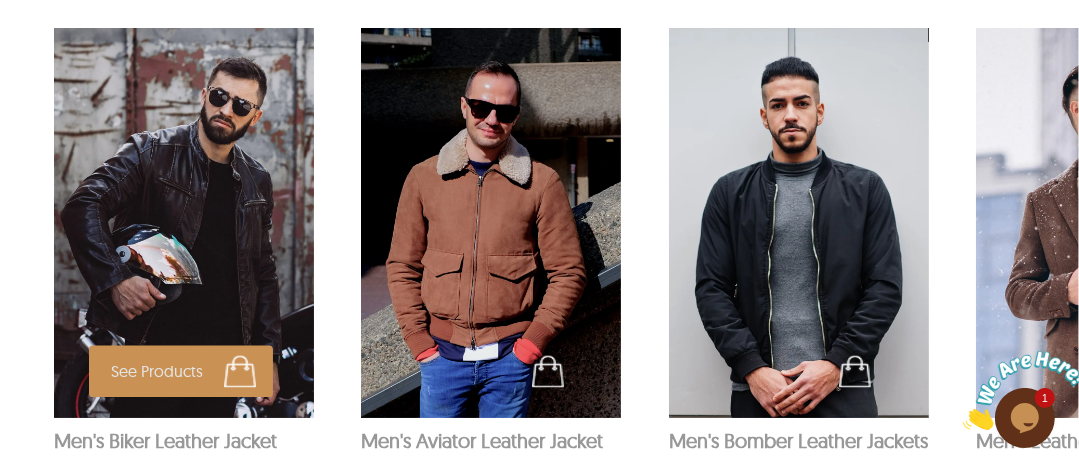 click at bounding box center (184, 223) 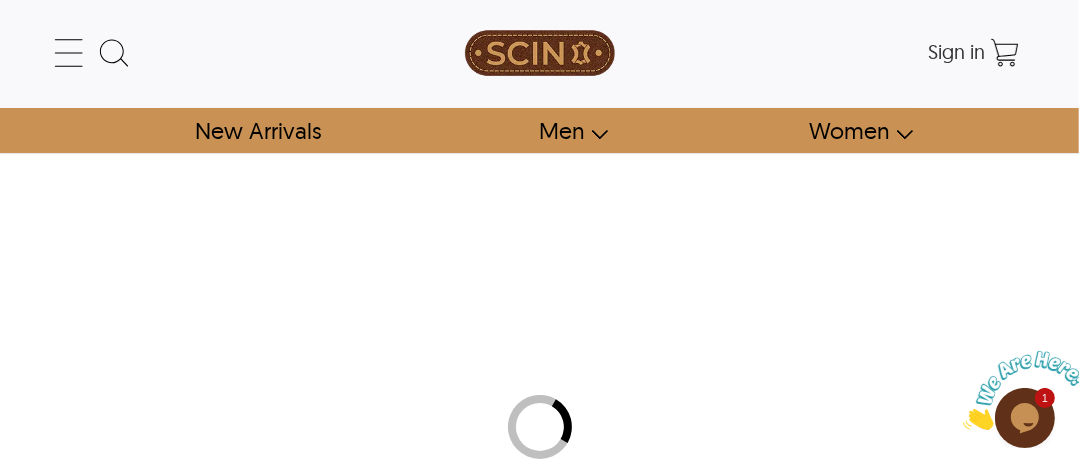 scroll, scrollTop: 0, scrollLeft: 0, axis: both 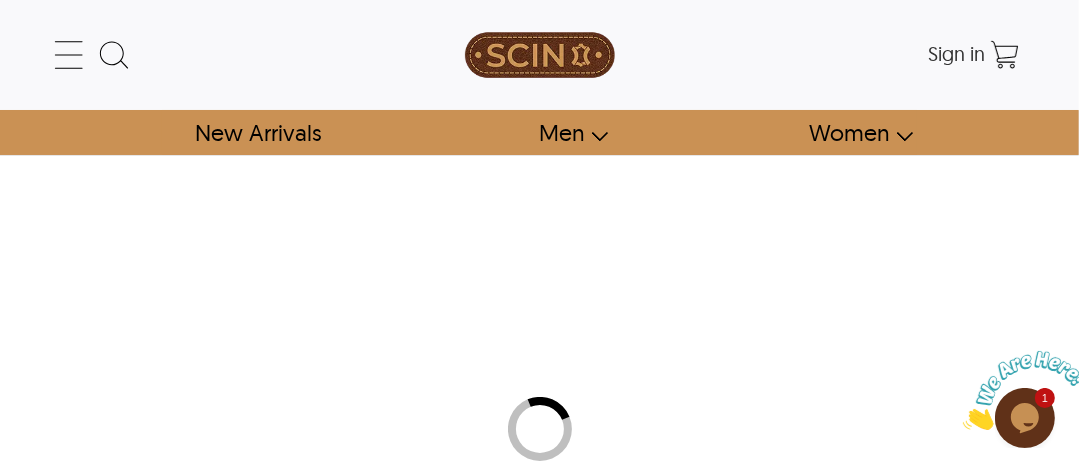 select on "********" 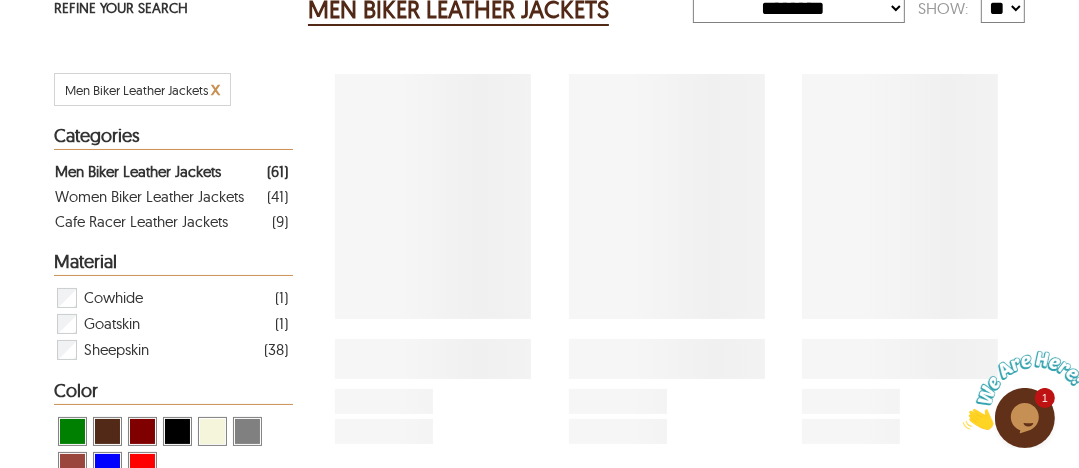 scroll, scrollTop: 344, scrollLeft: 0, axis: vertical 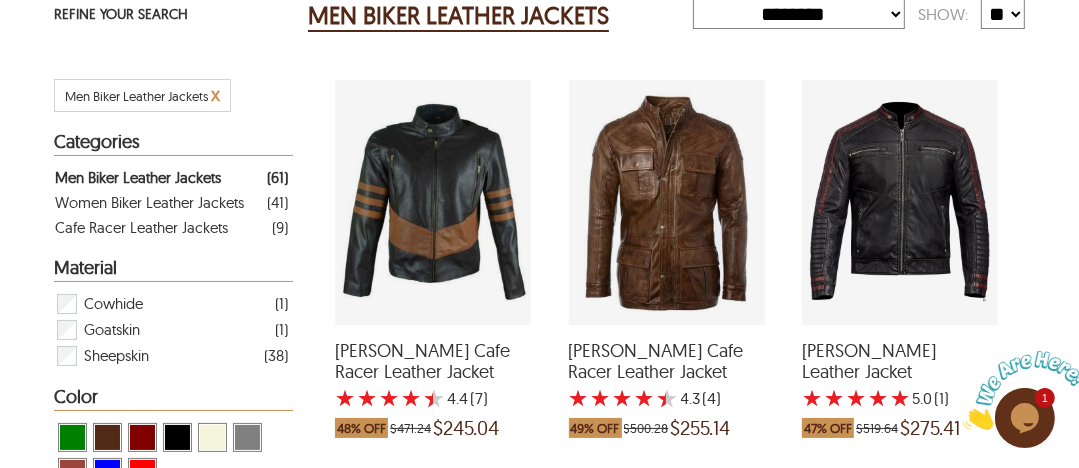 drag, startPoint x: 395, startPoint y: 213, endPoint x: 402, endPoint y: 137, distance: 76.321686 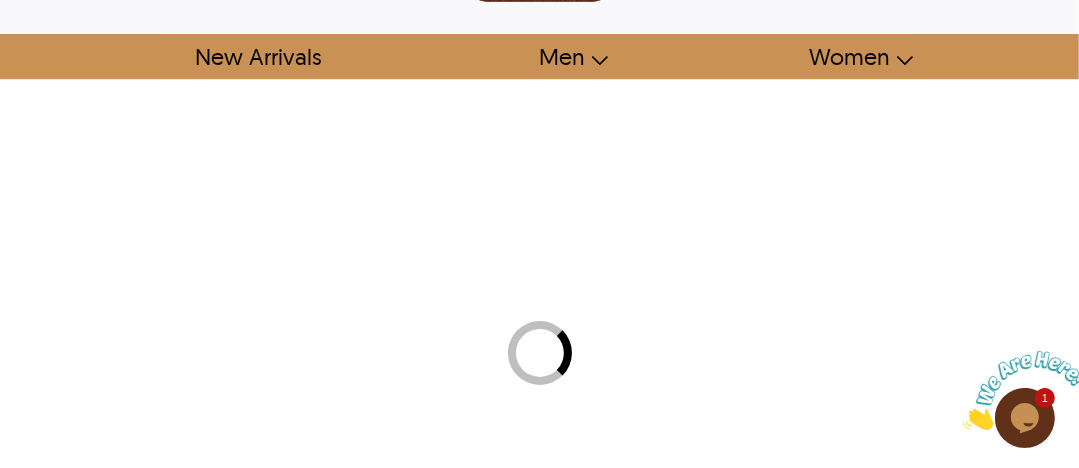 scroll, scrollTop: 0, scrollLeft: 0, axis: both 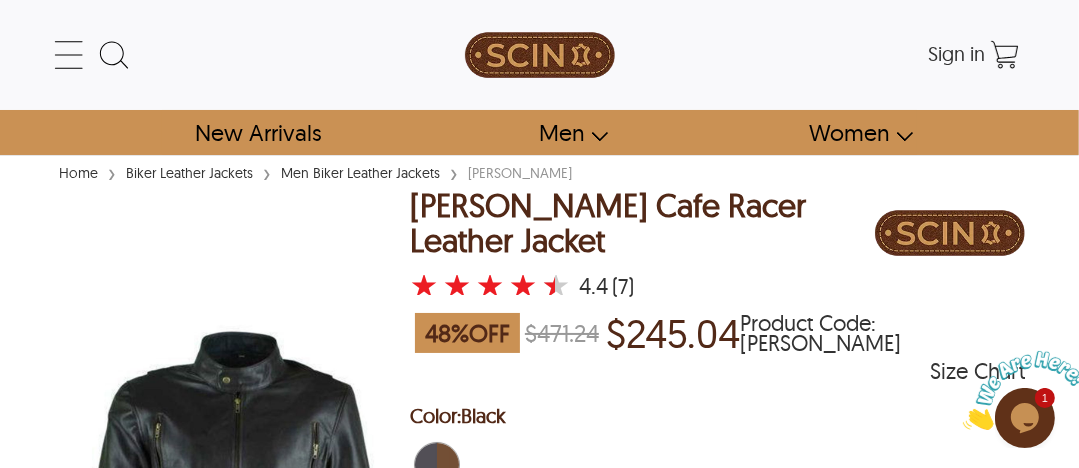 select on "********" 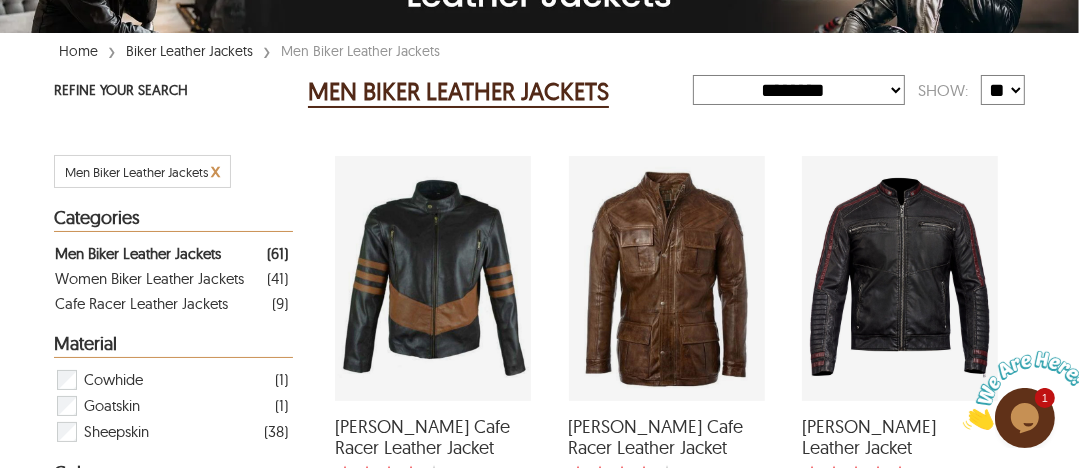 scroll, scrollTop: 344, scrollLeft: 0, axis: vertical 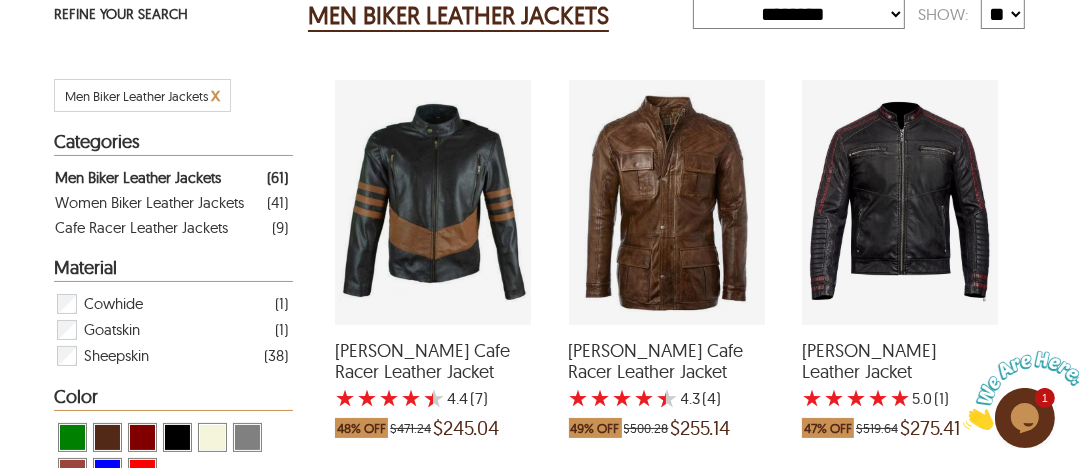 click at bounding box center (900, 202) 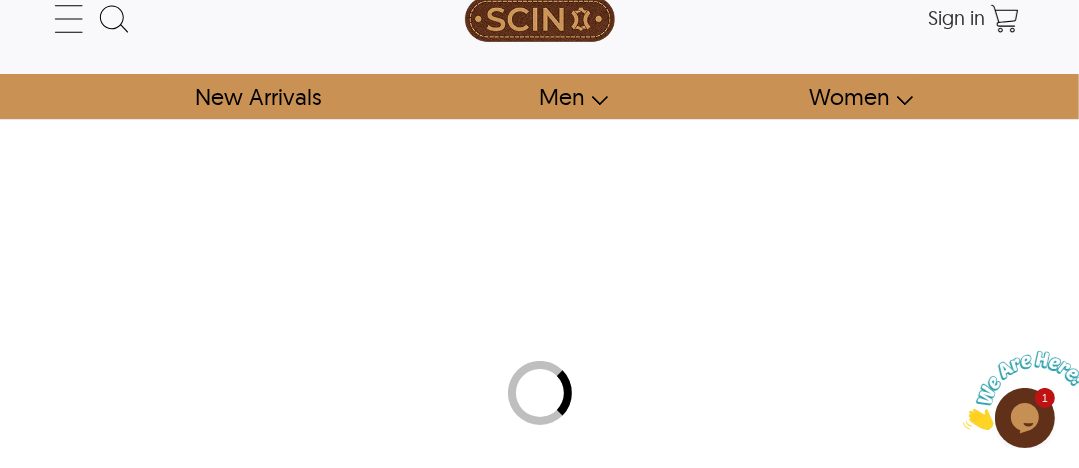 scroll, scrollTop: 0, scrollLeft: 0, axis: both 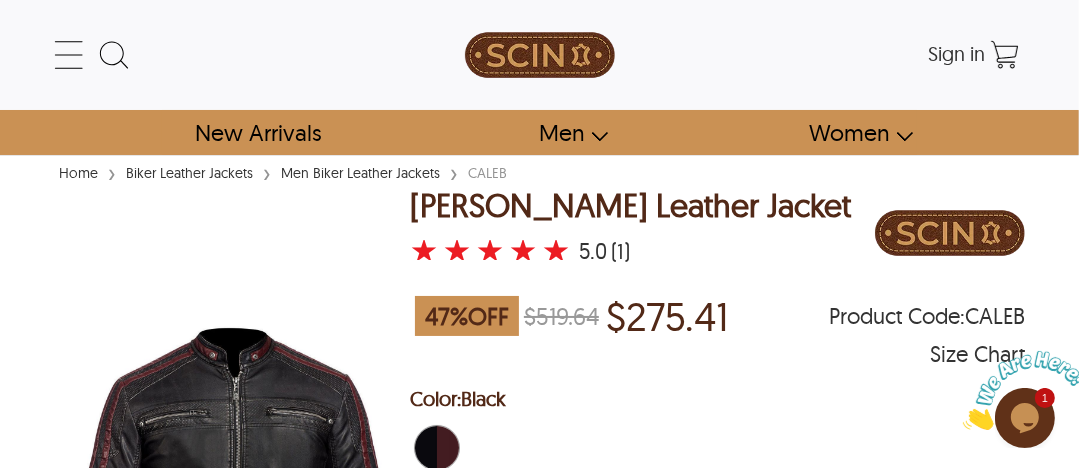 select on "********" 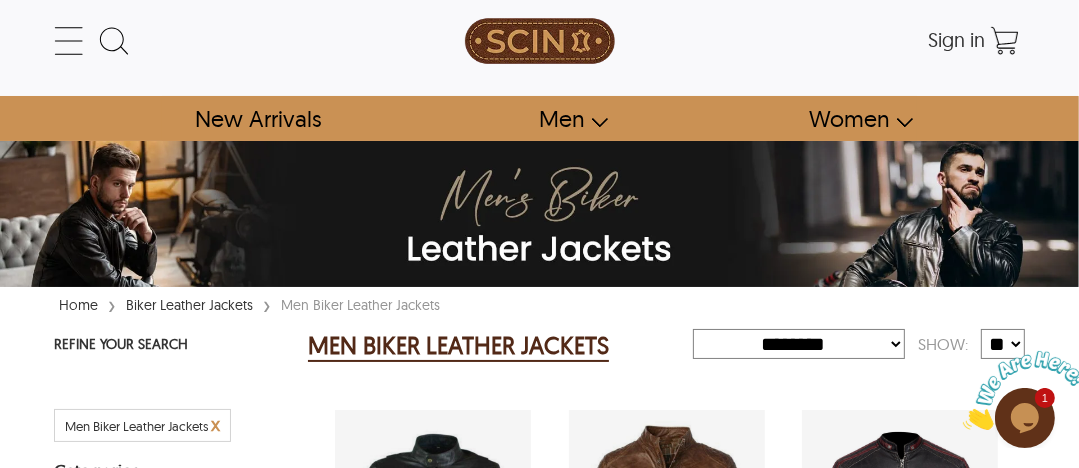 scroll, scrollTop: 344, scrollLeft: 0, axis: vertical 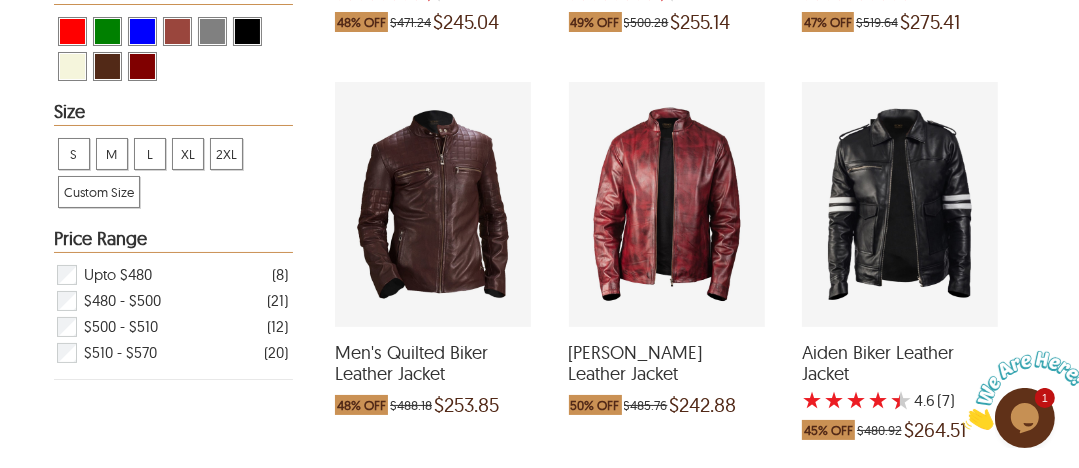 click at bounding box center (433, 204) 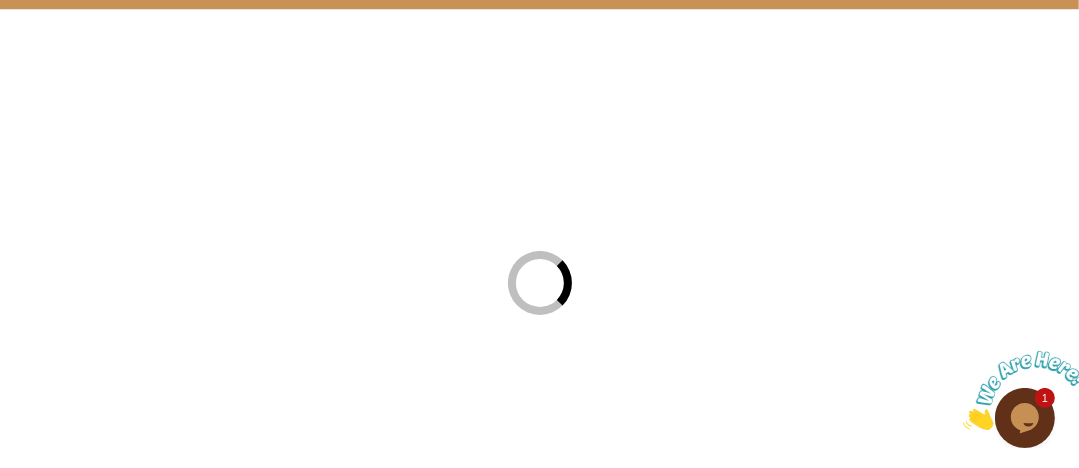 scroll, scrollTop: 0, scrollLeft: 0, axis: both 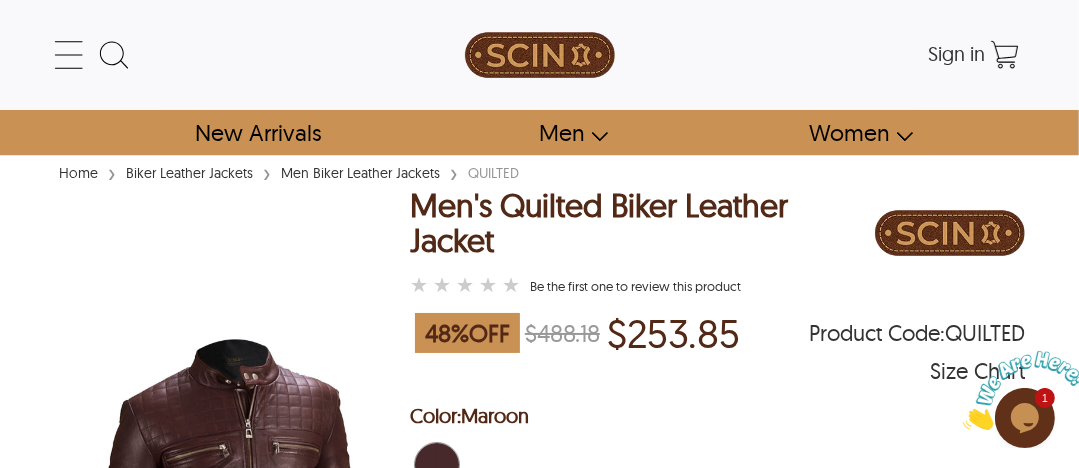 select on "********" 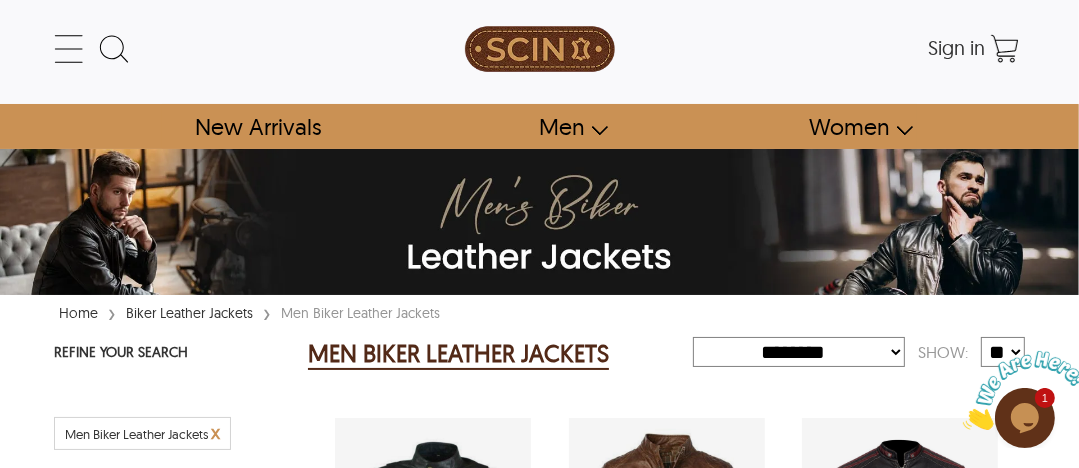 scroll, scrollTop: 750, scrollLeft: 0, axis: vertical 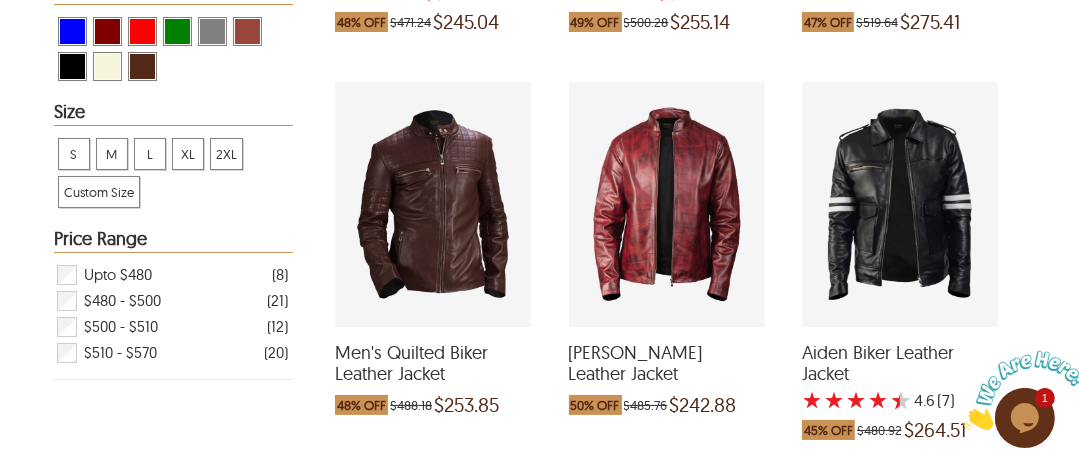 drag, startPoint x: 640, startPoint y: 158, endPoint x: 627, endPoint y: 152, distance: 14.3178215 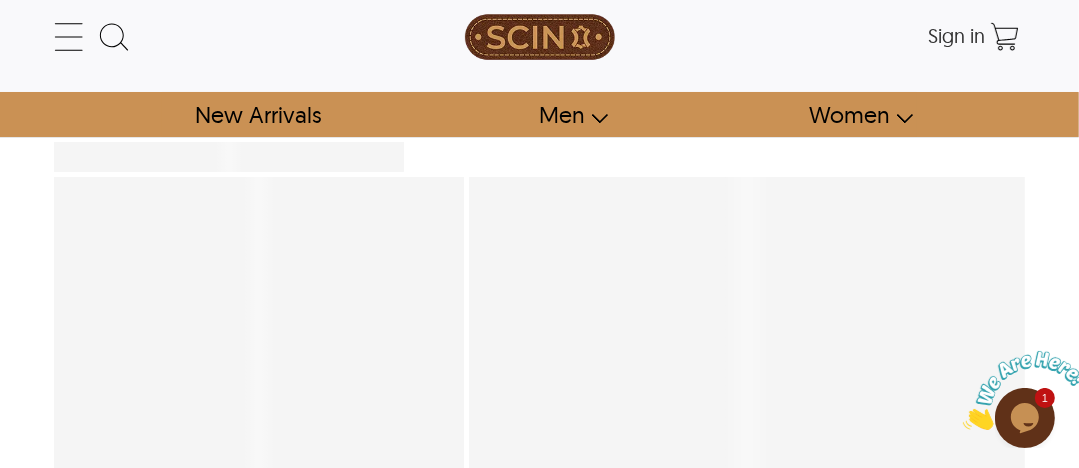 scroll, scrollTop: 0, scrollLeft: 0, axis: both 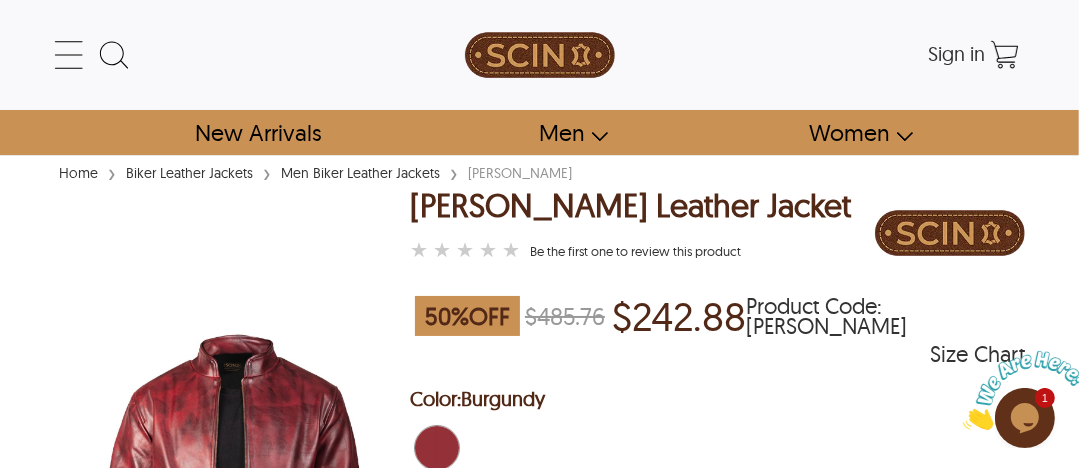 select on "********" 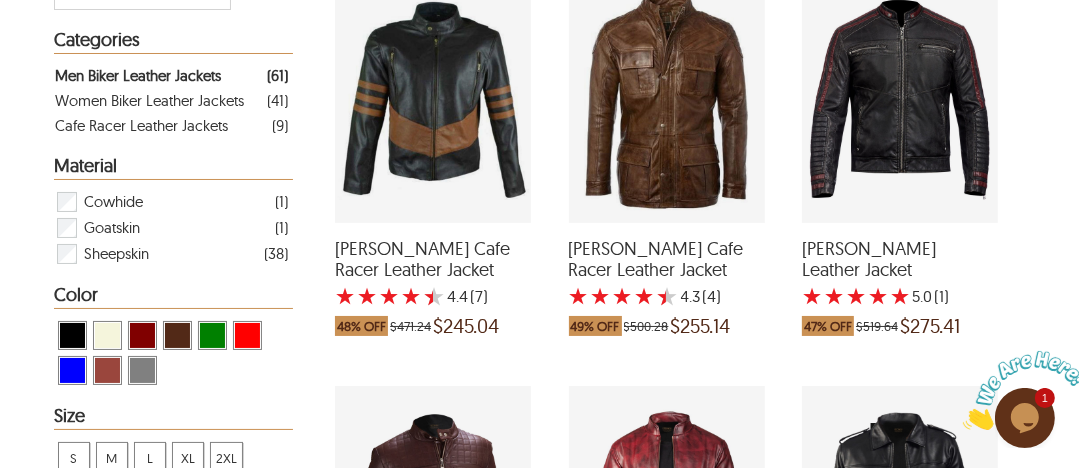 scroll, scrollTop: 750, scrollLeft: 0, axis: vertical 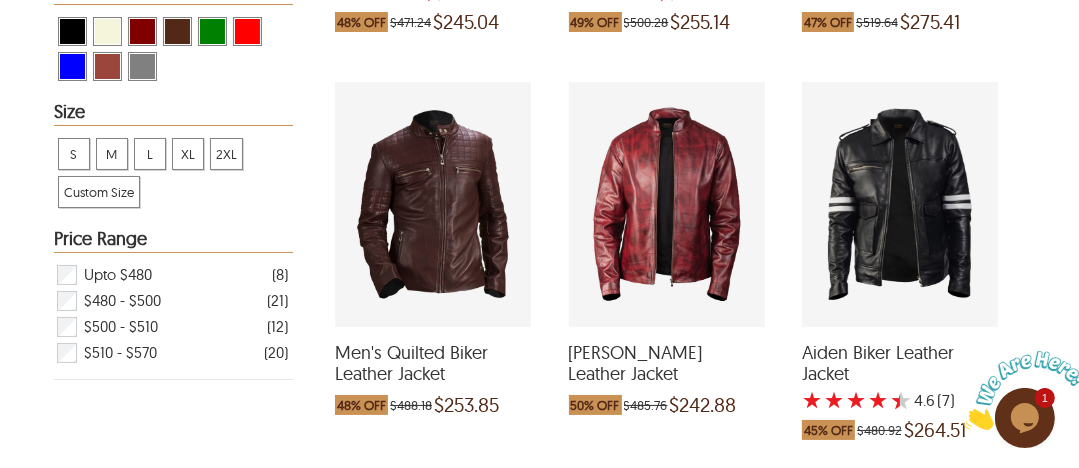 click at bounding box center [900, 204] 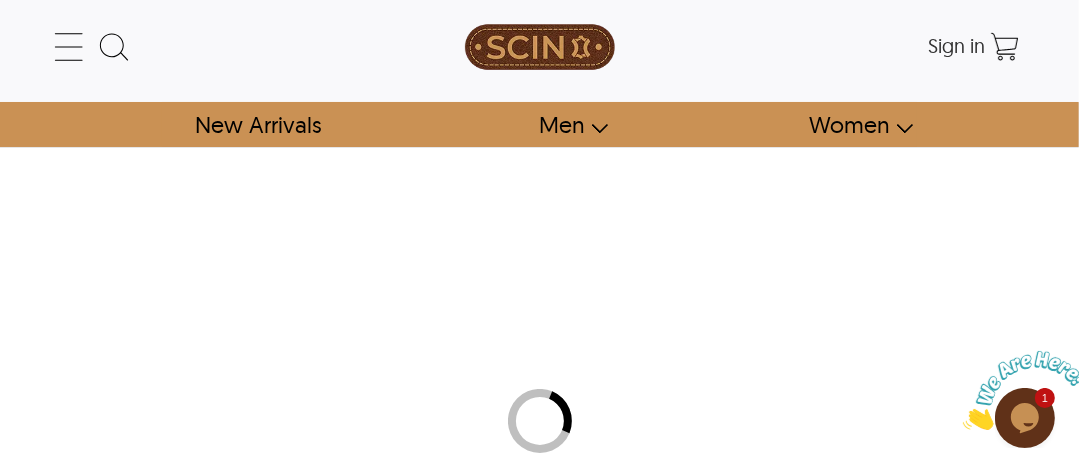 scroll, scrollTop: 0, scrollLeft: 0, axis: both 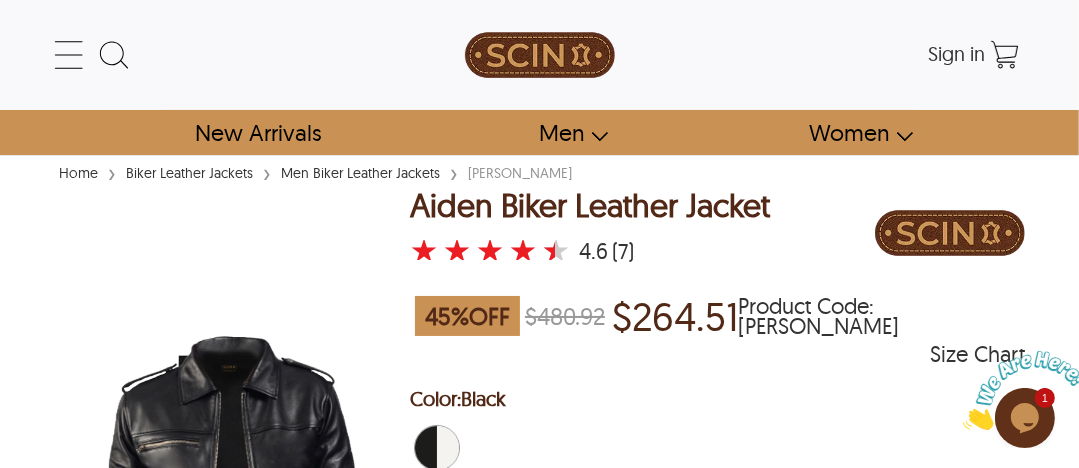 select on "********" 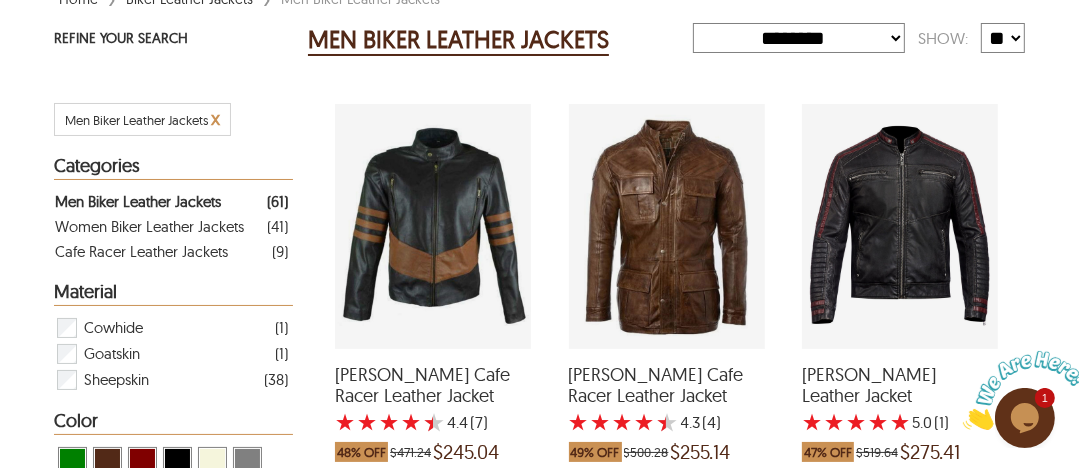scroll, scrollTop: 750, scrollLeft: 0, axis: vertical 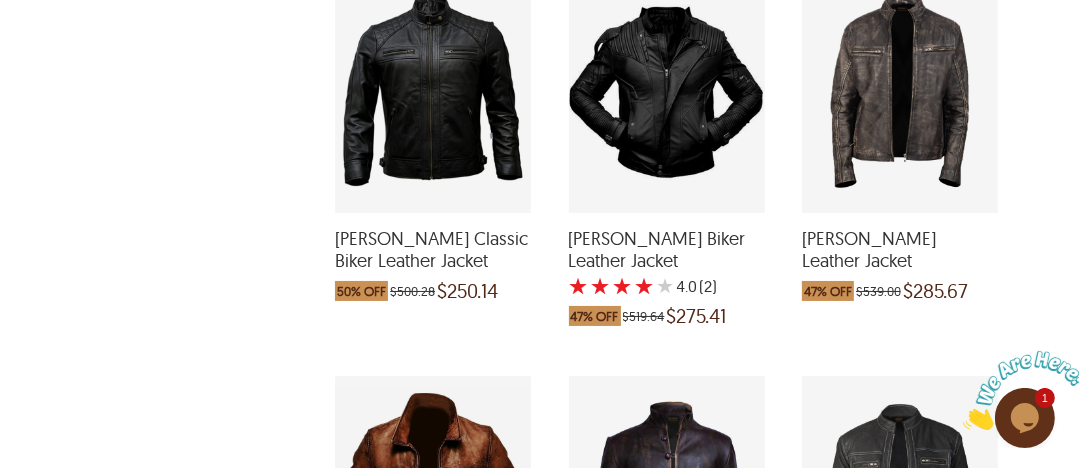click at bounding box center [433, 90] 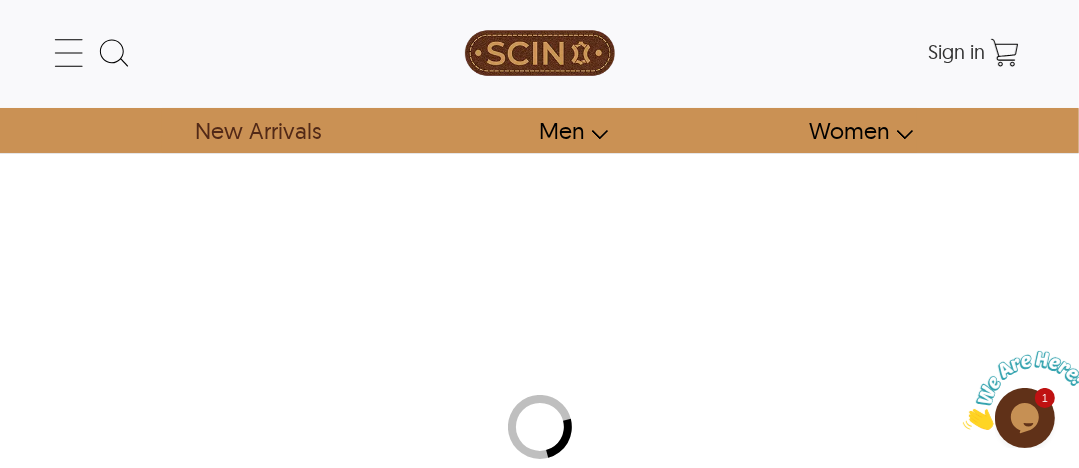 scroll, scrollTop: 0, scrollLeft: 0, axis: both 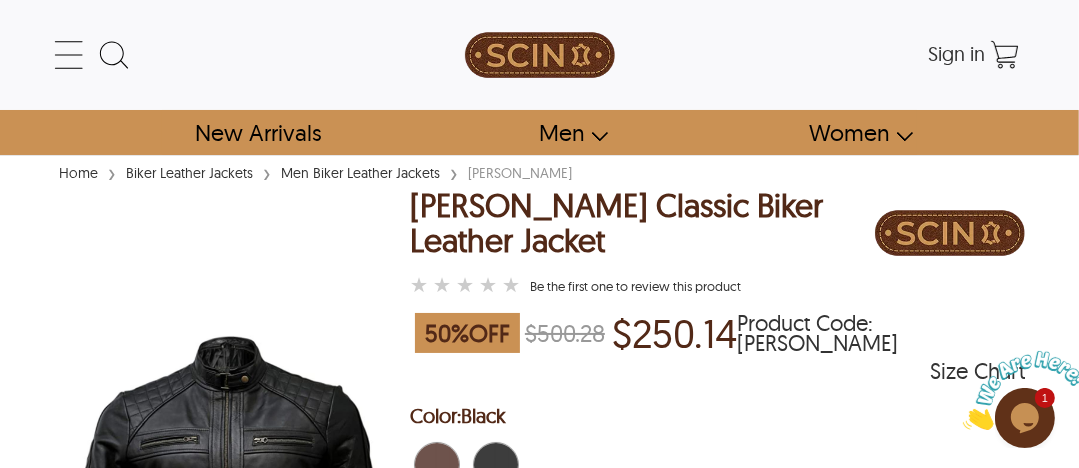 select on "********" 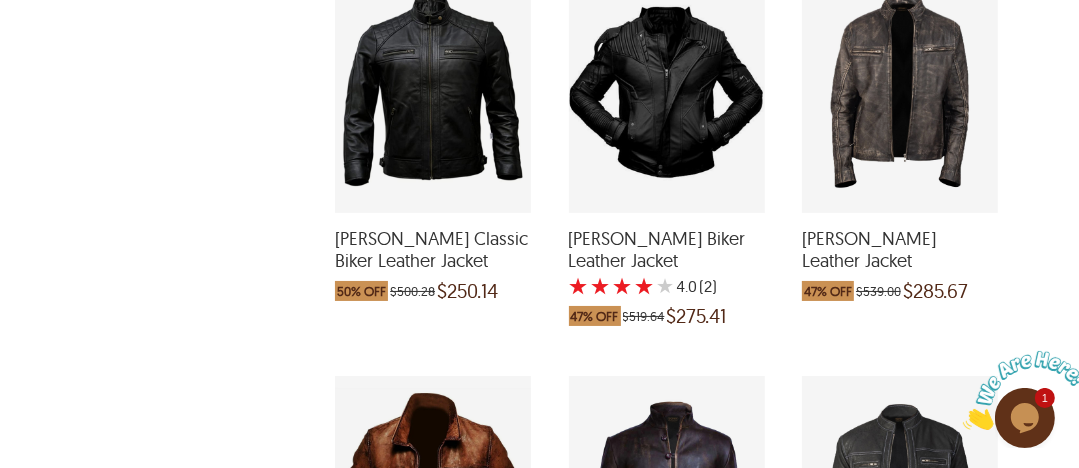 click at bounding box center [667, 90] 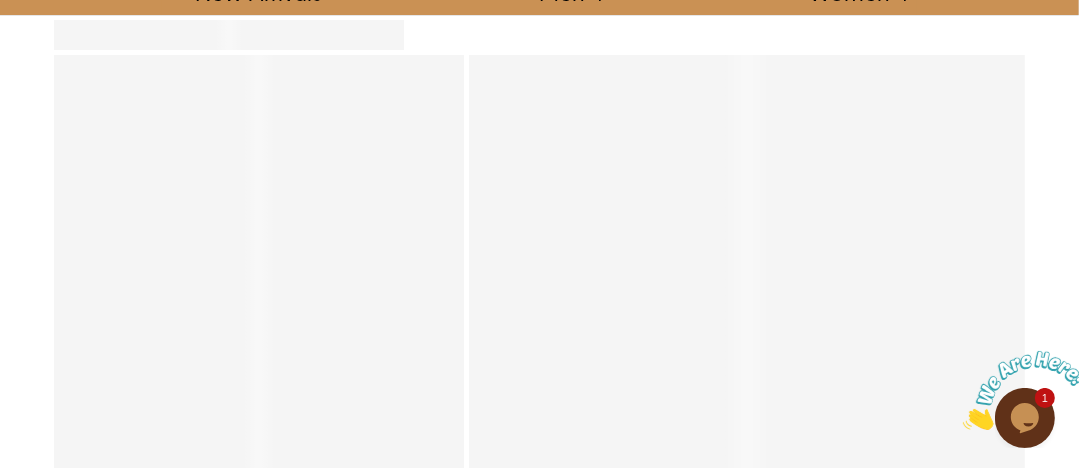 scroll, scrollTop: 0, scrollLeft: 0, axis: both 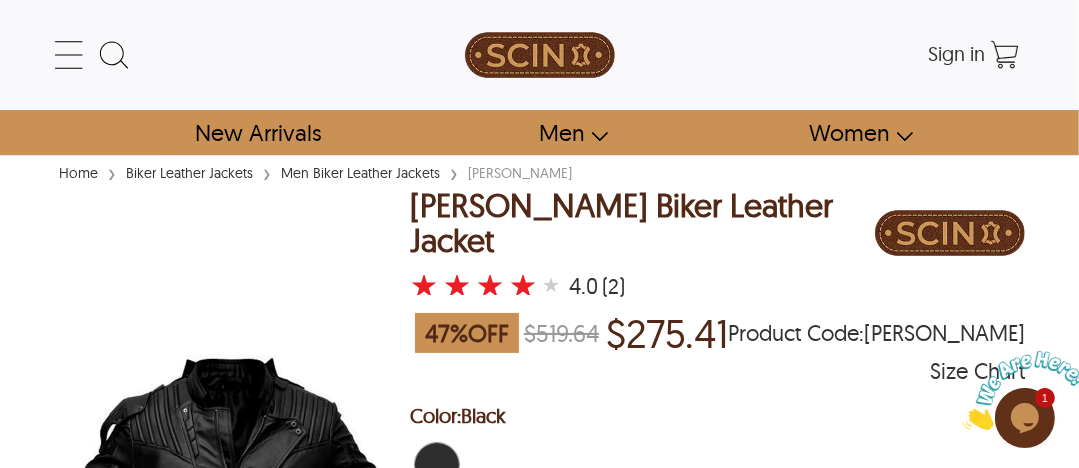 select on "********" 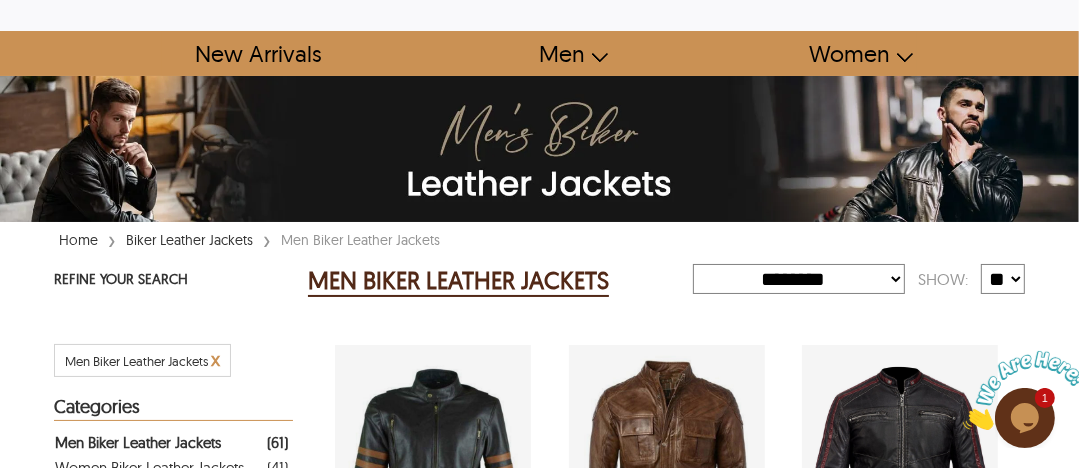 scroll, scrollTop: 1272, scrollLeft: 0, axis: vertical 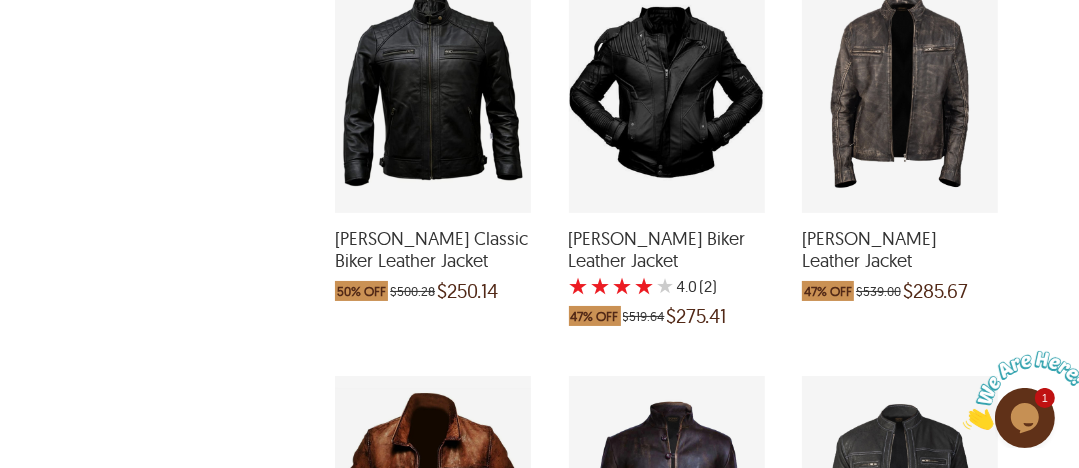 drag, startPoint x: 910, startPoint y: 116, endPoint x: 993, endPoint y: 66, distance: 96.89685 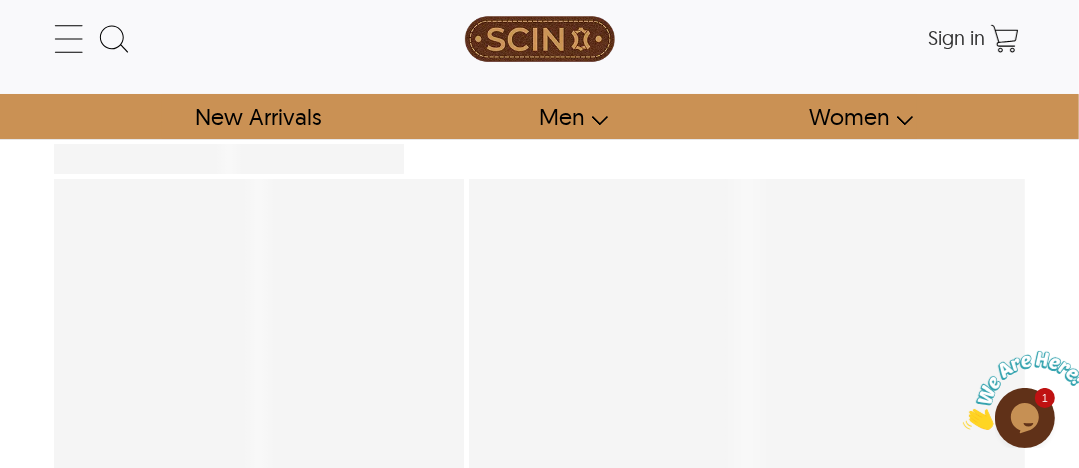 scroll, scrollTop: 0, scrollLeft: 0, axis: both 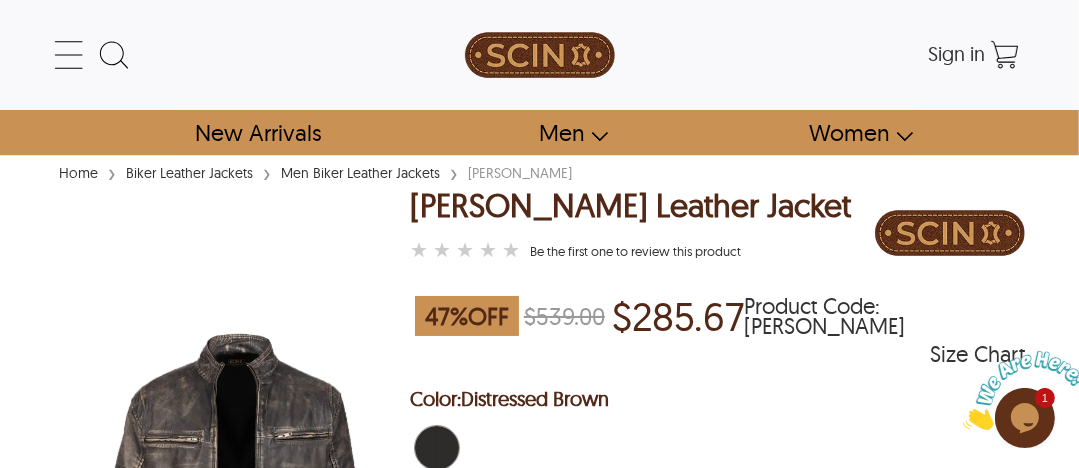 select on "********" 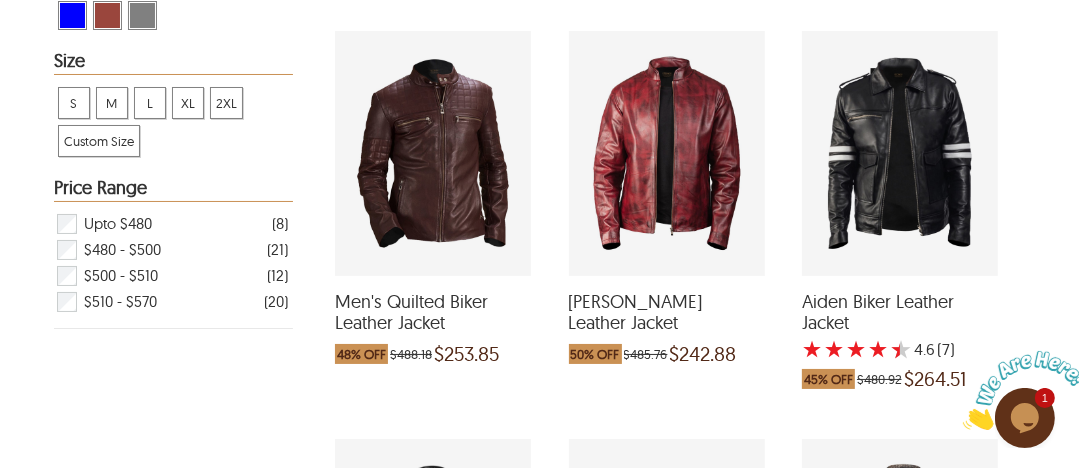 scroll, scrollTop: 1272, scrollLeft: 0, axis: vertical 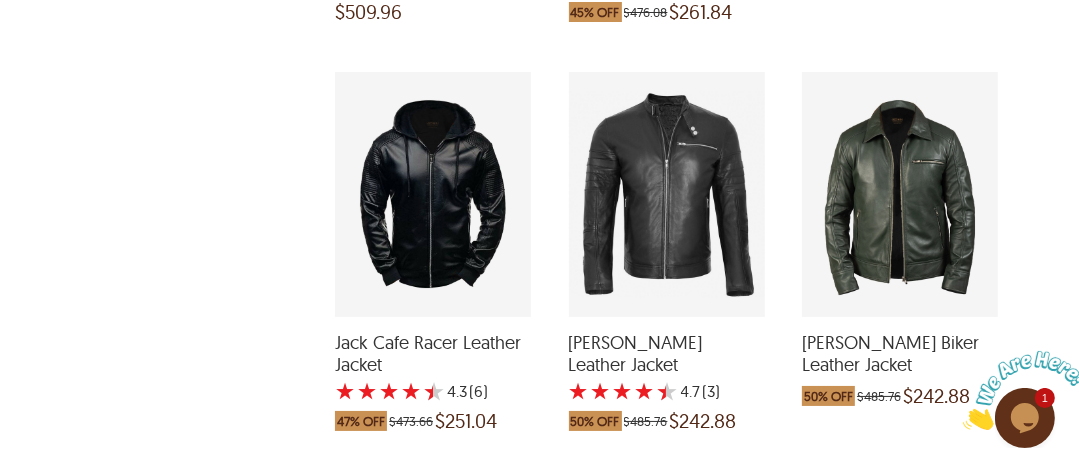 click at bounding box center (433, 194) 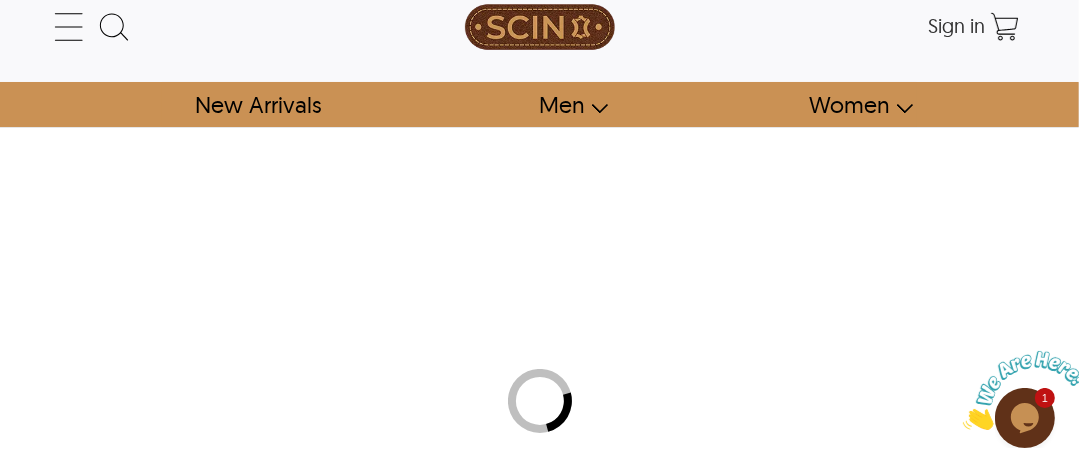 scroll, scrollTop: 0, scrollLeft: 0, axis: both 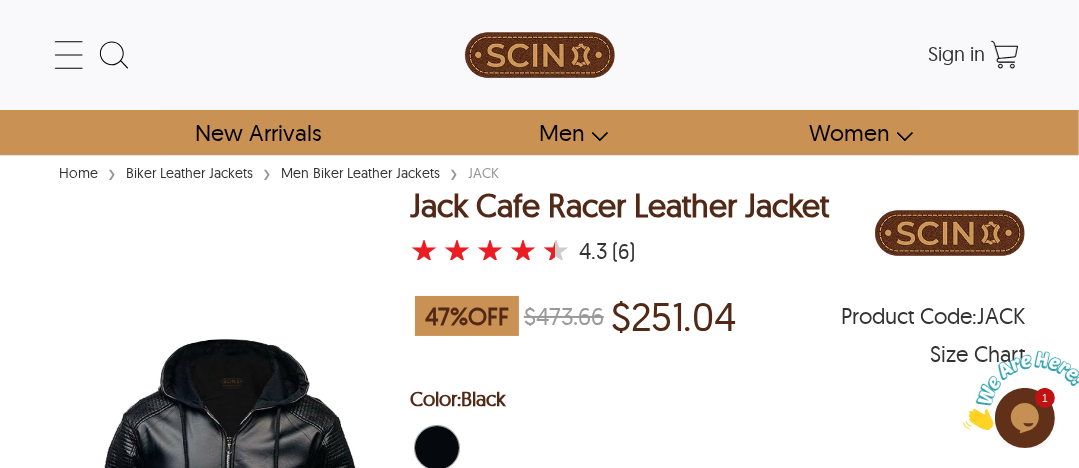 select on "********" 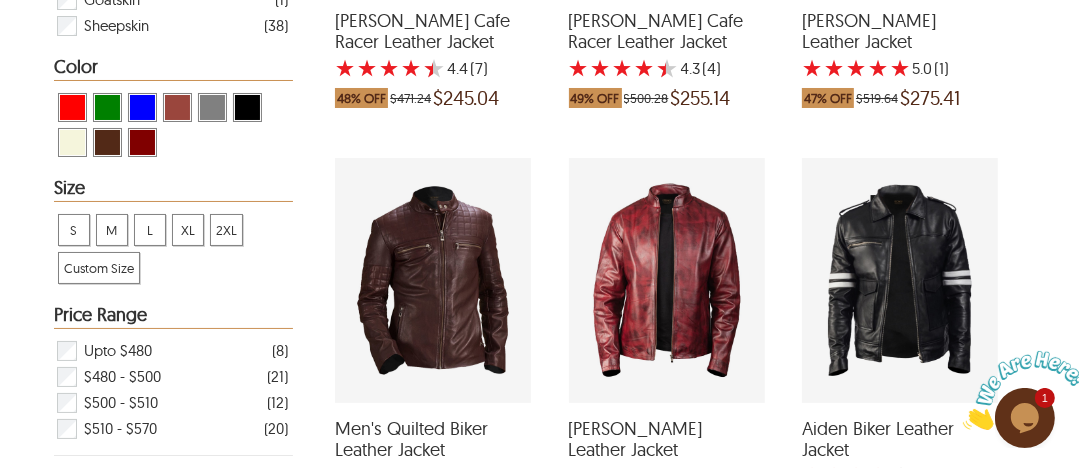 scroll, scrollTop: 1984, scrollLeft: 0, axis: vertical 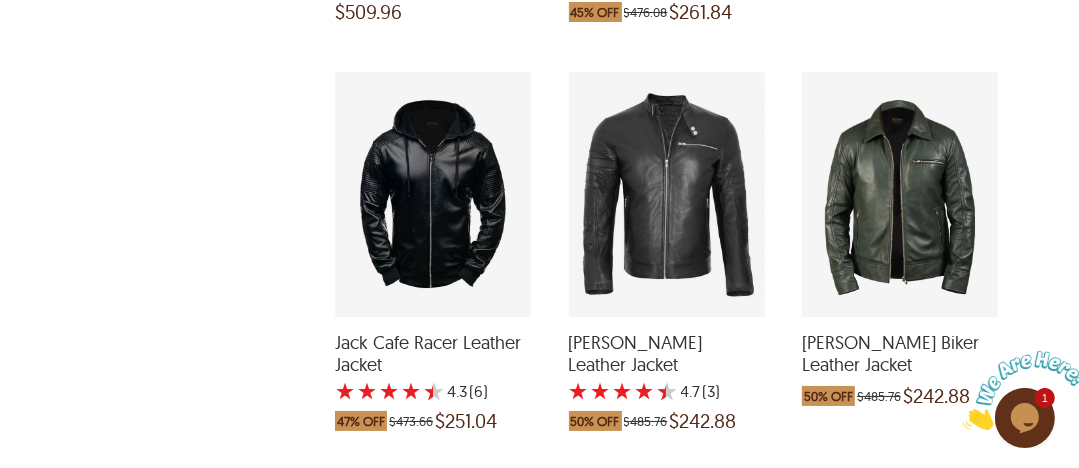 click at bounding box center [900, 194] 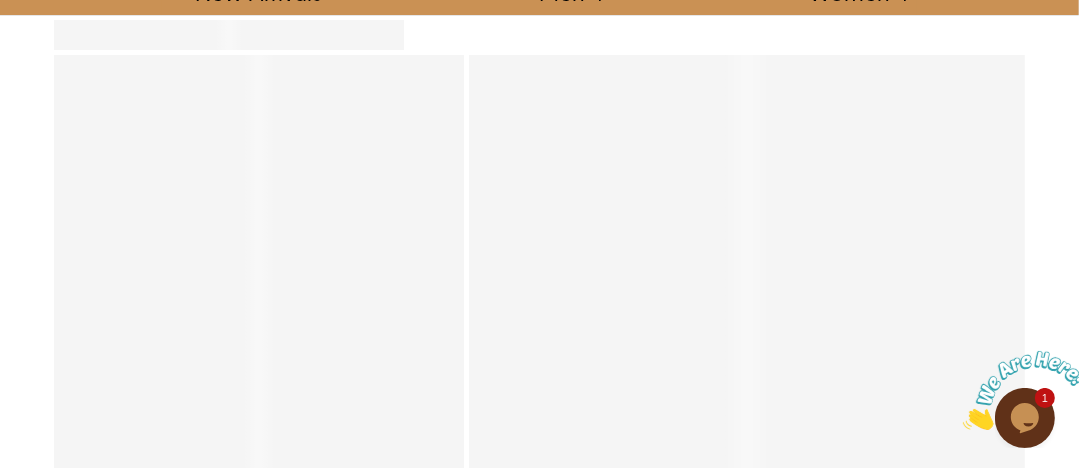 scroll, scrollTop: 0, scrollLeft: 0, axis: both 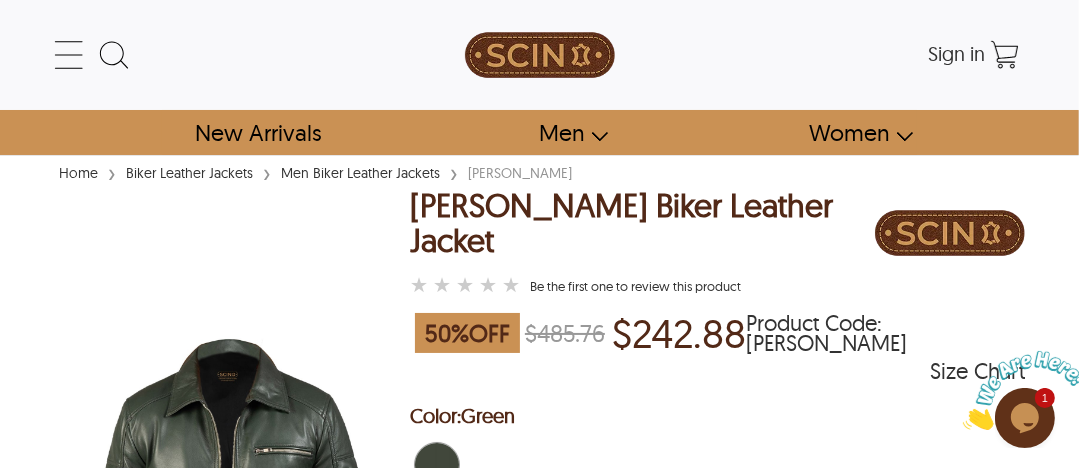 select on "********" 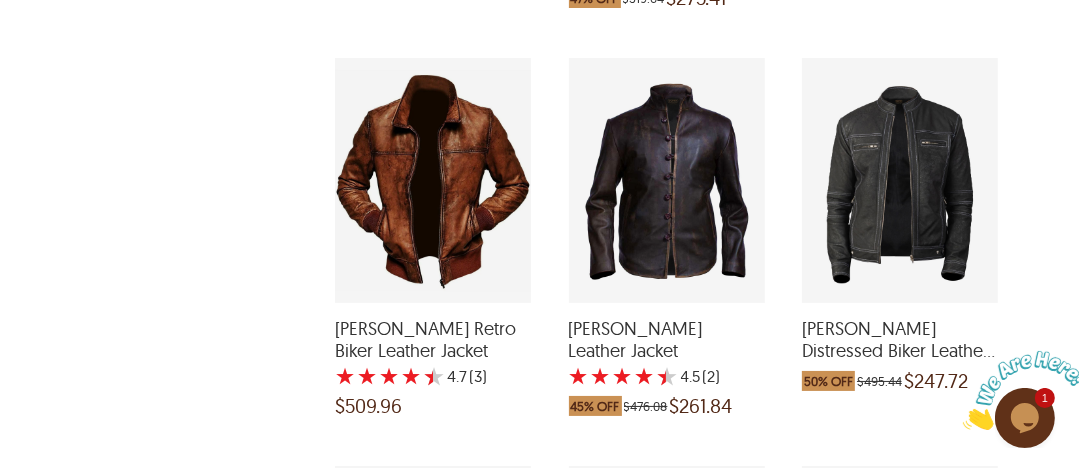scroll, scrollTop: 1984, scrollLeft: 0, axis: vertical 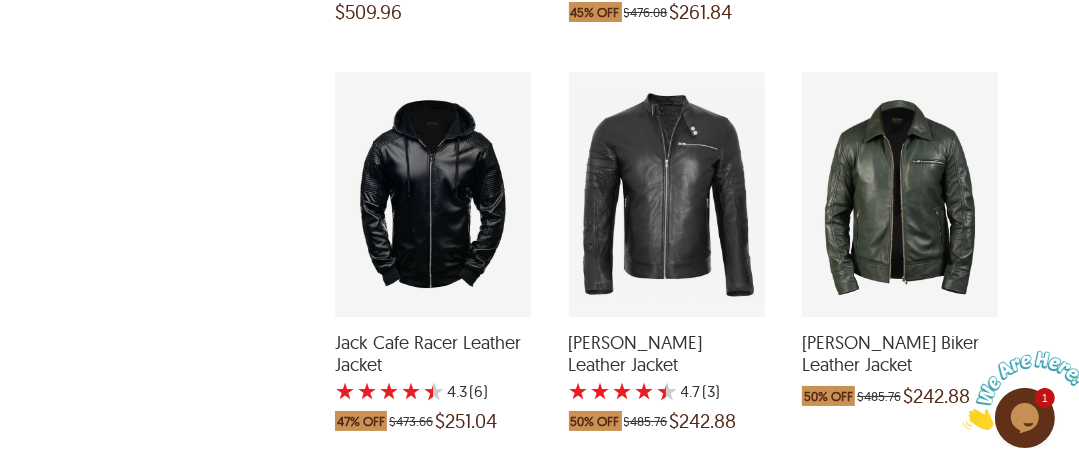 click at bounding box center [667, 194] 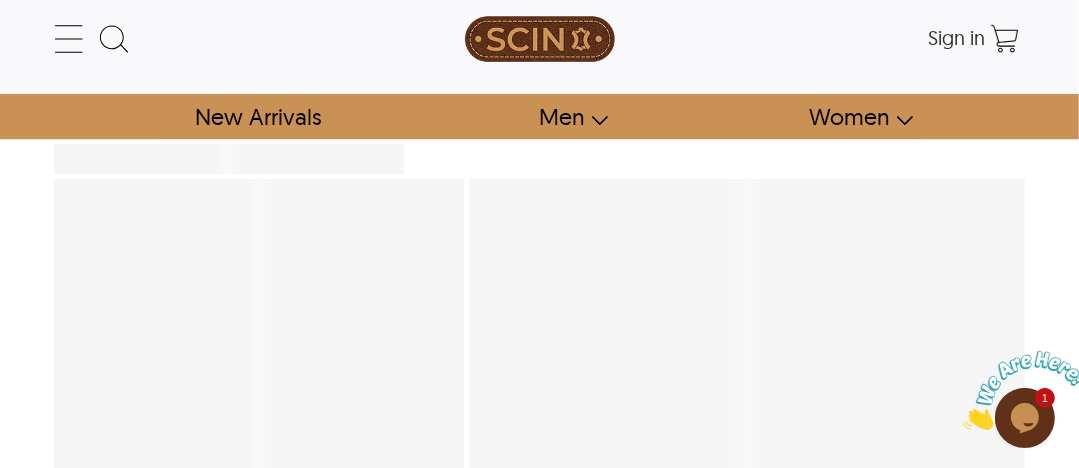 scroll, scrollTop: 0, scrollLeft: 0, axis: both 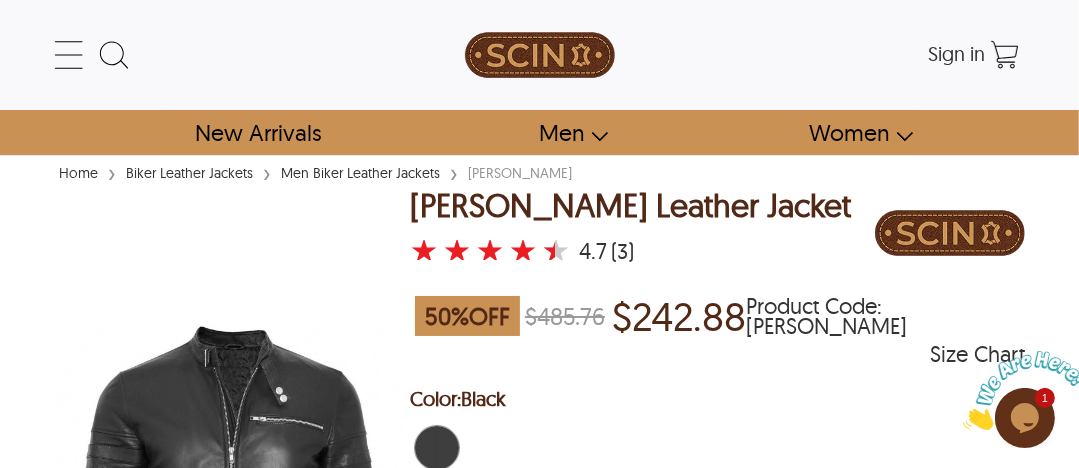 select on "********" 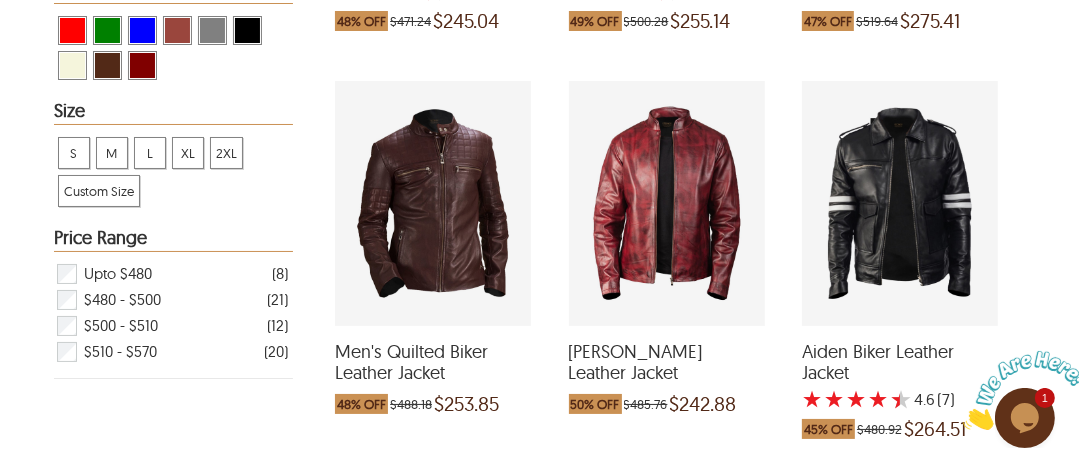scroll, scrollTop: 1984, scrollLeft: 0, axis: vertical 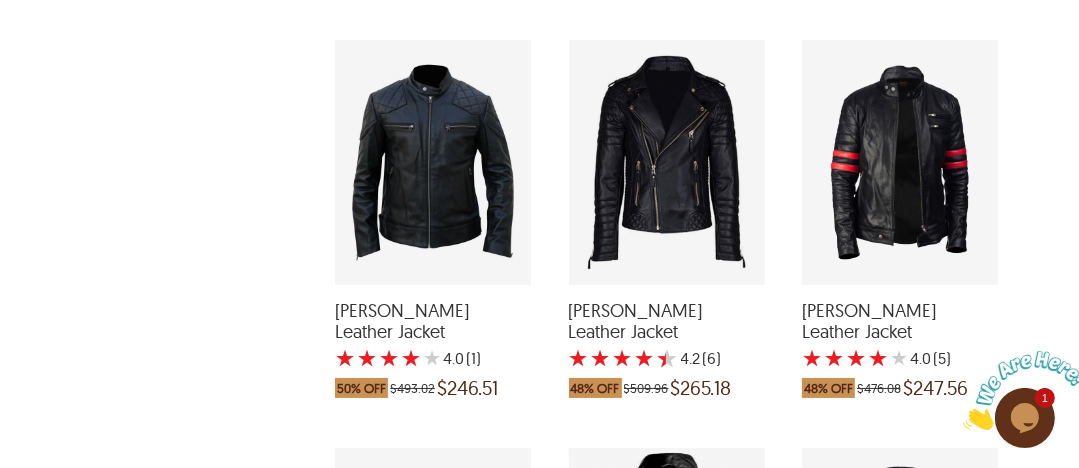 drag, startPoint x: 462, startPoint y: 177, endPoint x: 416, endPoint y: 124, distance: 70.178345 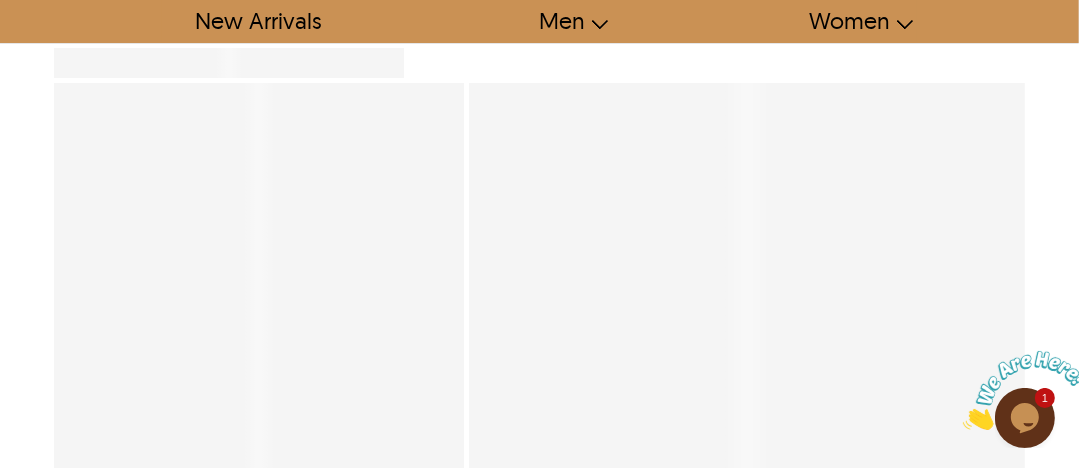 scroll, scrollTop: 0, scrollLeft: 0, axis: both 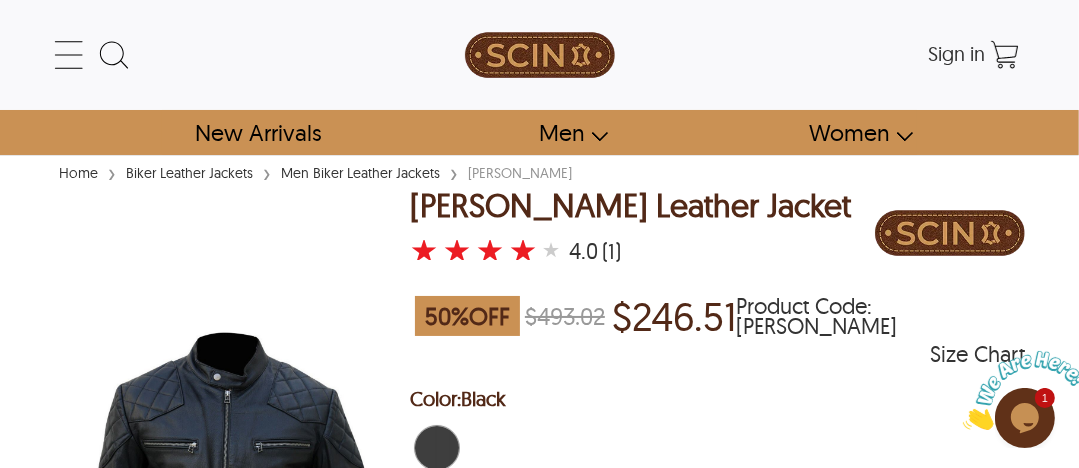 select on "********" 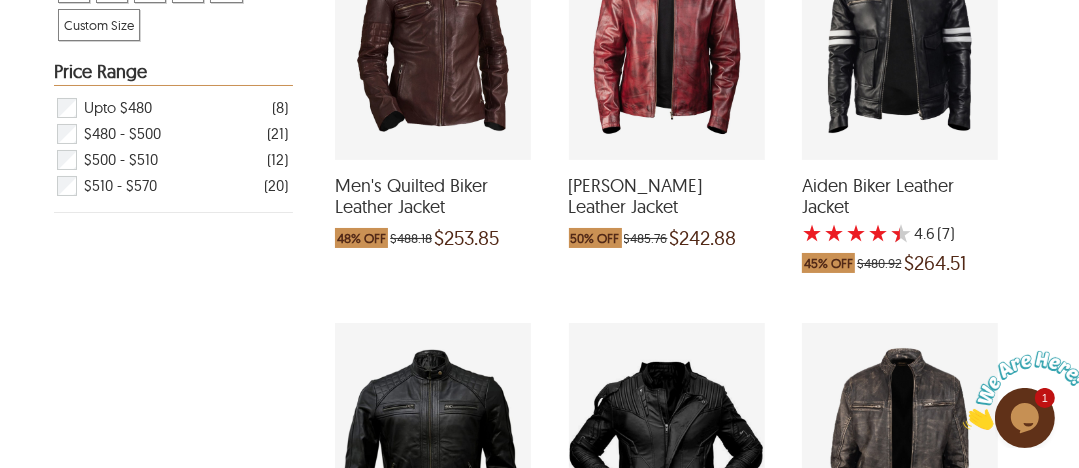 scroll, scrollTop: 2425, scrollLeft: 0, axis: vertical 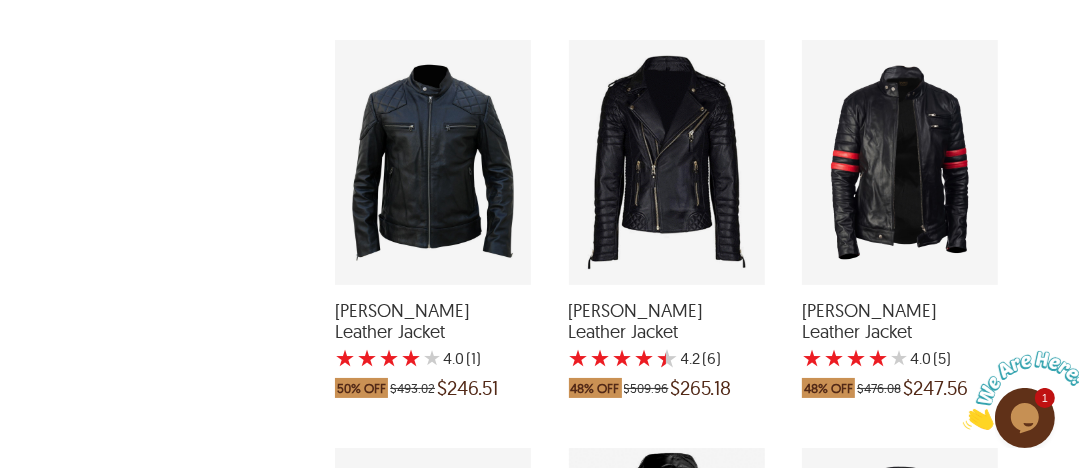 click at bounding box center [667, 162] 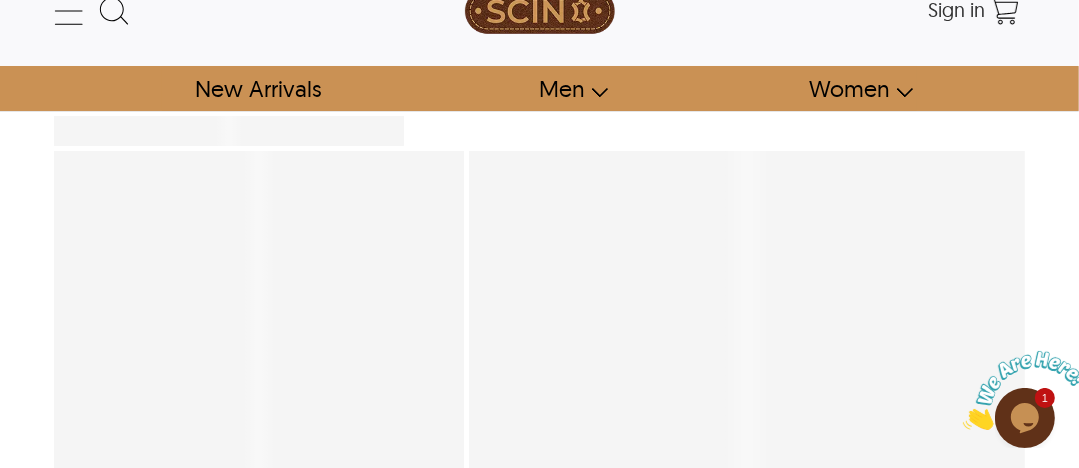 scroll, scrollTop: 0, scrollLeft: 0, axis: both 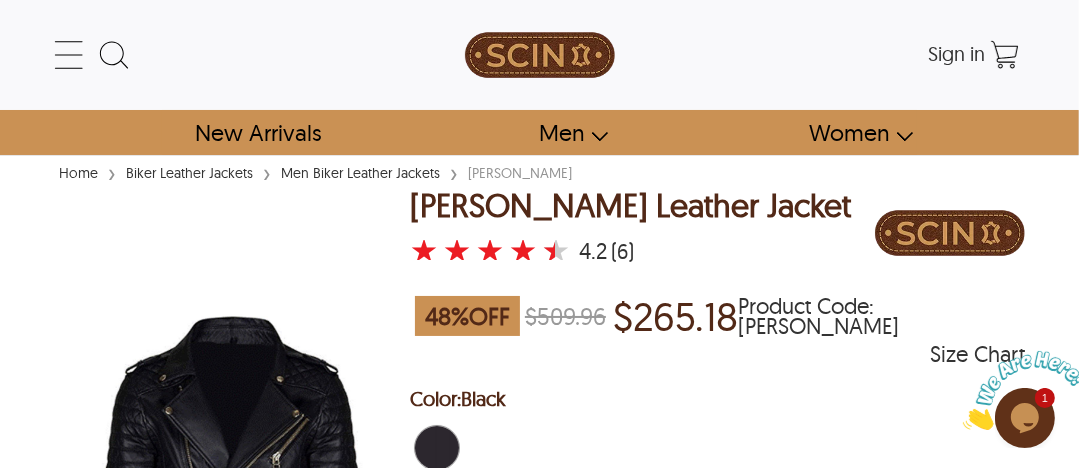 select on "********" 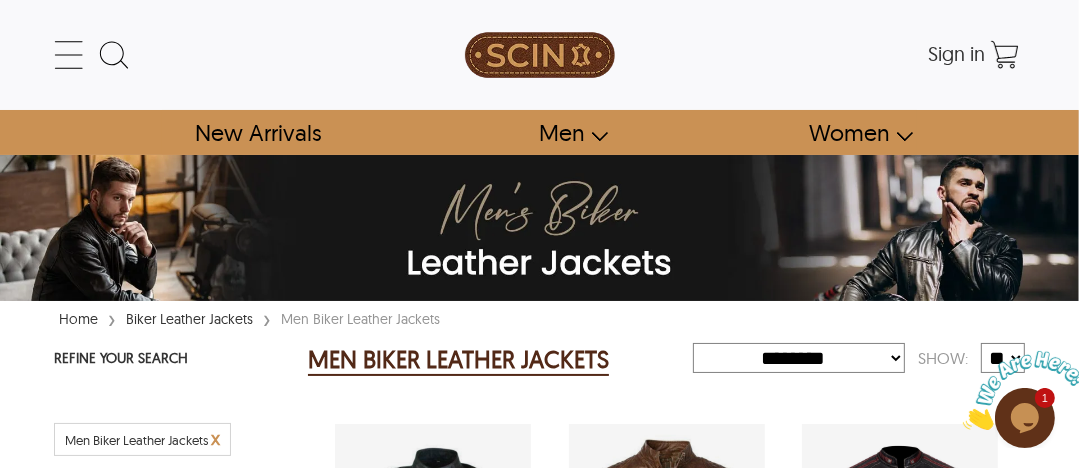 scroll, scrollTop: 2425, scrollLeft: 0, axis: vertical 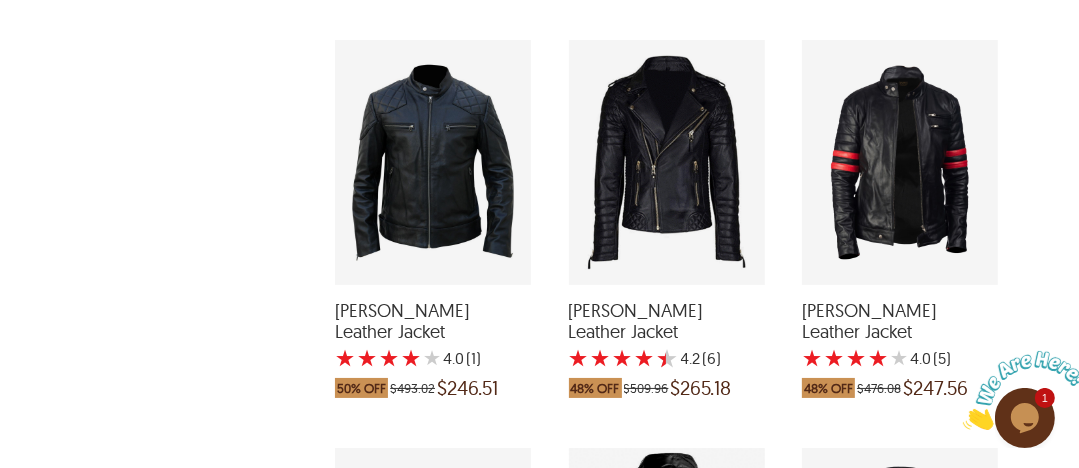 click at bounding box center (900, 162) 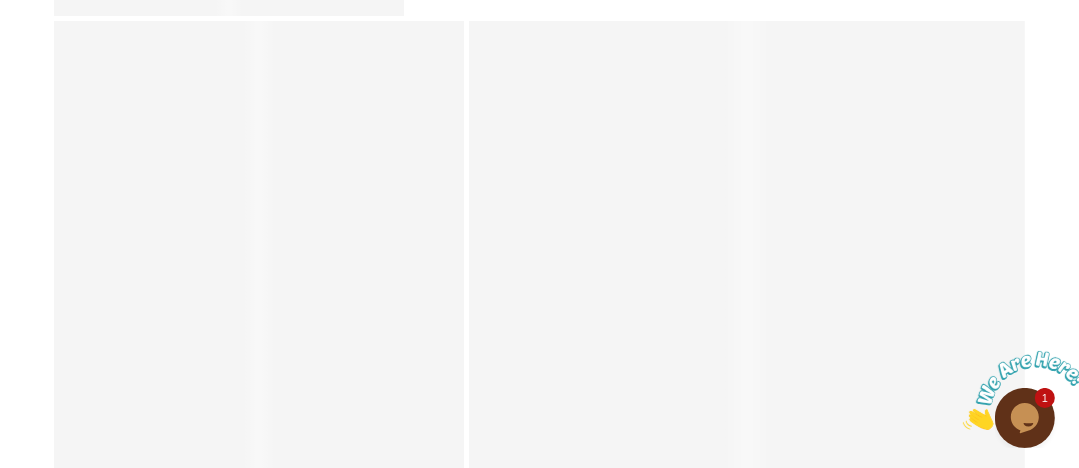 scroll, scrollTop: 0, scrollLeft: 0, axis: both 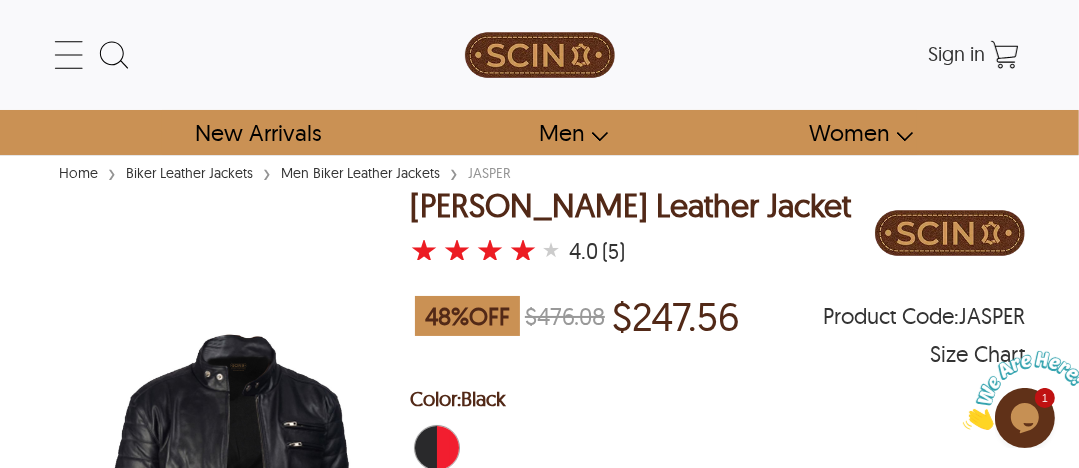 select on "********" 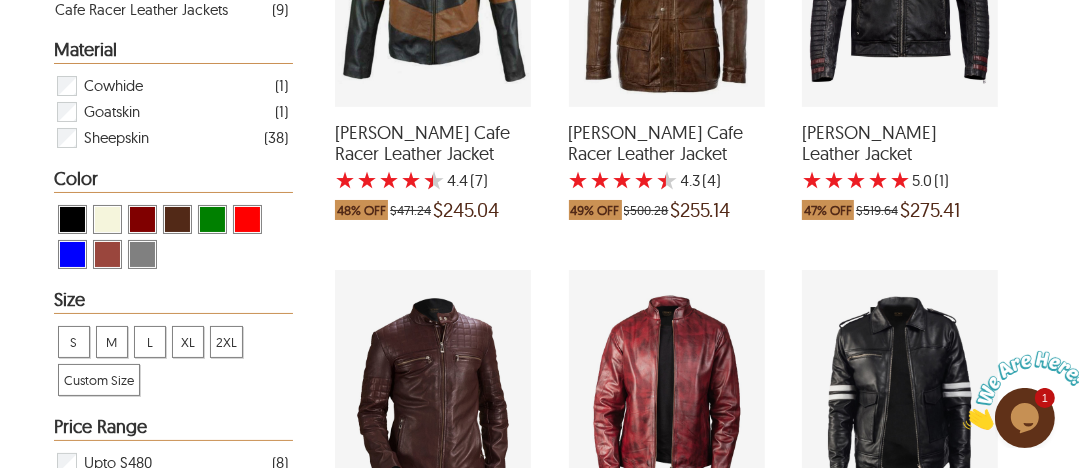 scroll, scrollTop: 2425, scrollLeft: 0, axis: vertical 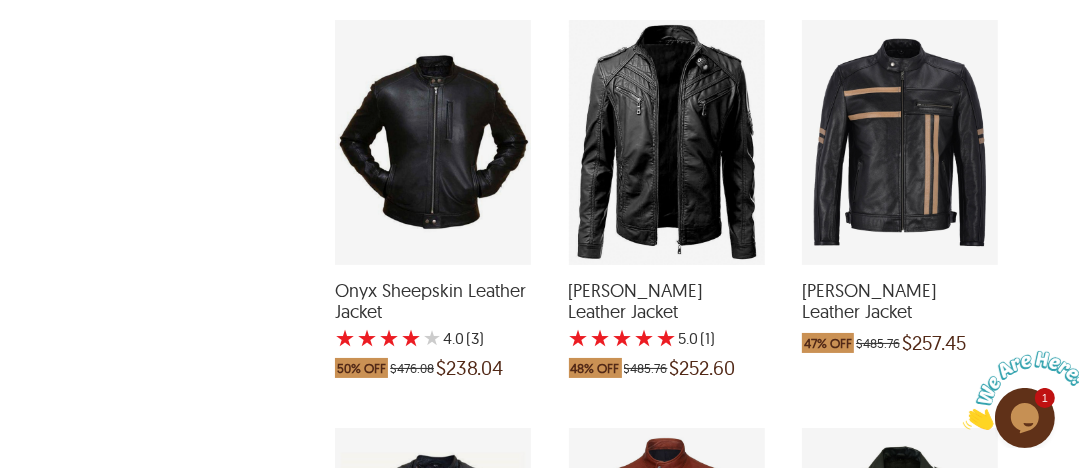 click at bounding box center [433, 142] 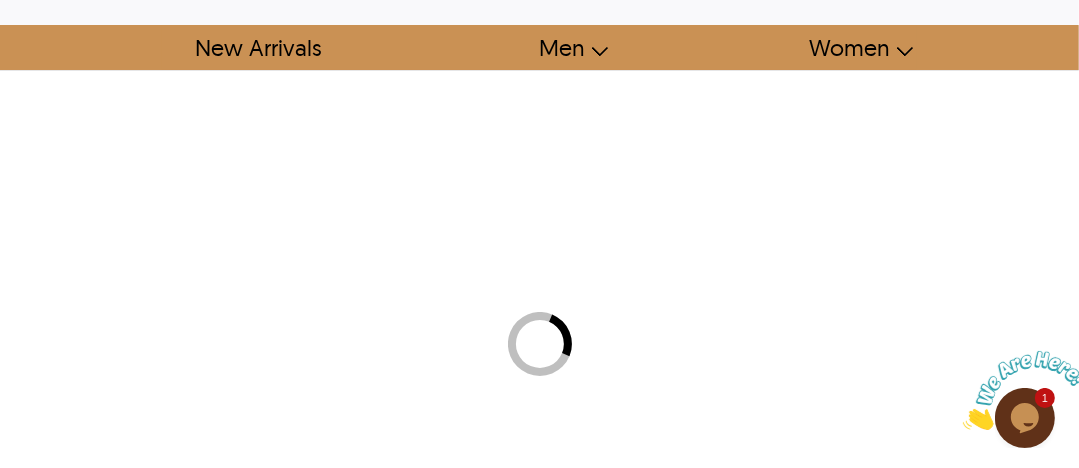 scroll, scrollTop: 0, scrollLeft: 0, axis: both 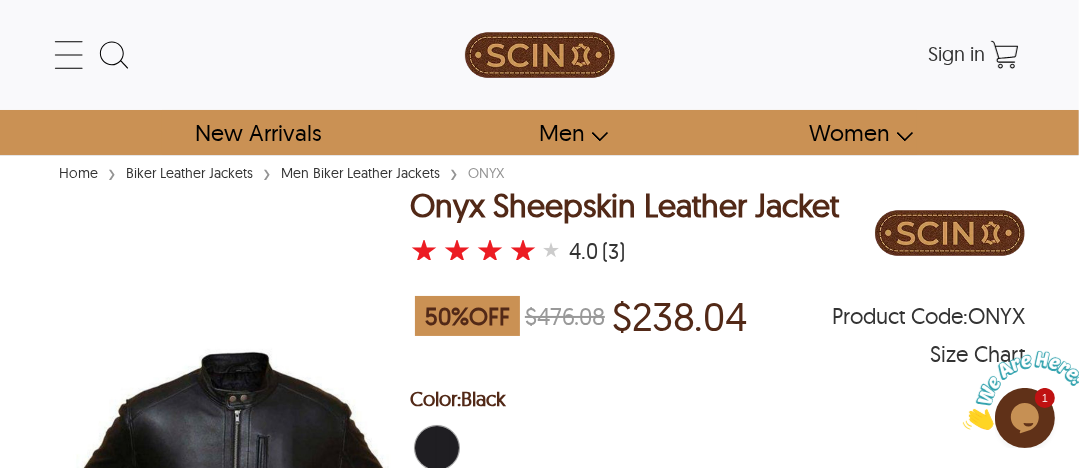select on "********" 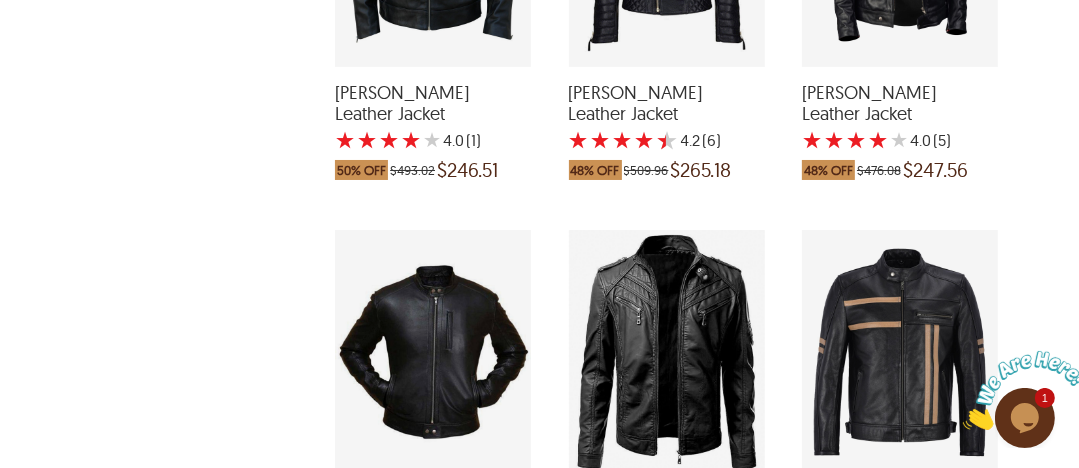 scroll, scrollTop: 2853, scrollLeft: 0, axis: vertical 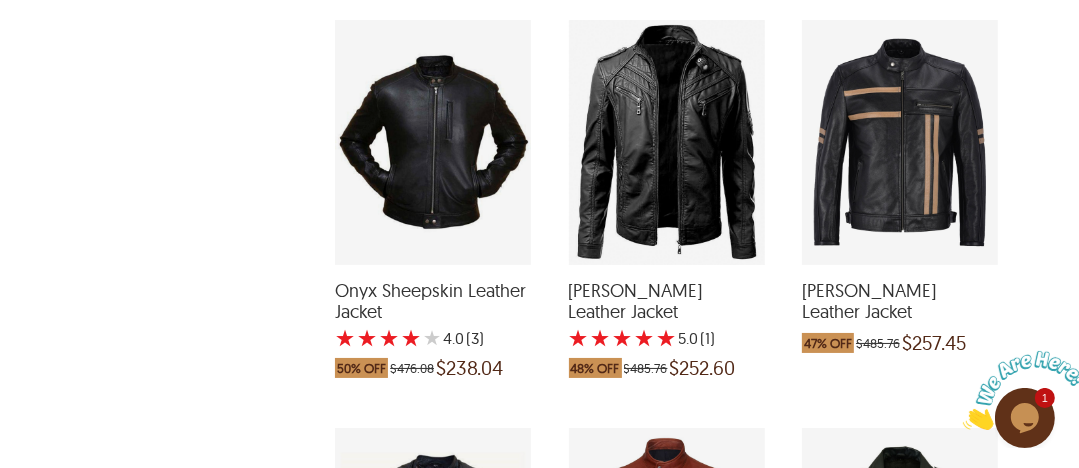 click at bounding box center [667, 142] 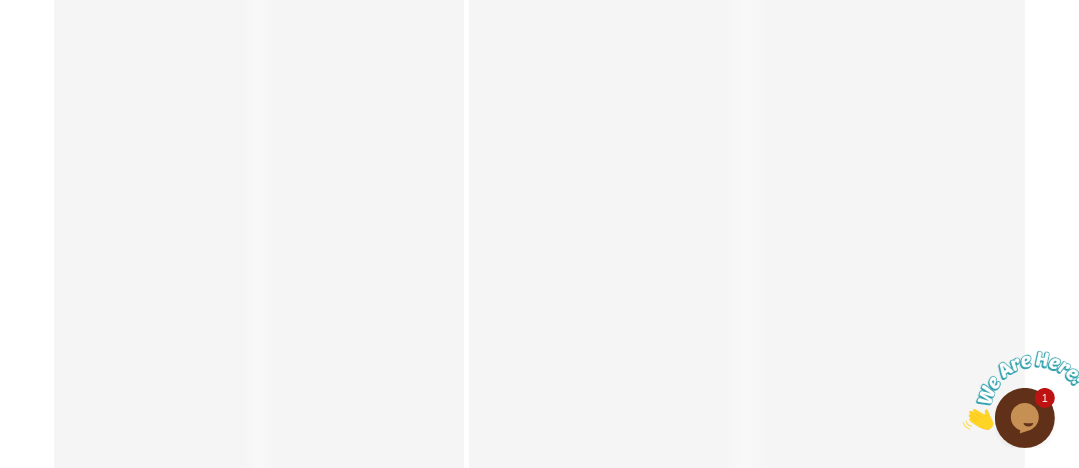 scroll, scrollTop: 0, scrollLeft: 0, axis: both 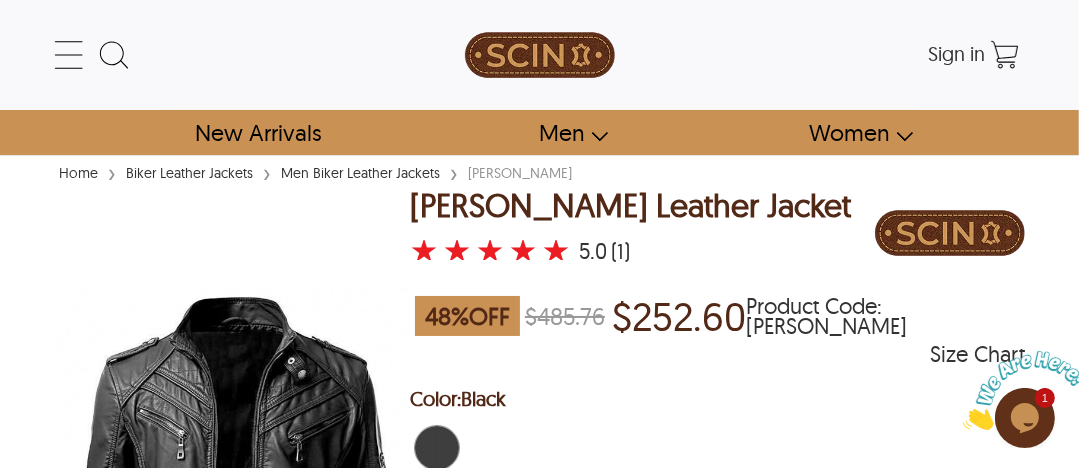 select on "********" 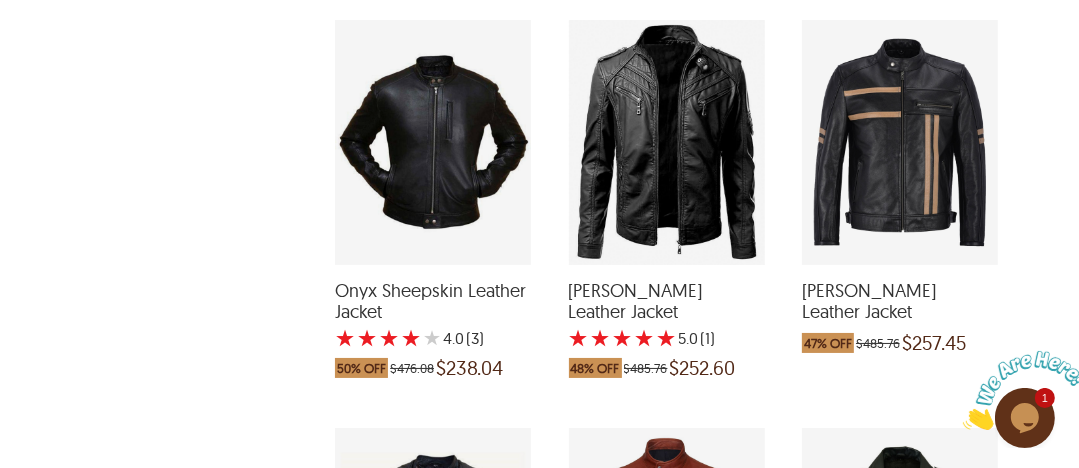 click at bounding box center [900, 142] 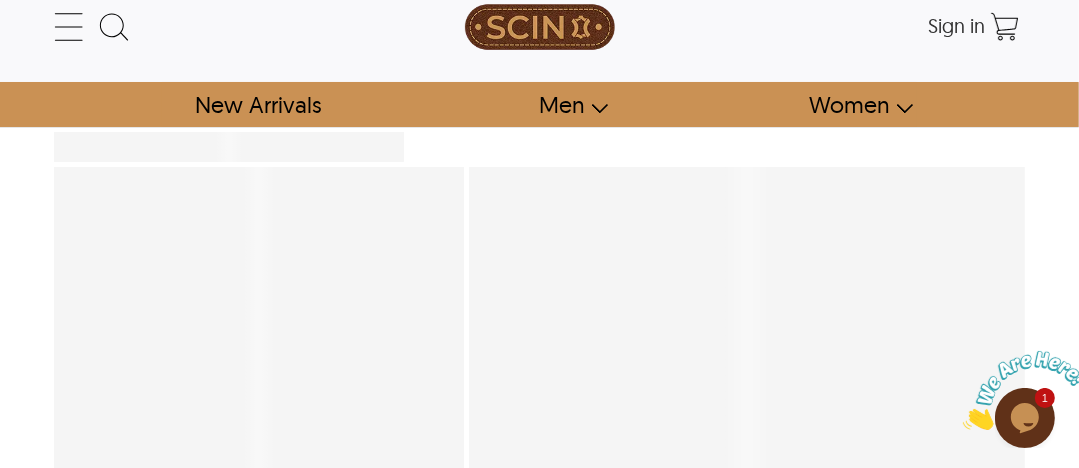 scroll, scrollTop: 0, scrollLeft: 0, axis: both 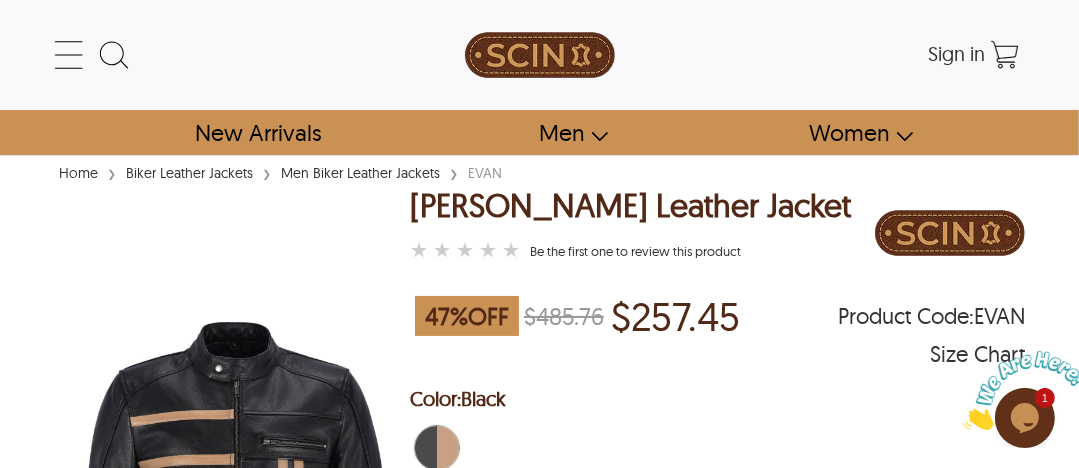 select on "********" 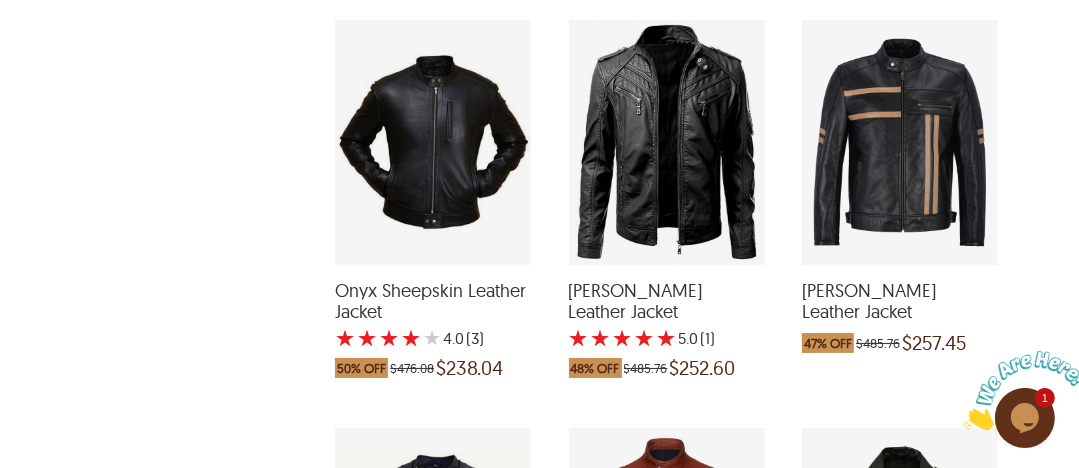scroll, scrollTop: 3263, scrollLeft: 0, axis: vertical 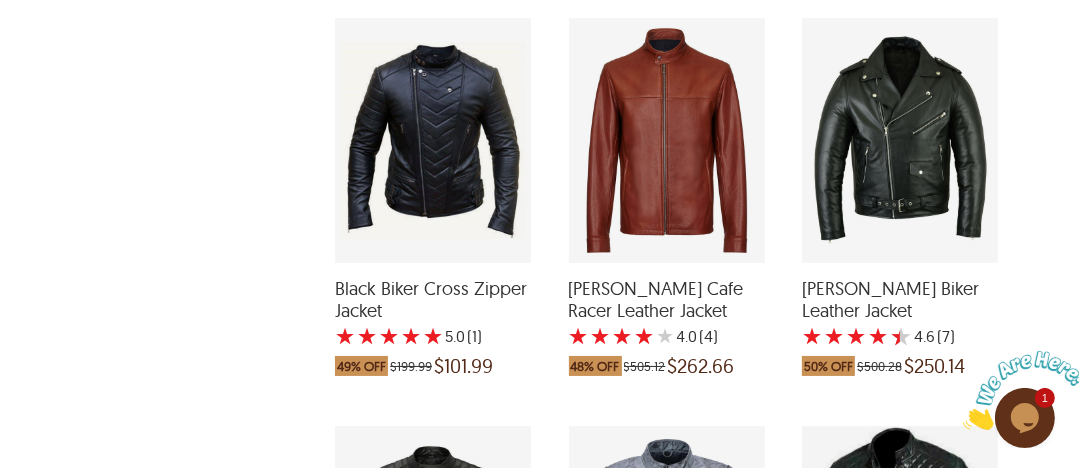 drag, startPoint x: 347, startPoint y: 150, endPoint x: 376, endPoint y: 97, distance: 60.41523 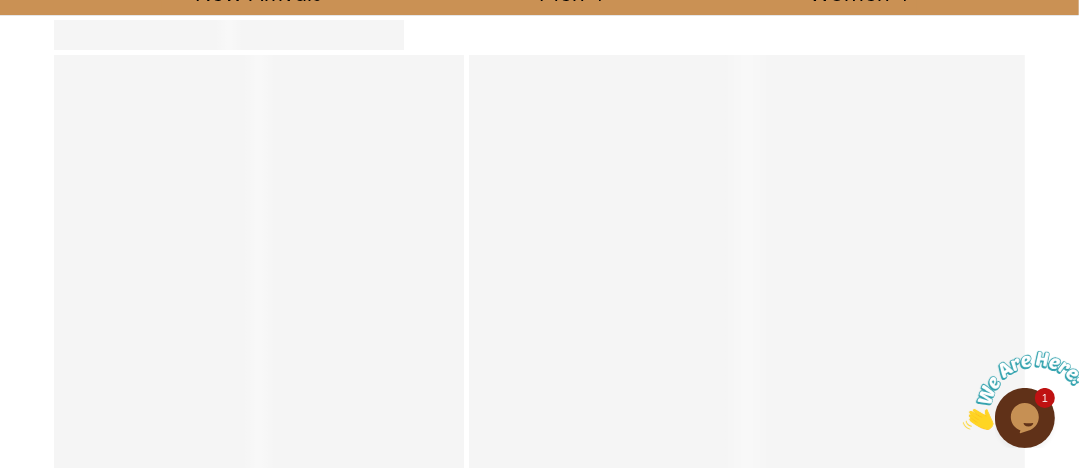 scroll, scrollTop: 0, scrollLeft: 0, axis: both 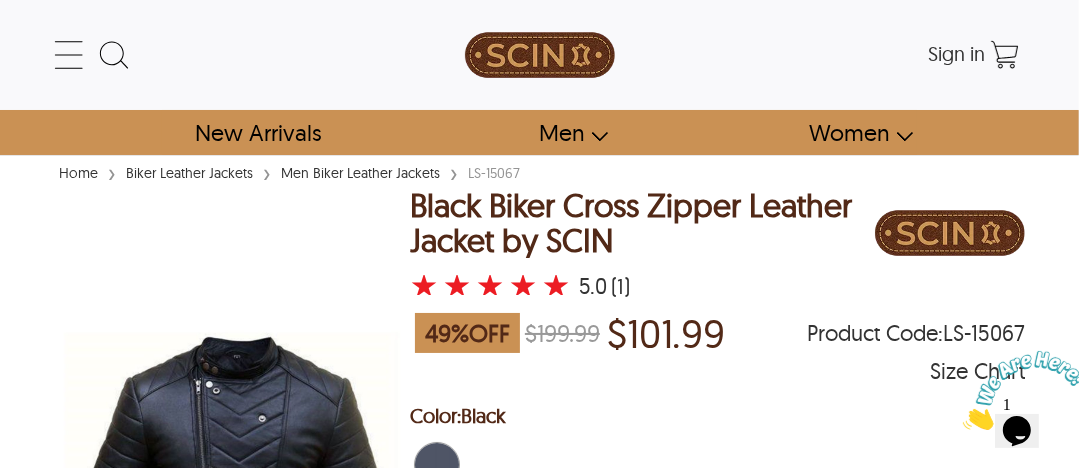 select on "********" 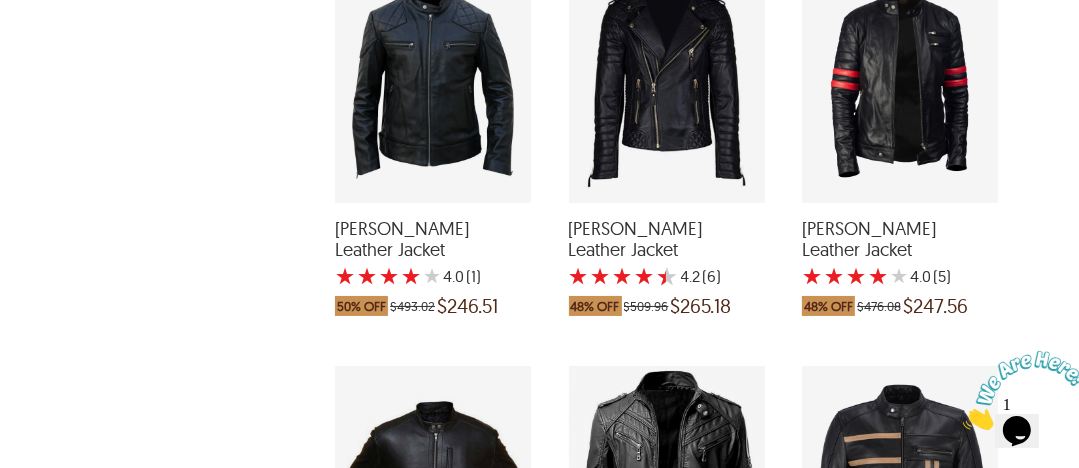 scroll, scrollTop: 3263, scrollLeft: 0, axis: vertical 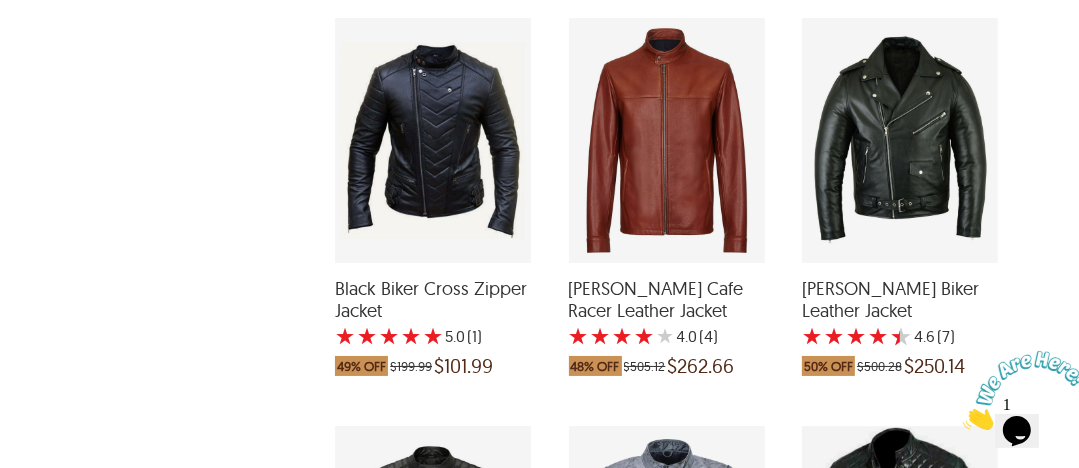 drag, startPoint x: 886, startPoint y: 77, endPoint x: 912, endPoint y: 83, distance: 26.683329 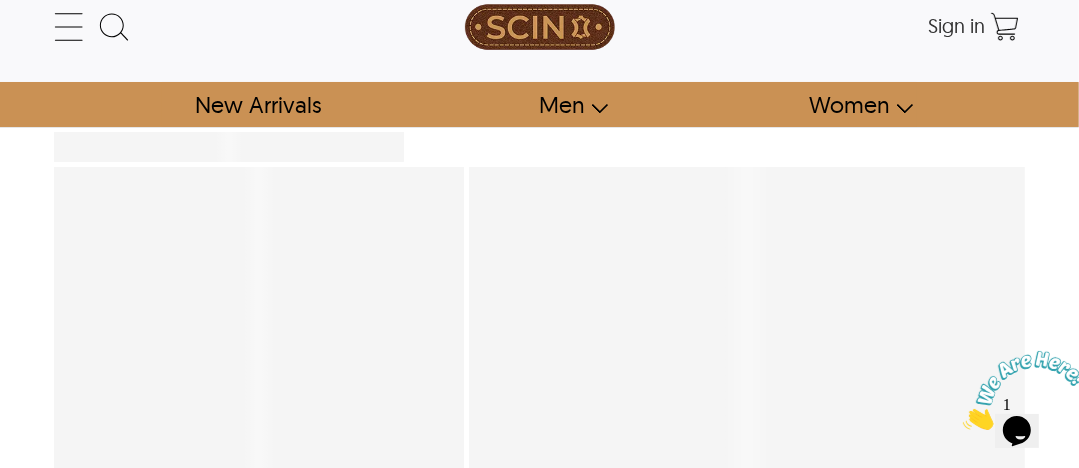 scroll, scrollTop: 0, scrollLeft: 0, axis: both 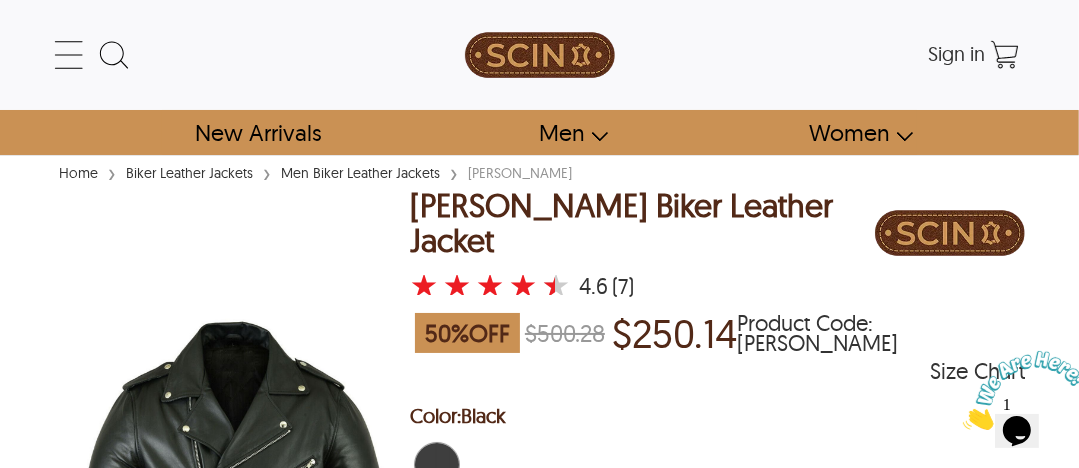 select on "********" 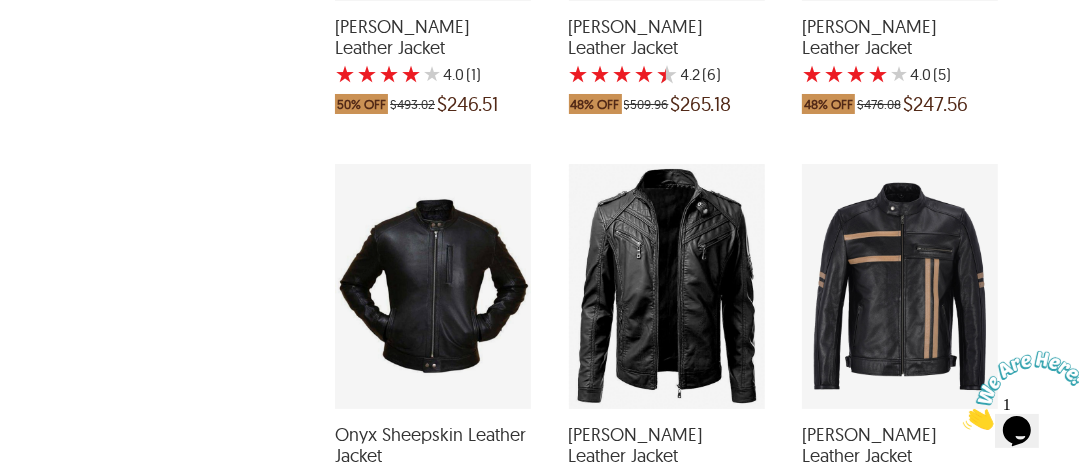 scroll, scrollTop: 3263, scrollLeft: 0, axis: vertical 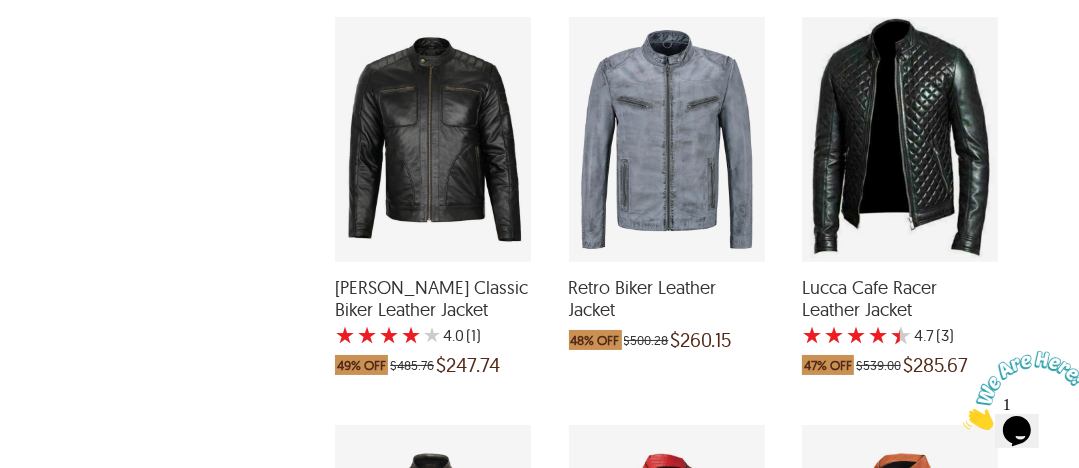 click at bounding box center [900, 139] 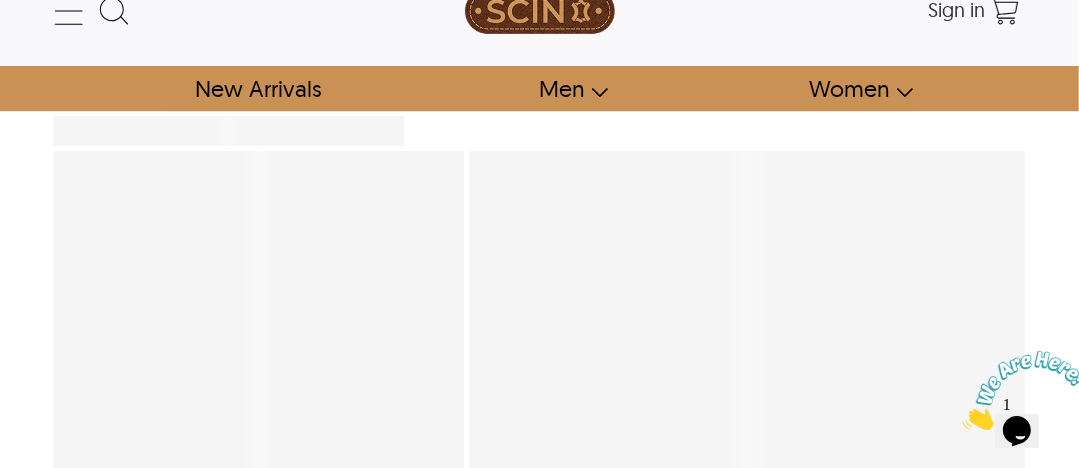 scroll, scrollTop: 0, scrollLeft: 0, axis: both 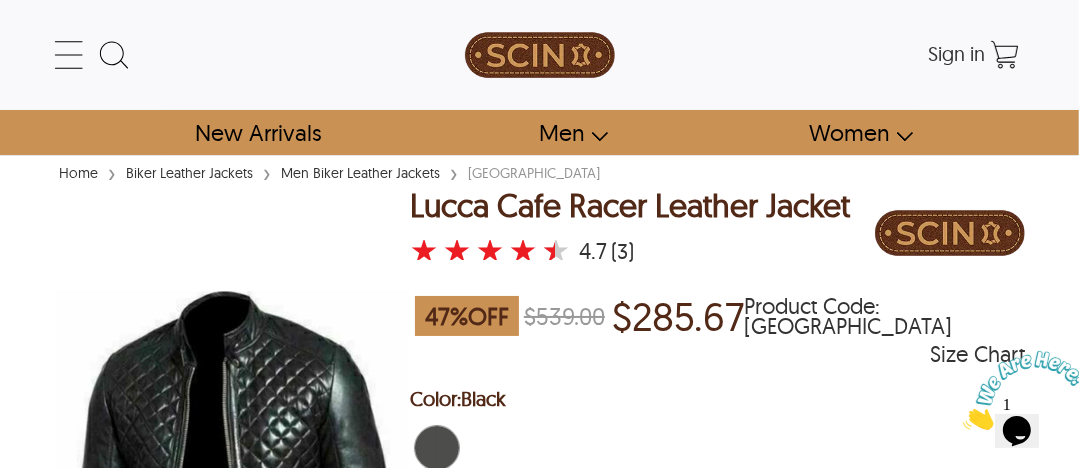 select on "********" 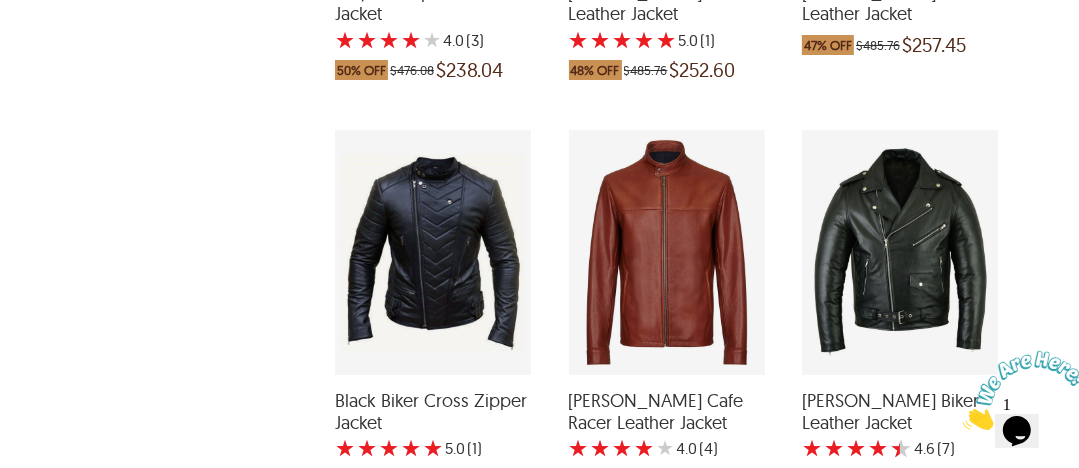 scroll, scrollTop: 3672, scrollLeft: 0, axis: vertical 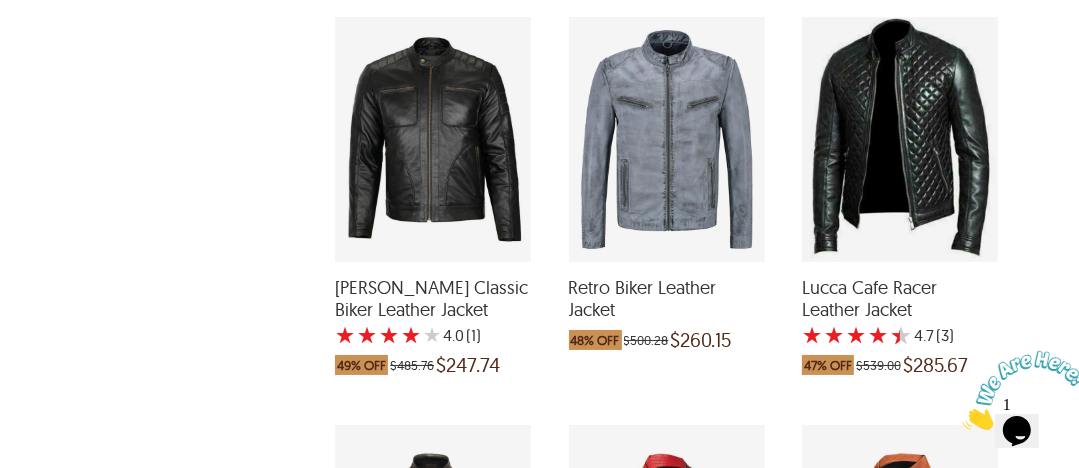 click at bounding box center [667, 139] 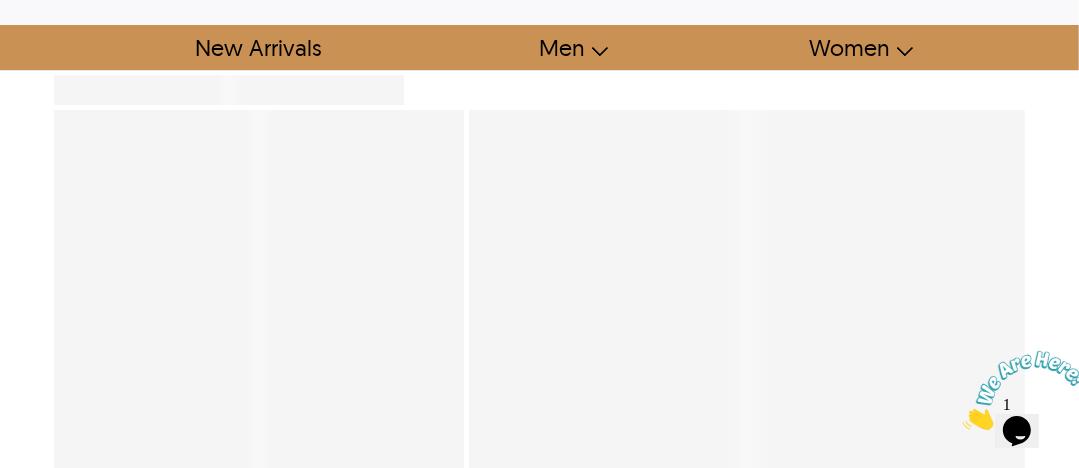 scroll, scrollTop: 0, scrollLeft: 0, axis: both 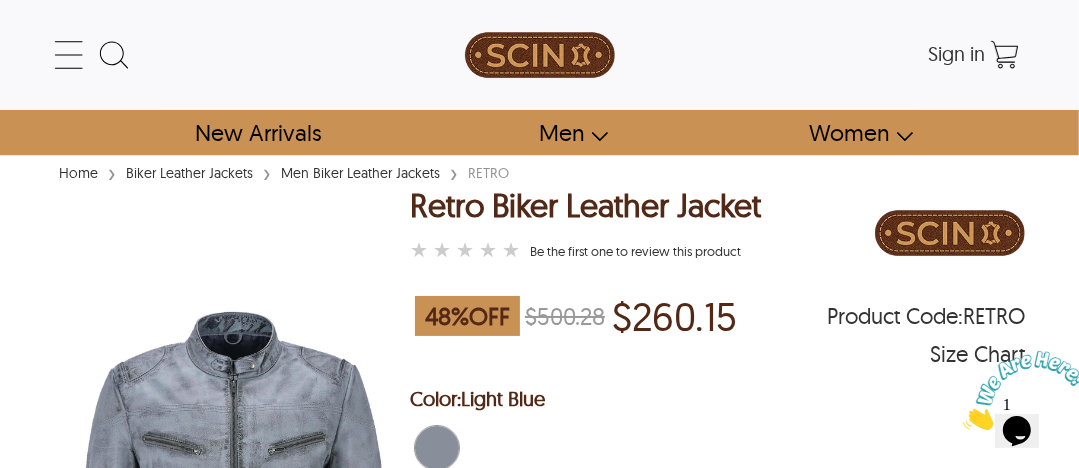 select on "********" 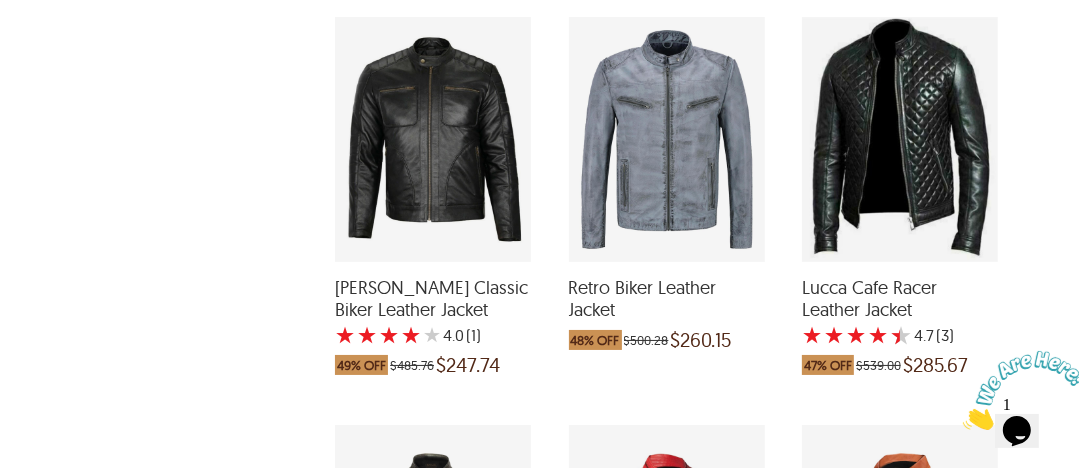click at bounding box center [433, 139] 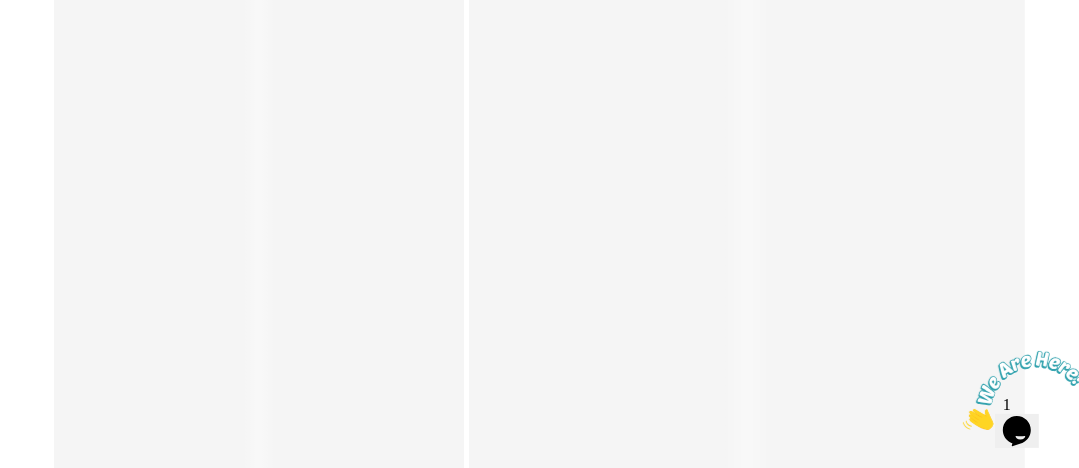 scroll, scrollTop: 0, scrollLeft: 0, axis: both 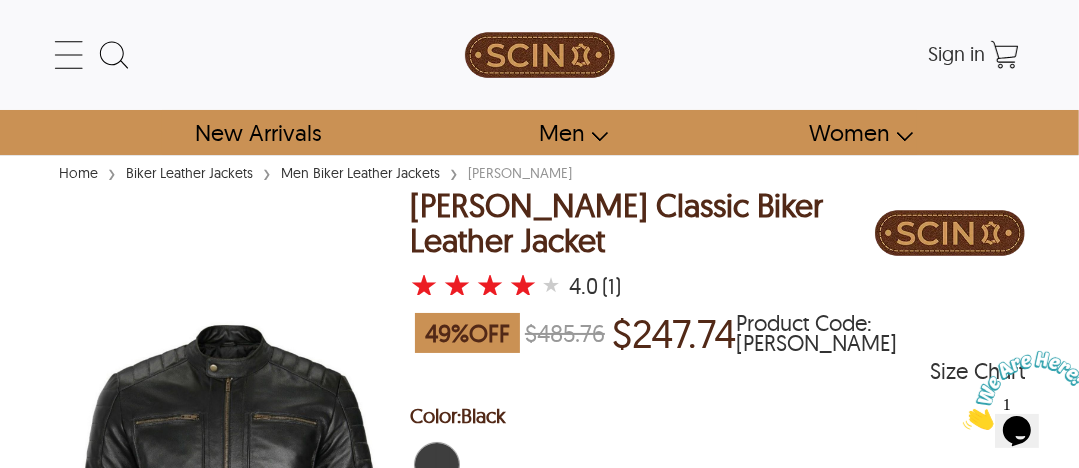 drag, startPoint x: 154, startPoint y: 277, endPoint x: 88, endPoint y: 281, distance: 66.1211 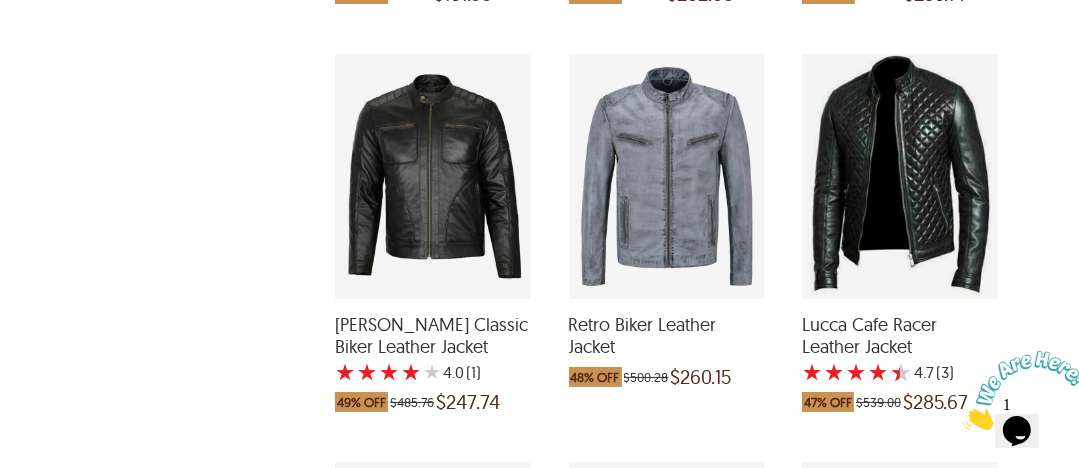 scroll, scrollTop: 3672, scrollLeft: 0, axis: vertical 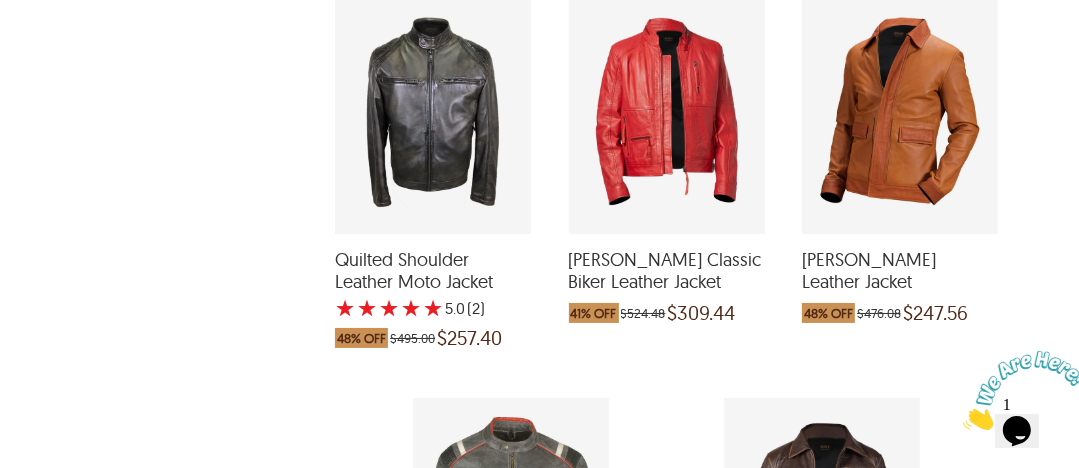 drag, startPoint x: 903, startPoint y: 169, endPoint x: 915, endPoint y: 142, distance: 29.546574 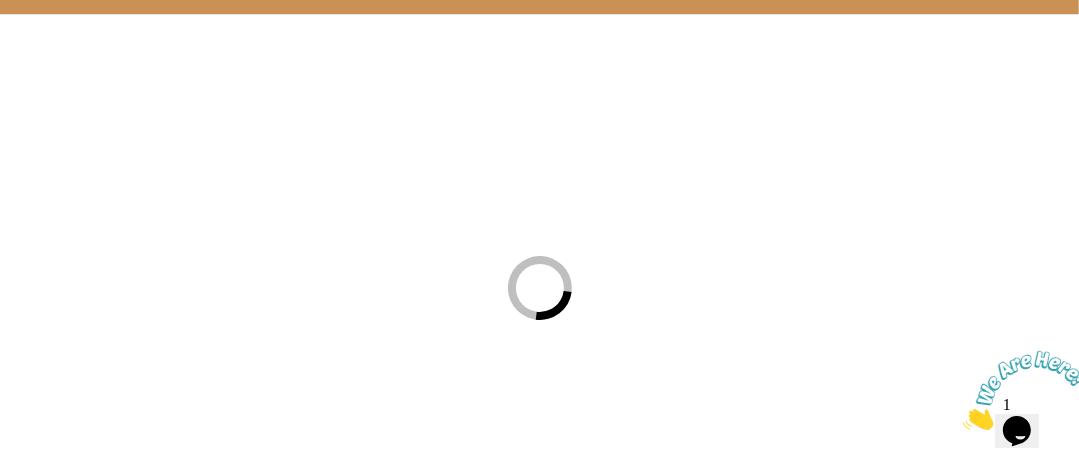 scroll, scrollTop: 0, scrollLeft: 0, axis: both 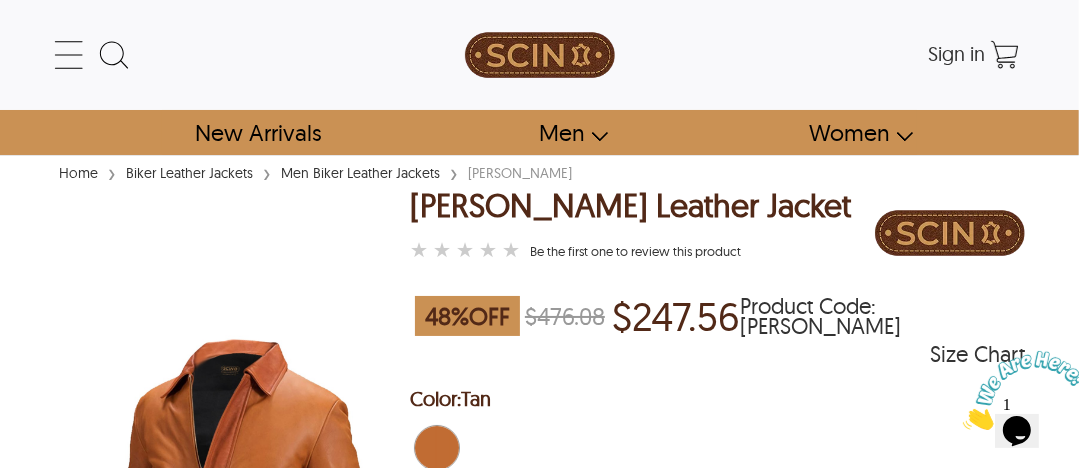 select on "********" 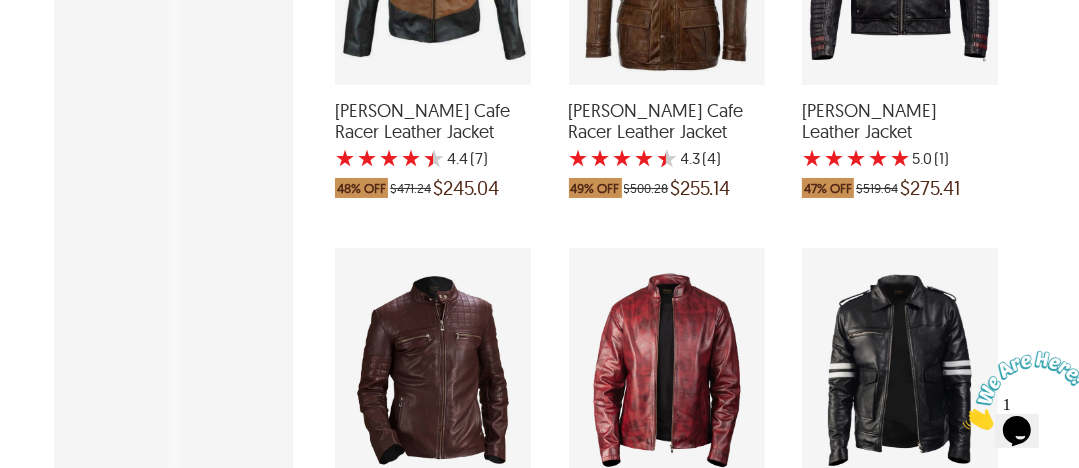 scroll, scrollTop: 4108, scrollLeft: 0, axis: vertical 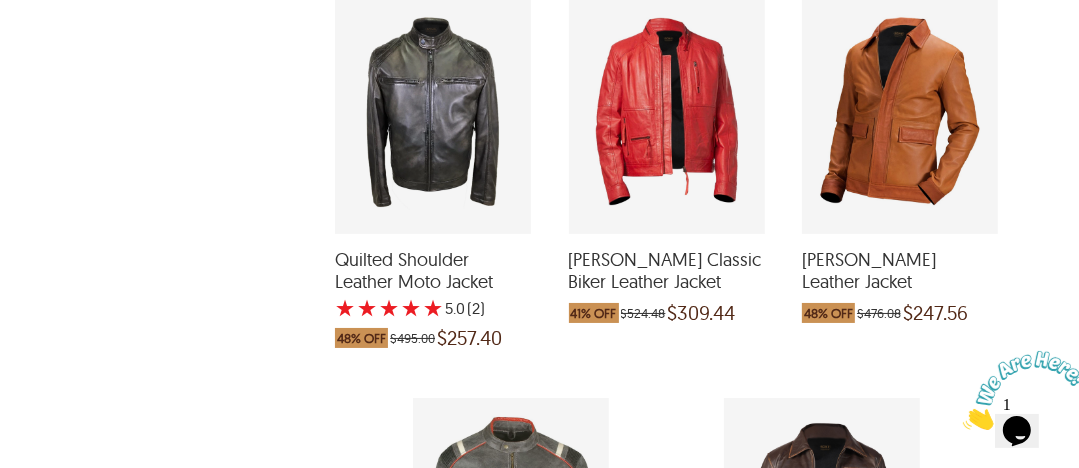 click at bounding box center (667, 111) 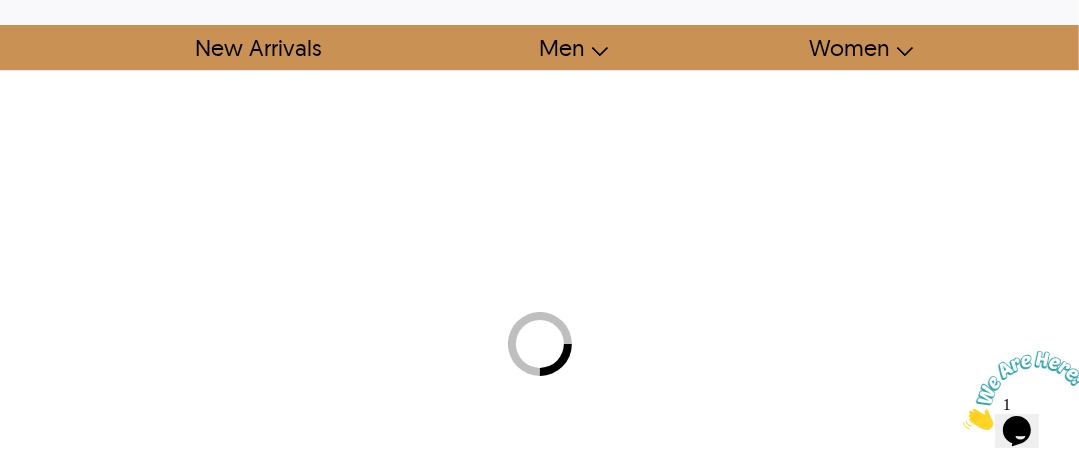 scroll, scrollTop: 0, scrollLeft: 0, axis: both 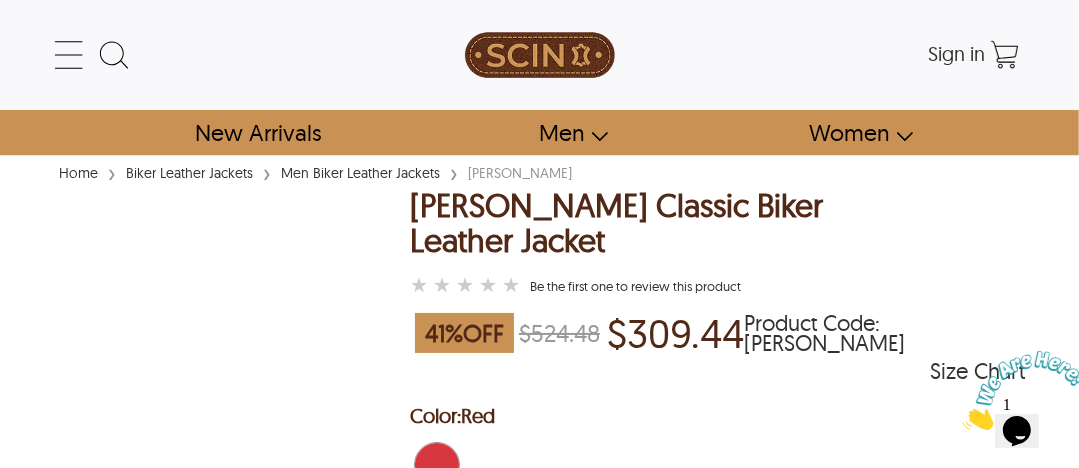 click at bounding box center (962, 423) 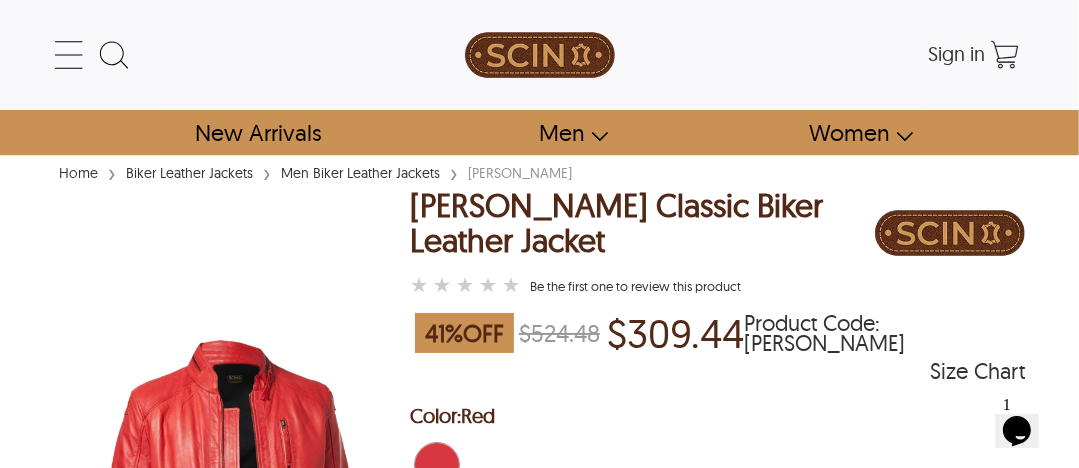 select on "********" 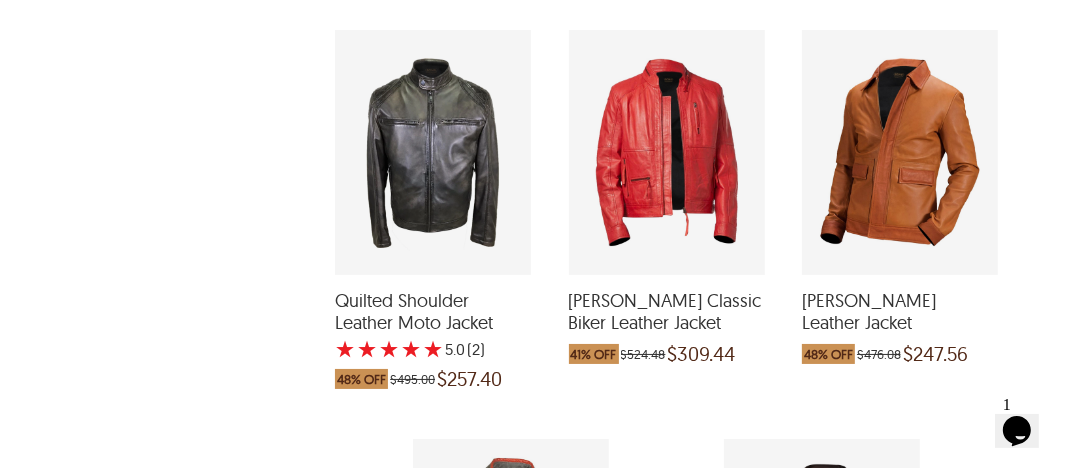 scroll, scrollTop: 4108, scrollLeft: 0, axis: vertical 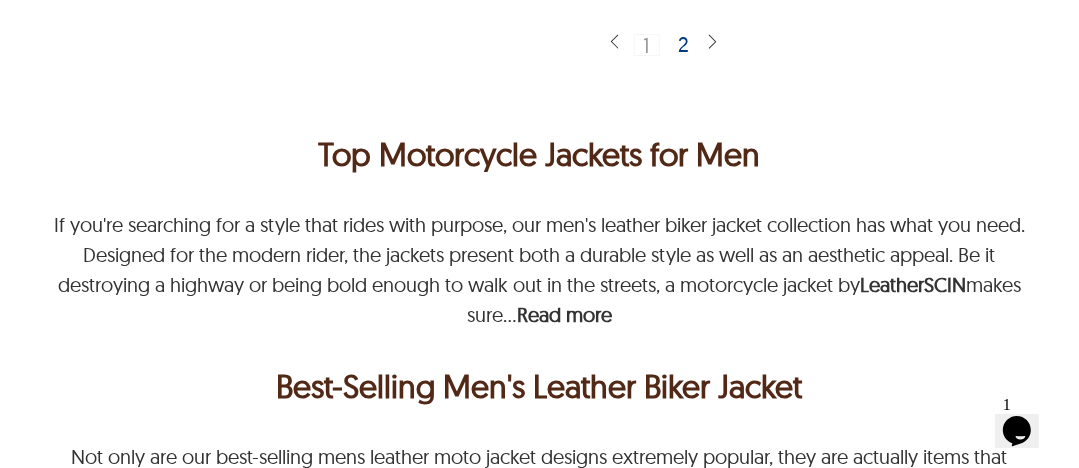 click on "2" at bounding box center (684, 44) 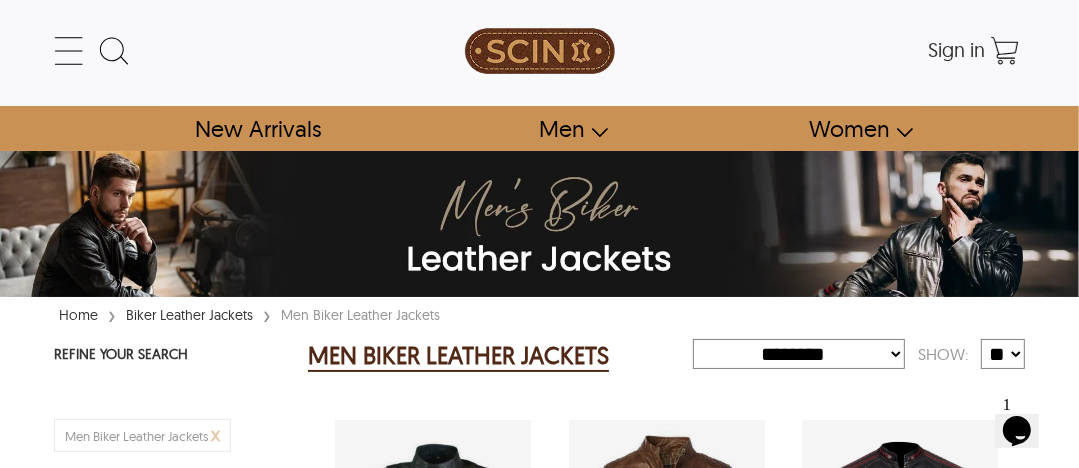 scroll, scrollTop: 0, scrollLeft: 0, axis: both 